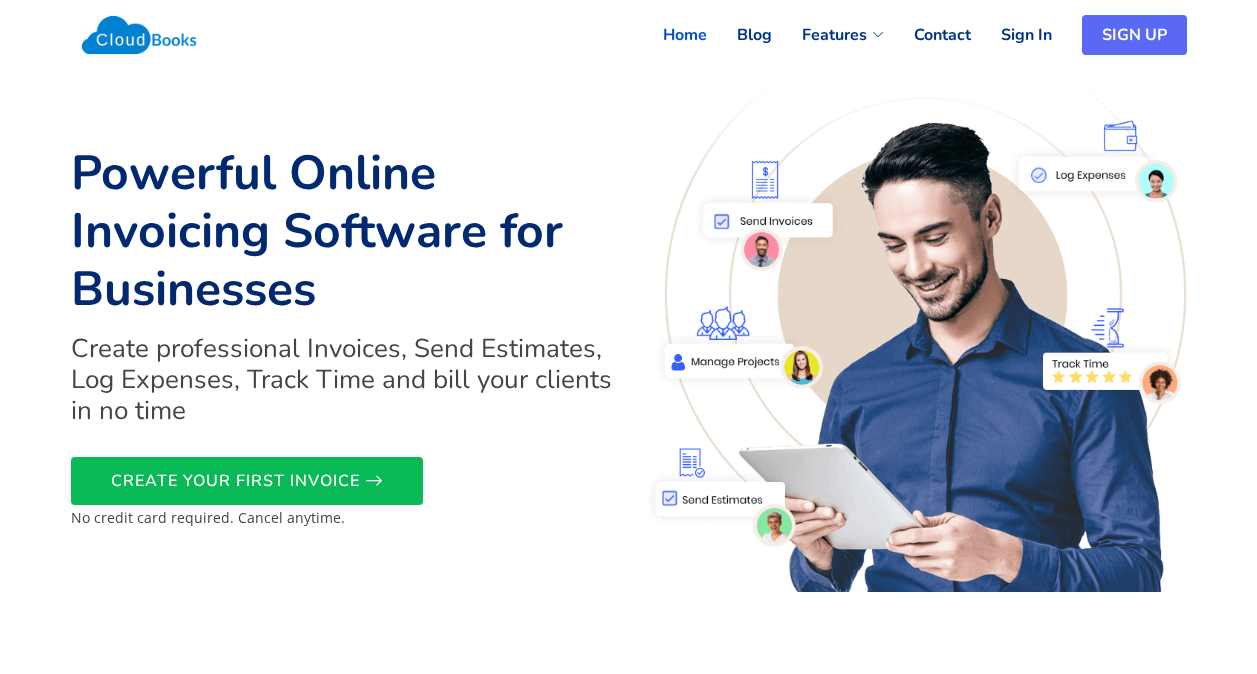 scroll, scrollTop: 0, scrollLeft: 0, axis: both 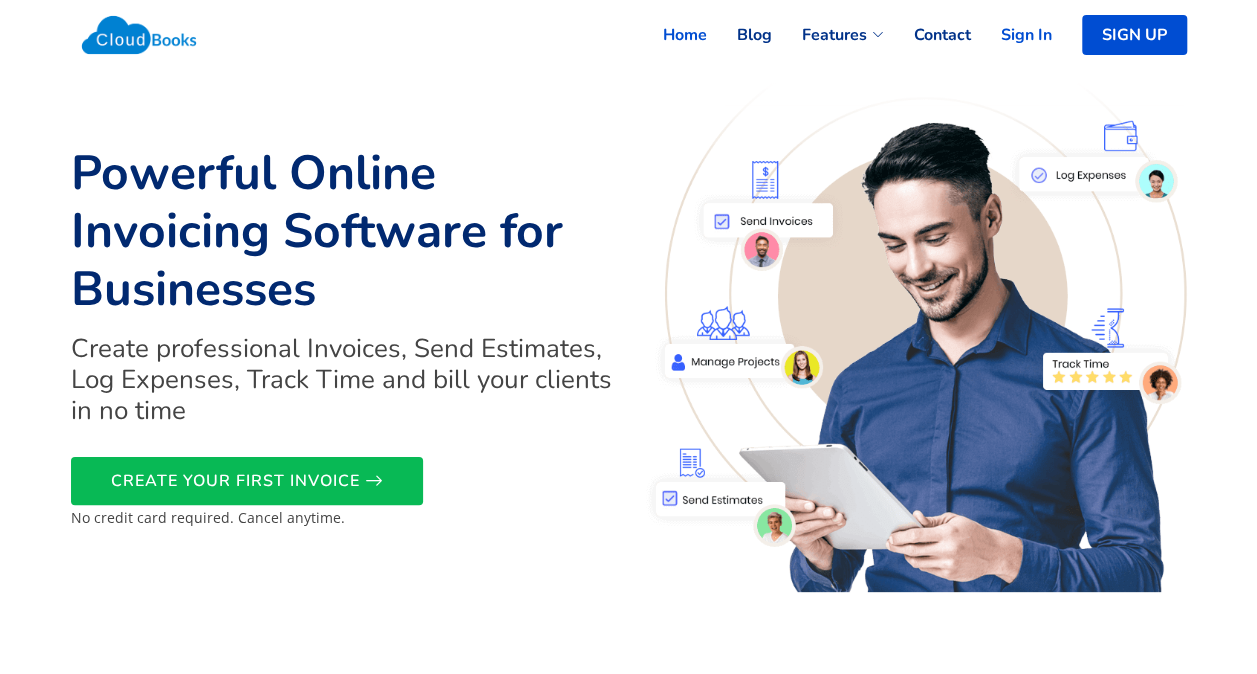 click on "Sign In" at bounding box center (1011, 35) 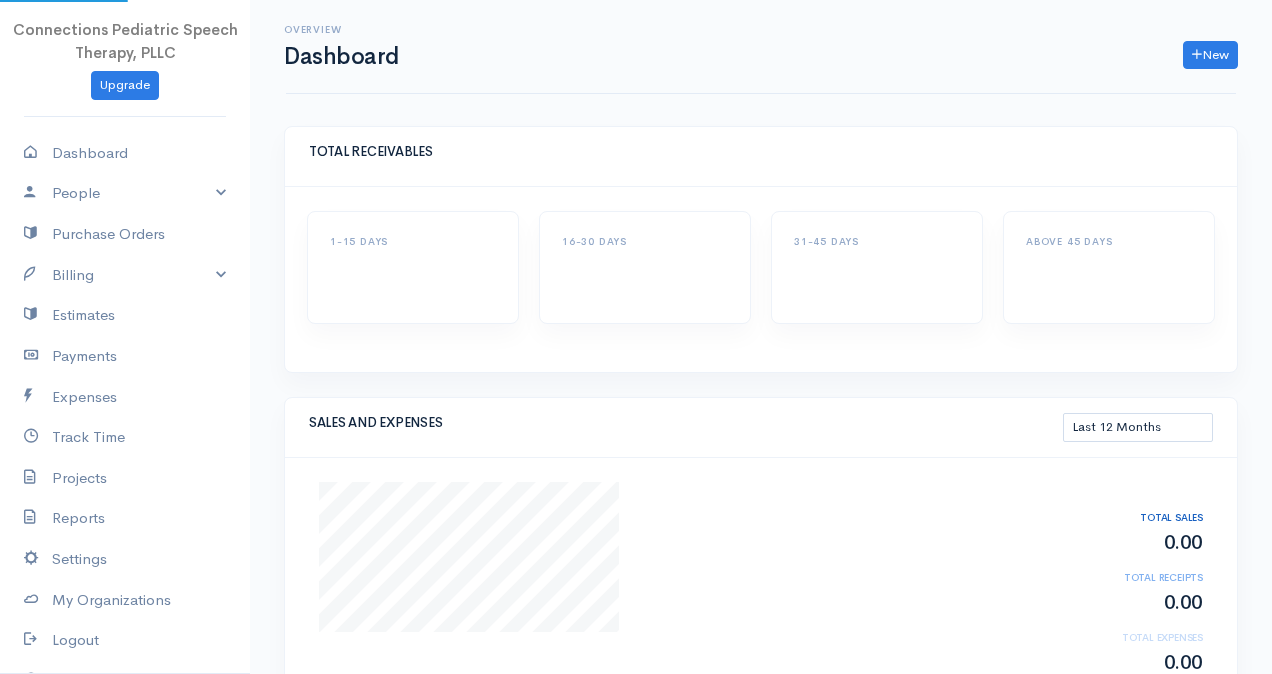 select on "365" 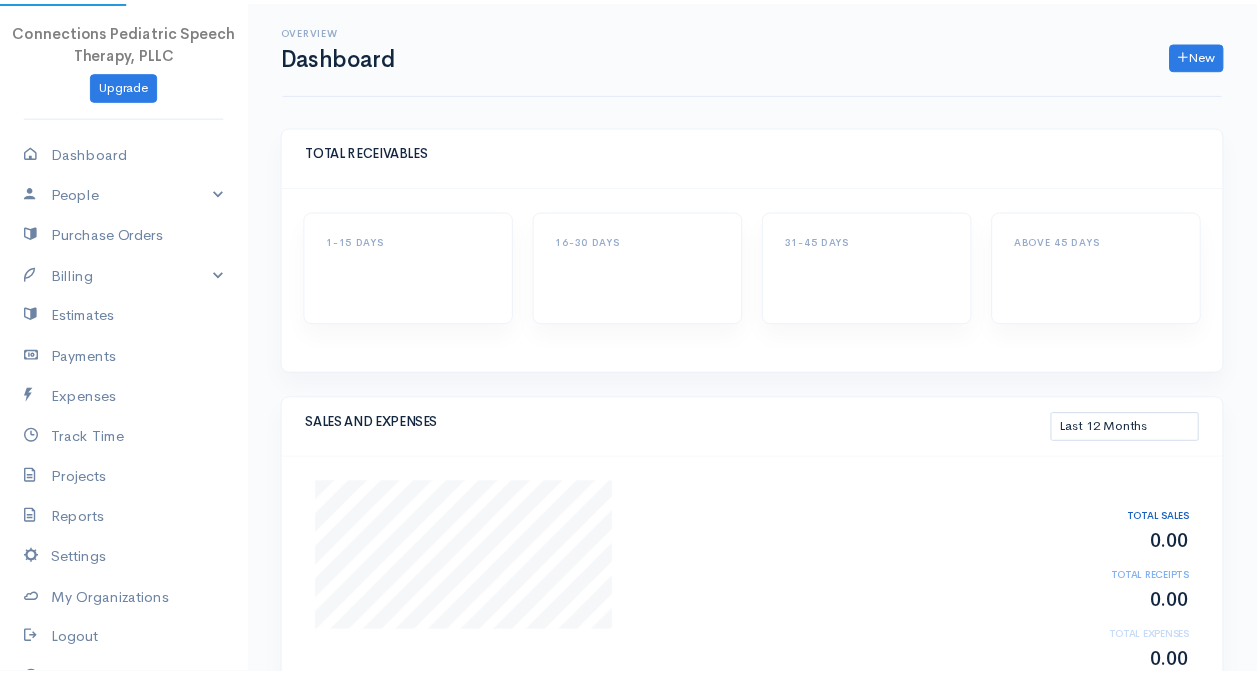scroll, scrollTop: 0, scrollLeft: 0, axis: both 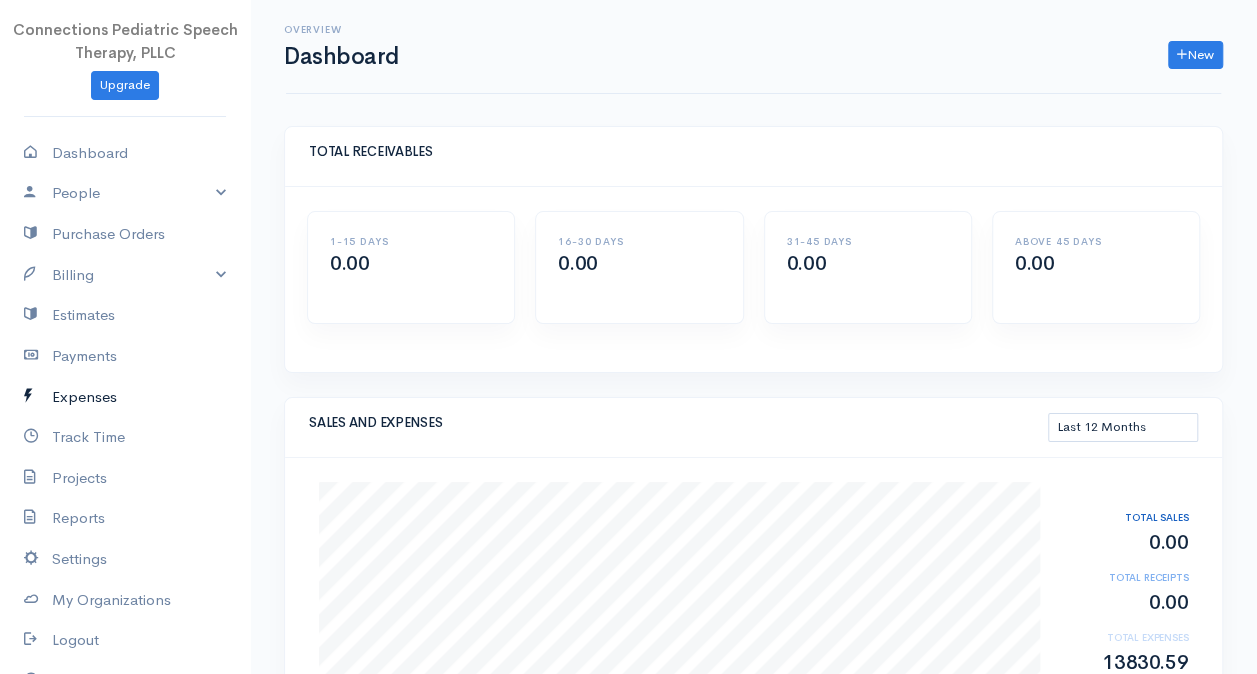 click on "Expenses" at bounding box center [125, 397] 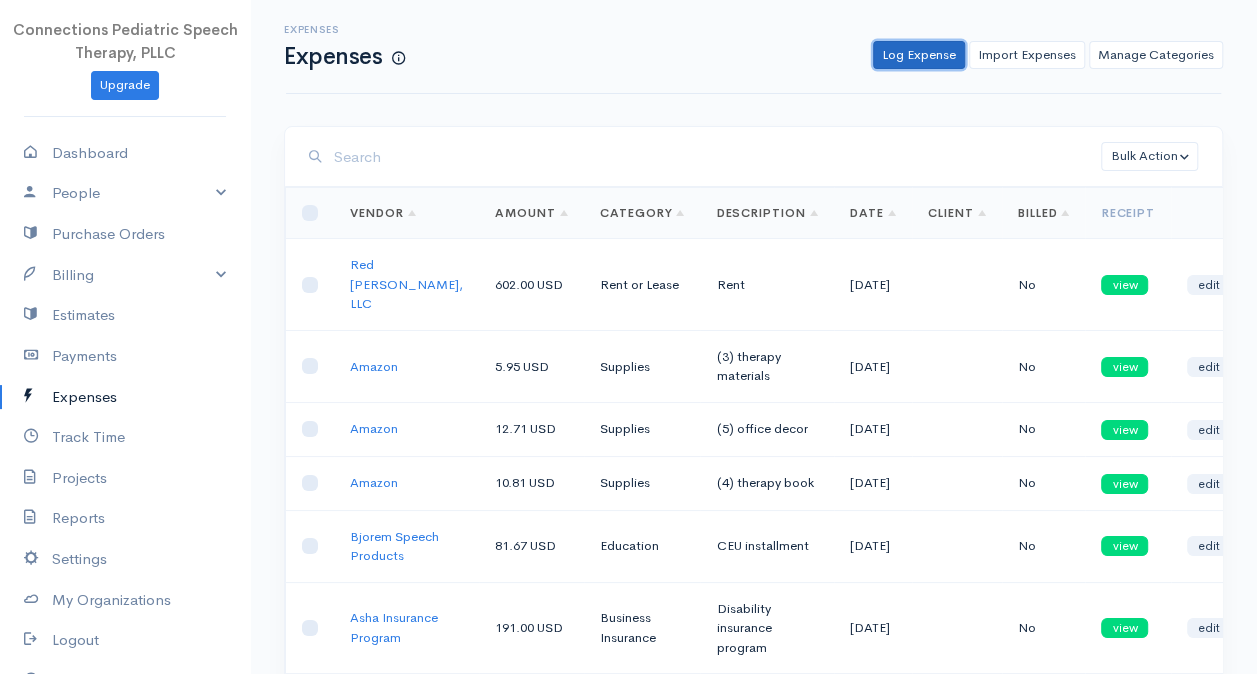 click on "Log Expense" at bounding box center (919, 55) 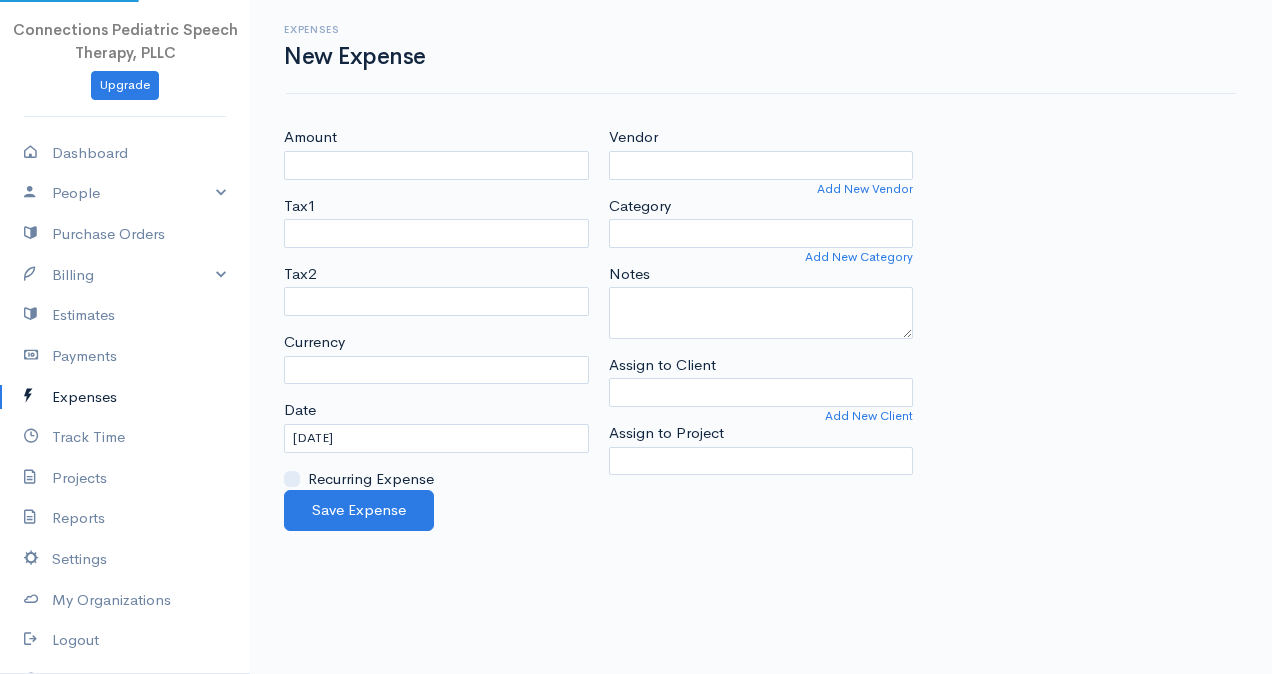 select on "USD" 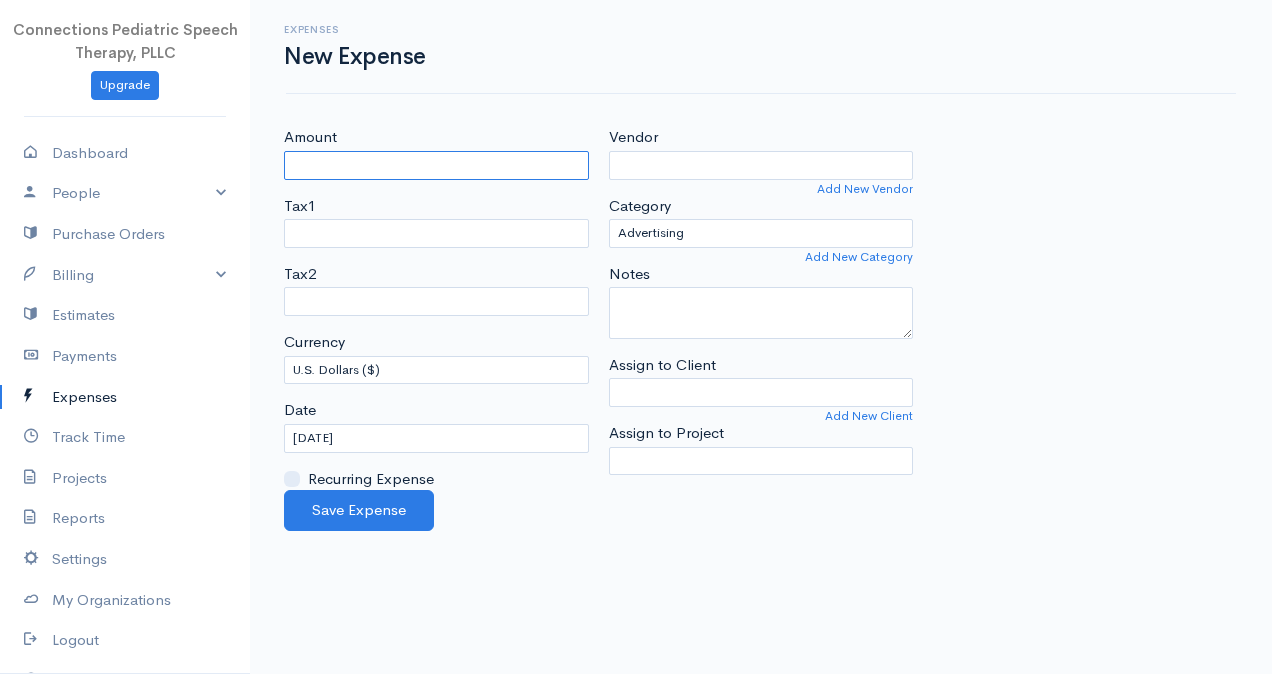 click on "Amount" at bounding box center (436, 165) 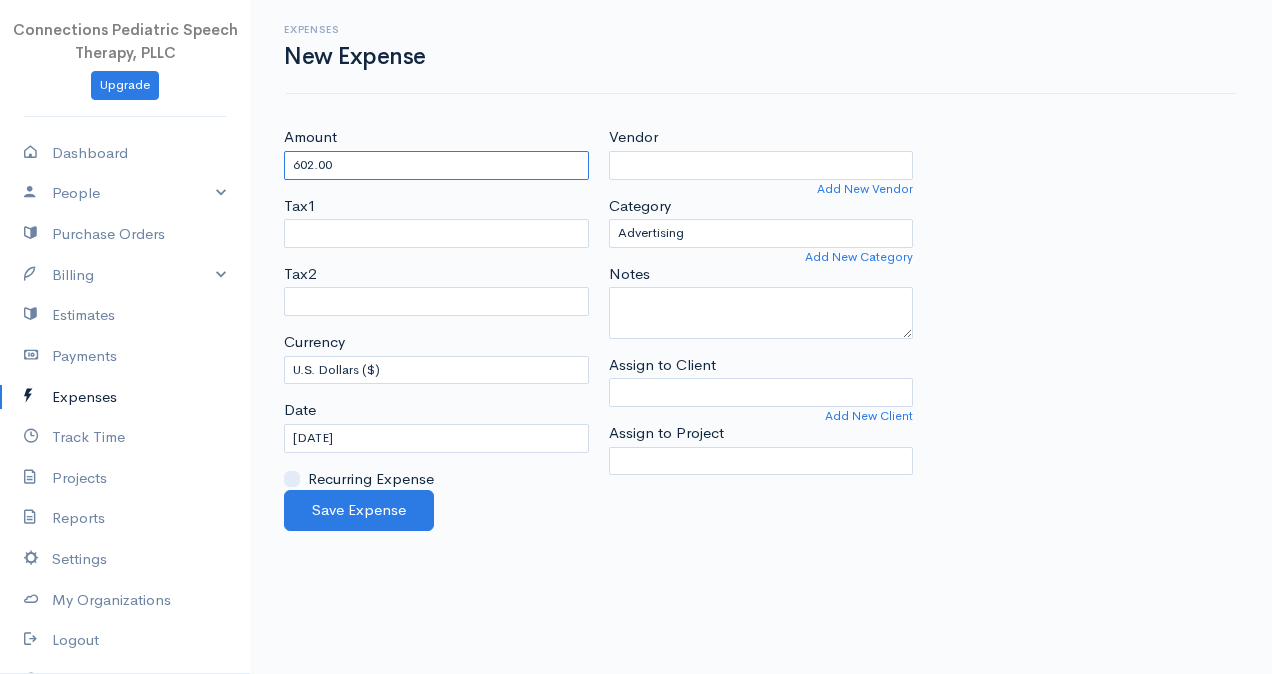 type on "602.00" 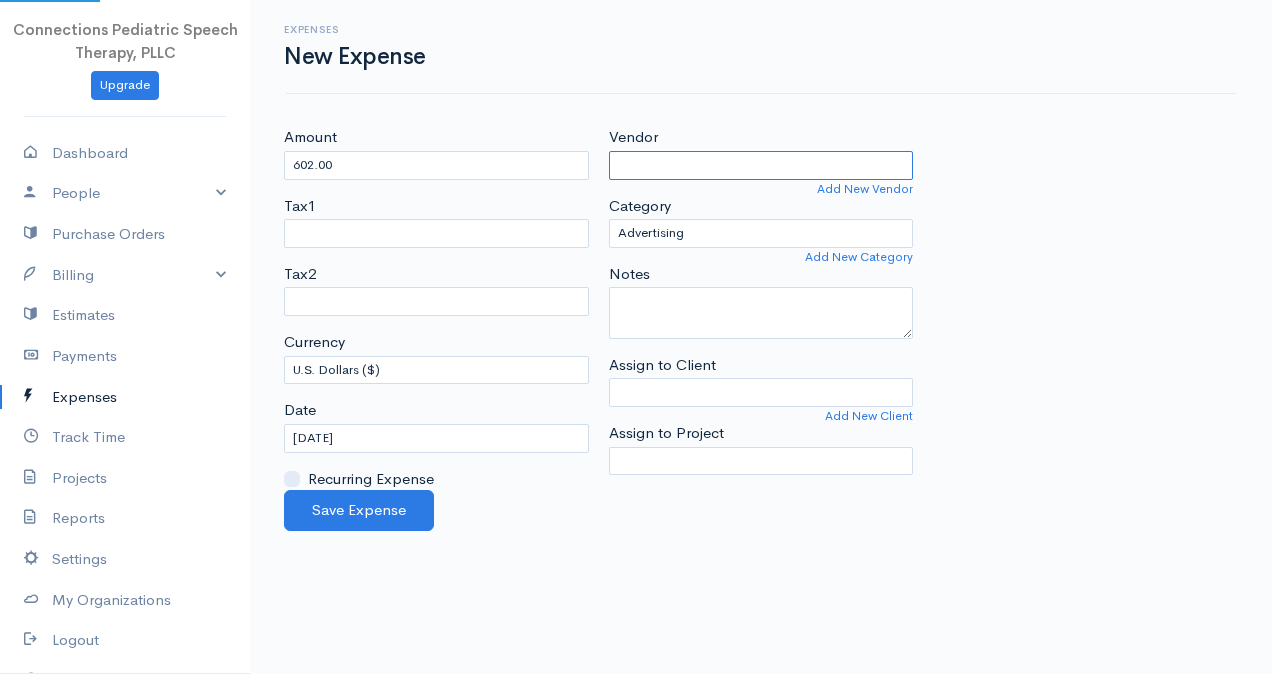 click on "Vendor" at bounding box center (761, 165) 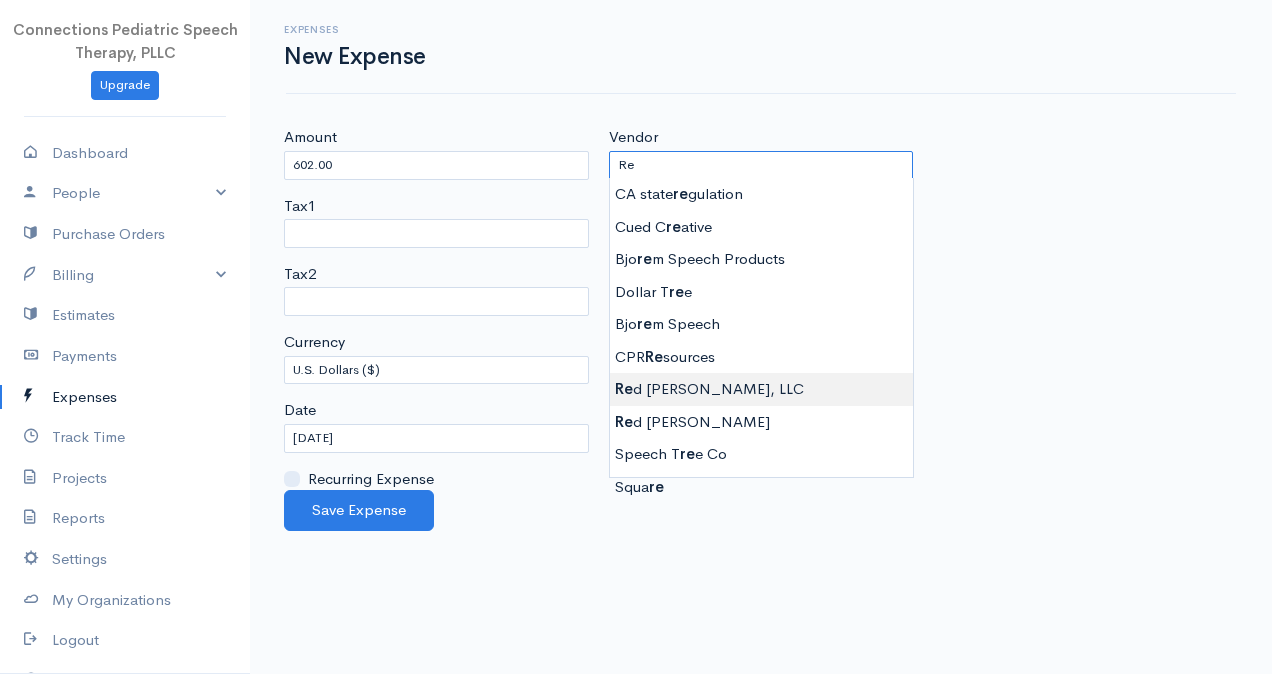 type on "Red [PERSON_NAME], LLC" 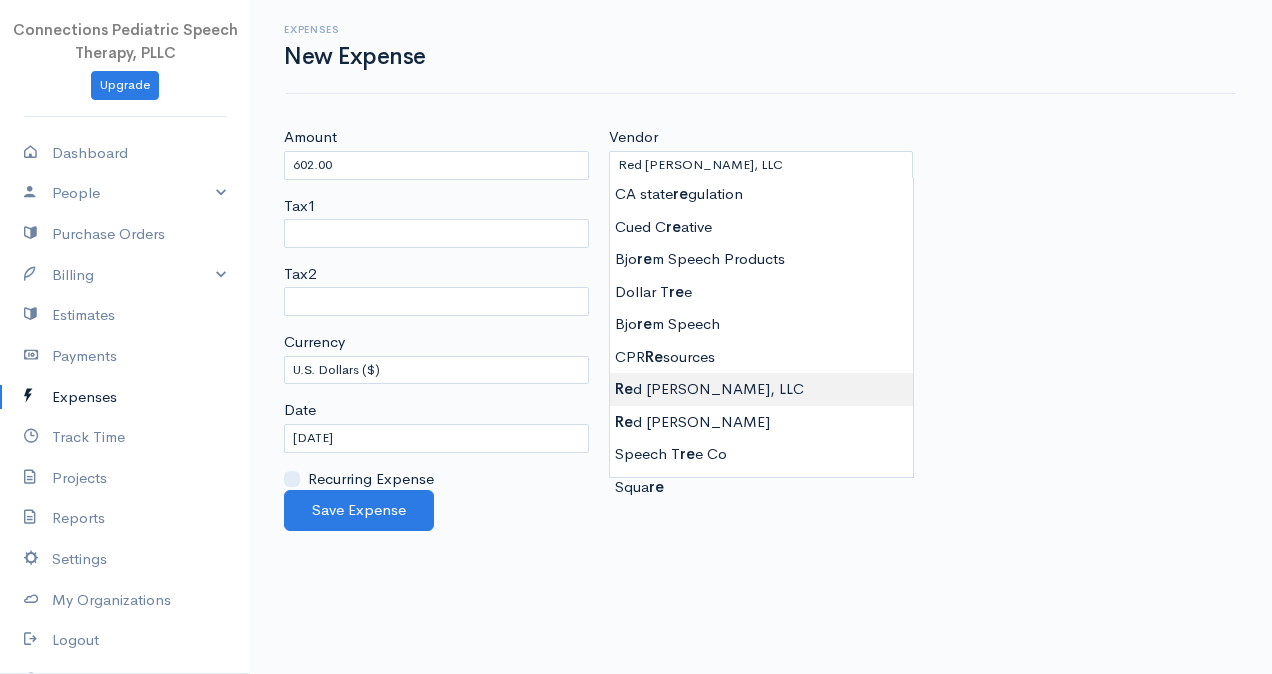 click on "Connections Pediatric Speech Therapy, PLLC
Upgrade
Dashboard
People
Clients
Vendors
Staff Users
Purchase Orders
Billing
Invoice
Recurring Invoice
Items
Services
Taxes
Credits
Estimates
Payments
Expenses
Track Time
Projects
Reports
Settings
My Organizations
Logout
Help
@CloudBooksApp 2022
Expenses
New Expense
Amount 602.00 Tax1 Tax2 Currency U.S. Dollars ($) Canadian Dollars ($) British Pounds Sterling (£) Euros (€) Australian Dollars ($) Afghani (Af) Armenian Dram (Դ)" at bounding box center (636, 337) 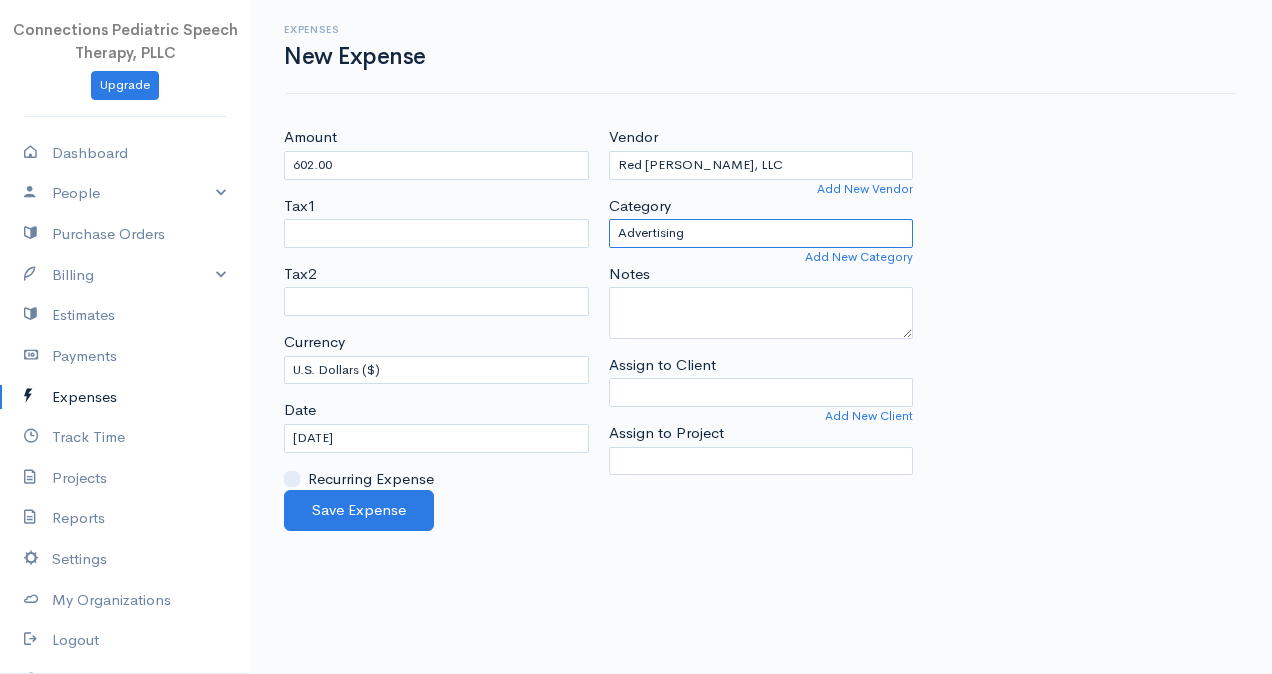 click on "Advertising Business Insurance Business Licenses and Permits Car & Truck Expenses Contractors Education Education and Training Employee Benefits Hardware Meals & Entertainment Organizational Dues Other Expenses Personal Professional Services Rent or Lease Supplies Technology Travel Utilities" at bounding box center [761, 233] 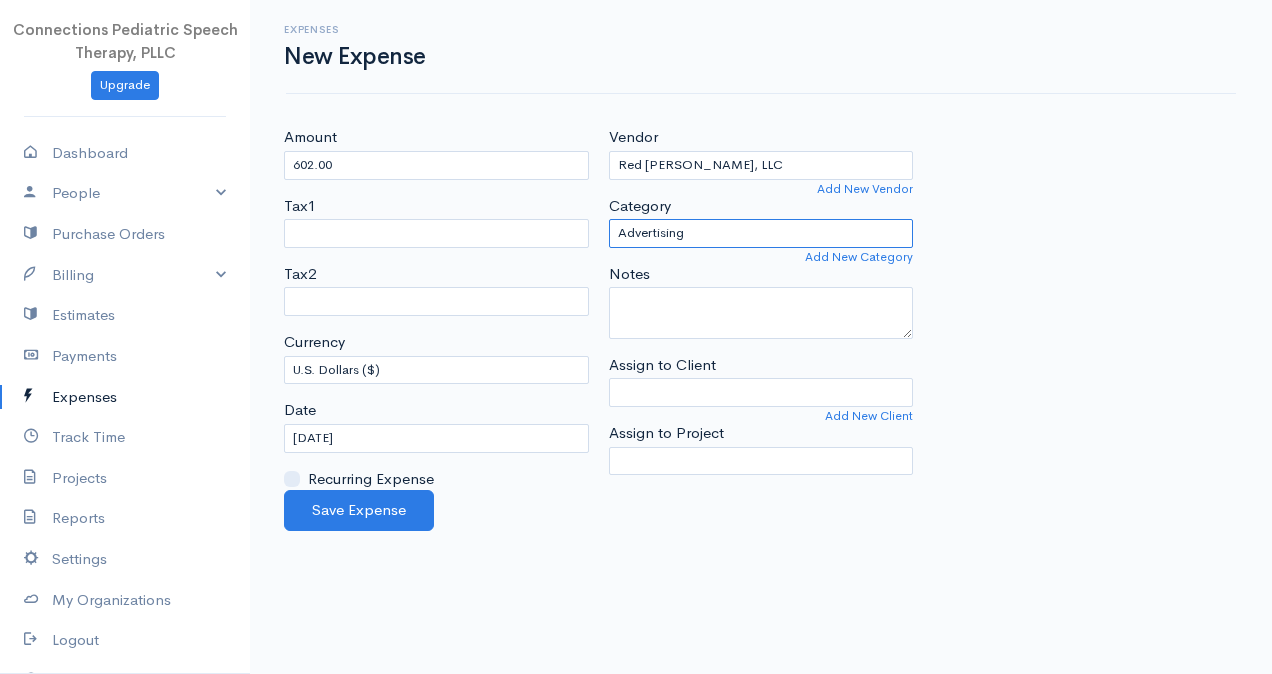 select on "Rent or Lease" 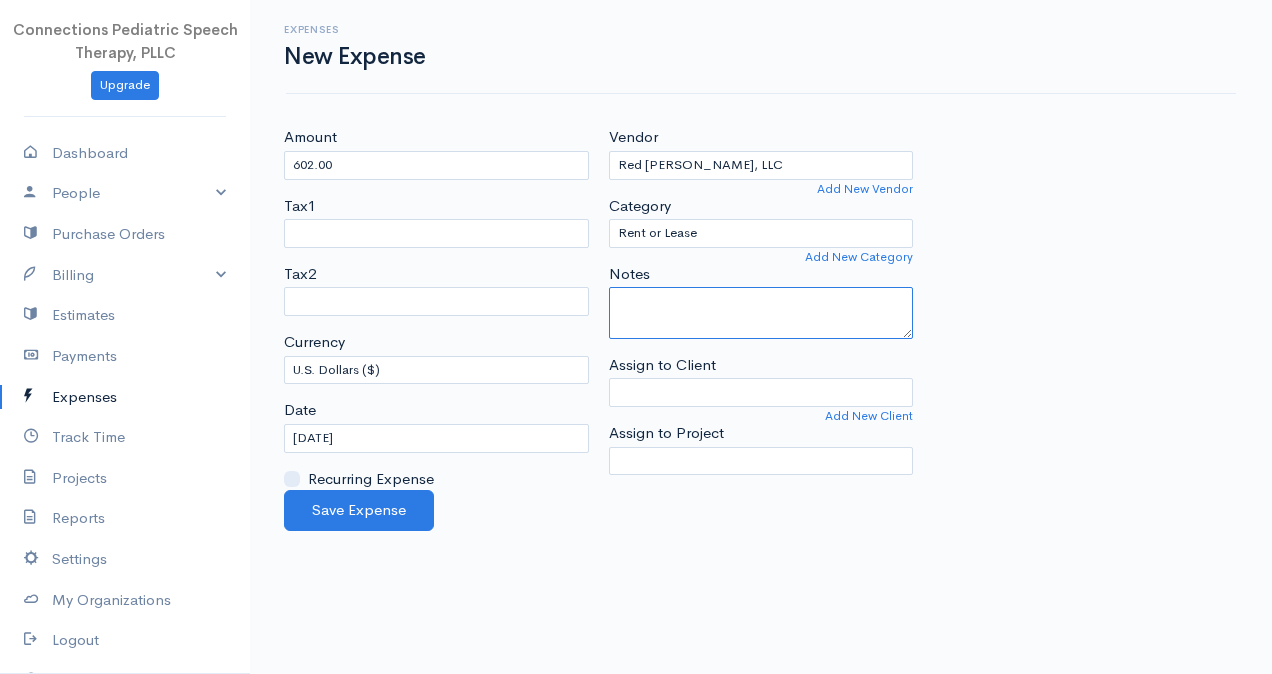 click on "Notes" at bounding box center (761, 313) 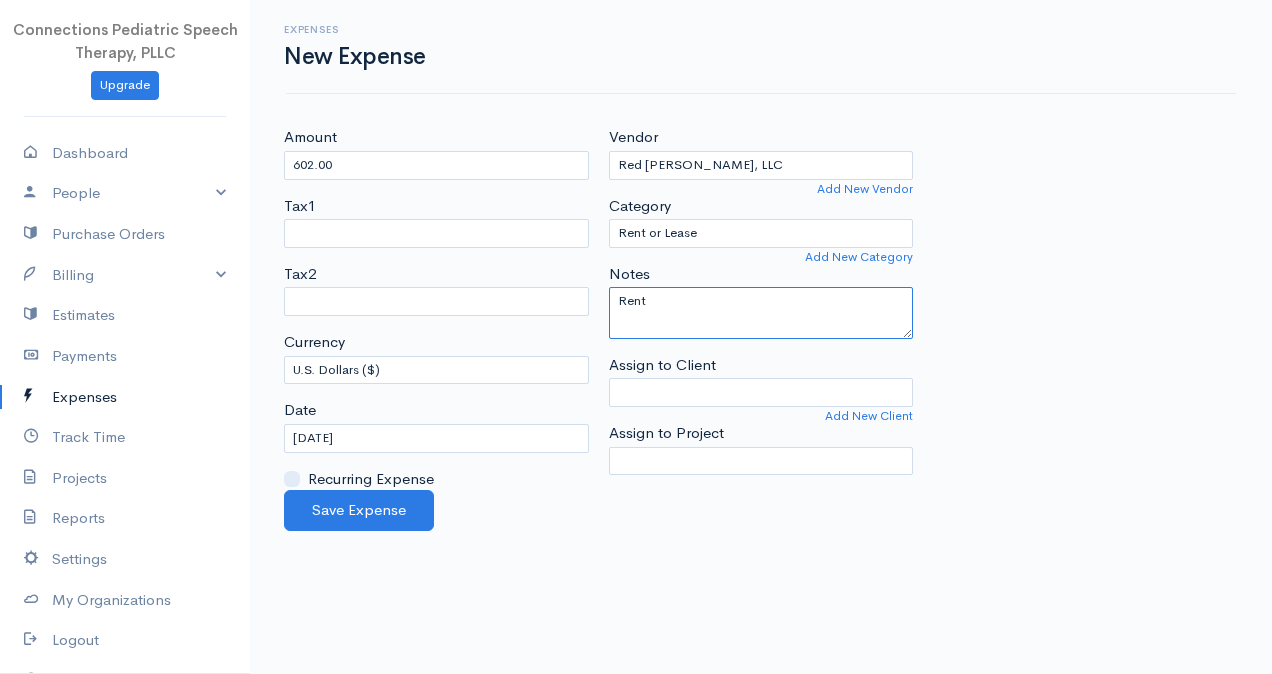 type on "Rent" 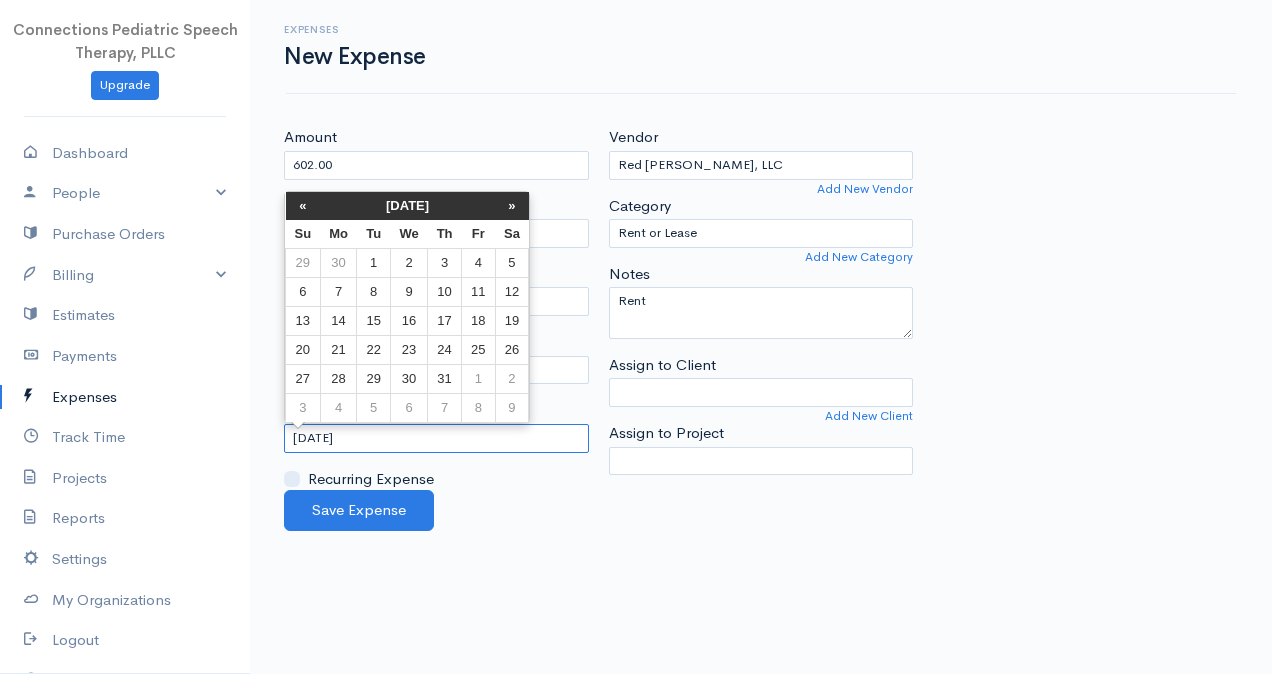 click on "[DATE]" at bounding box center (436, 438) 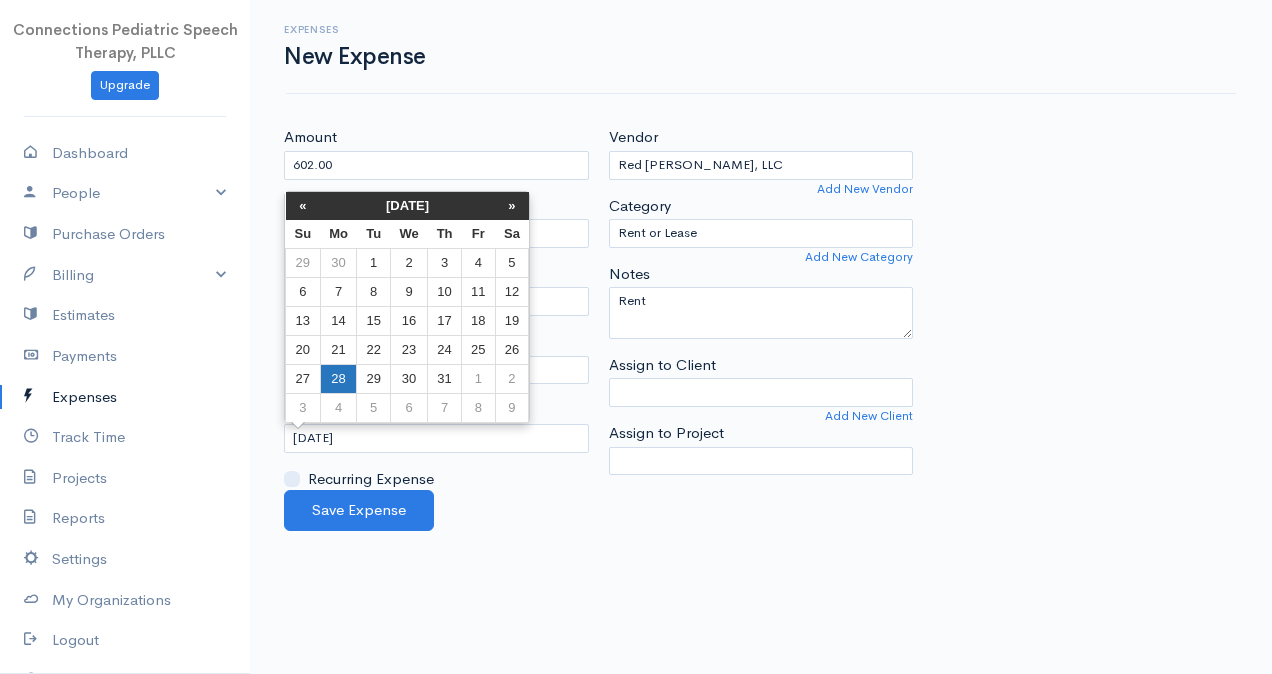click on "28" at bounding box center (338, 378) 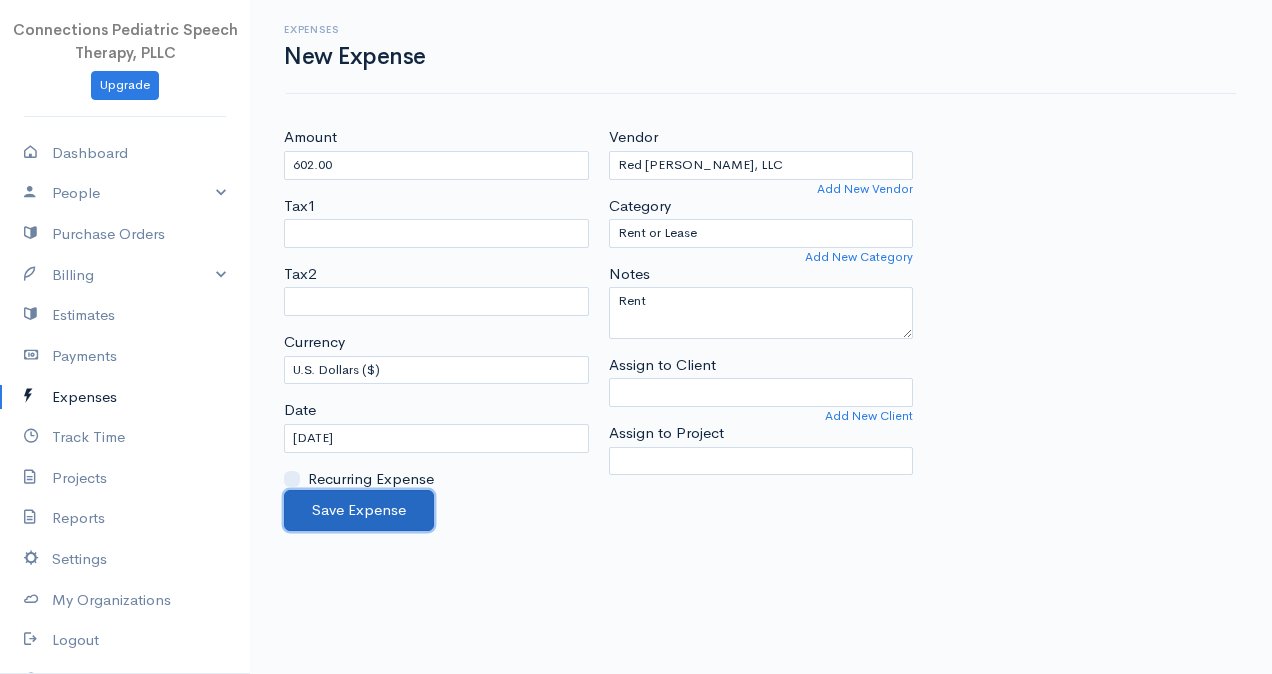 click on "Save Expense" at bounding box center (359, 510) 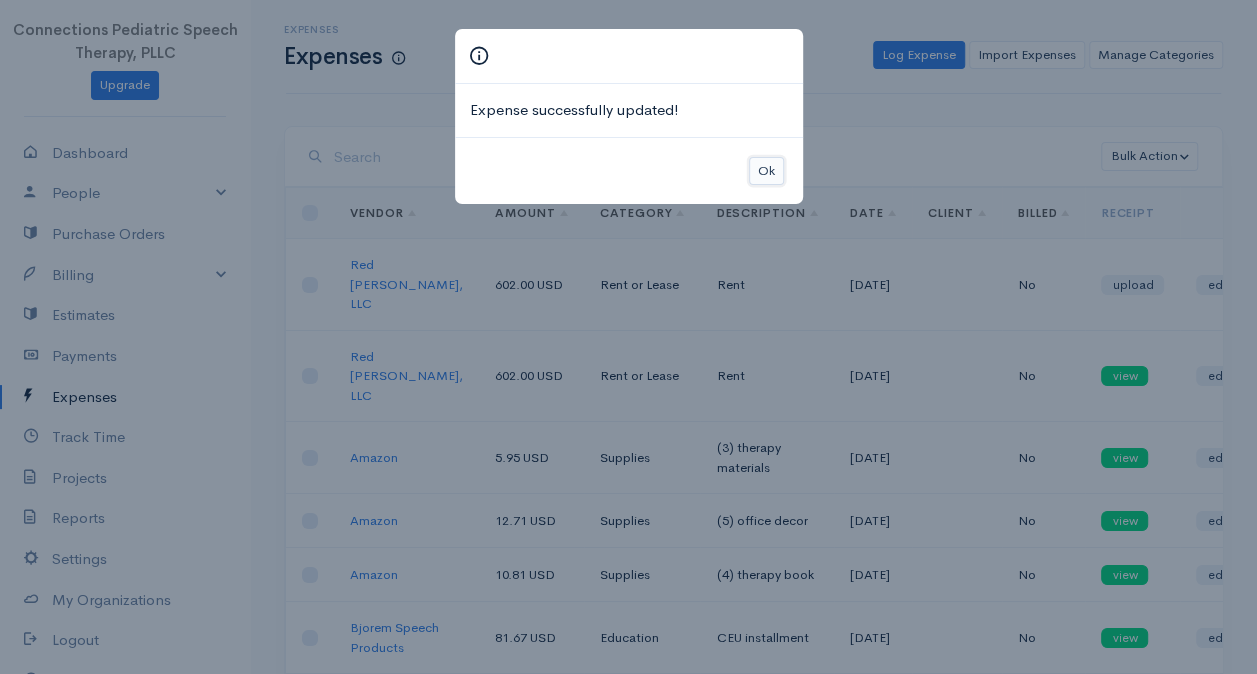 click on "Ok" at bounding box center [766, 171] 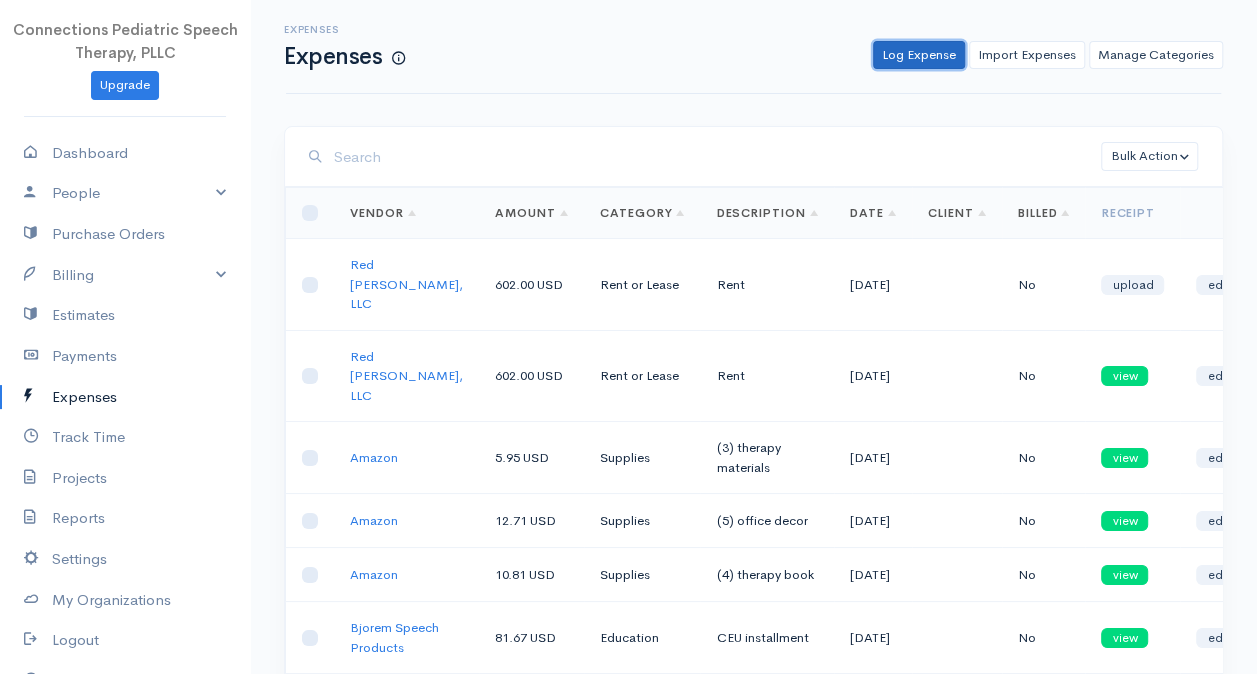 click on "Log Expense" at bounding box center [919, 55] 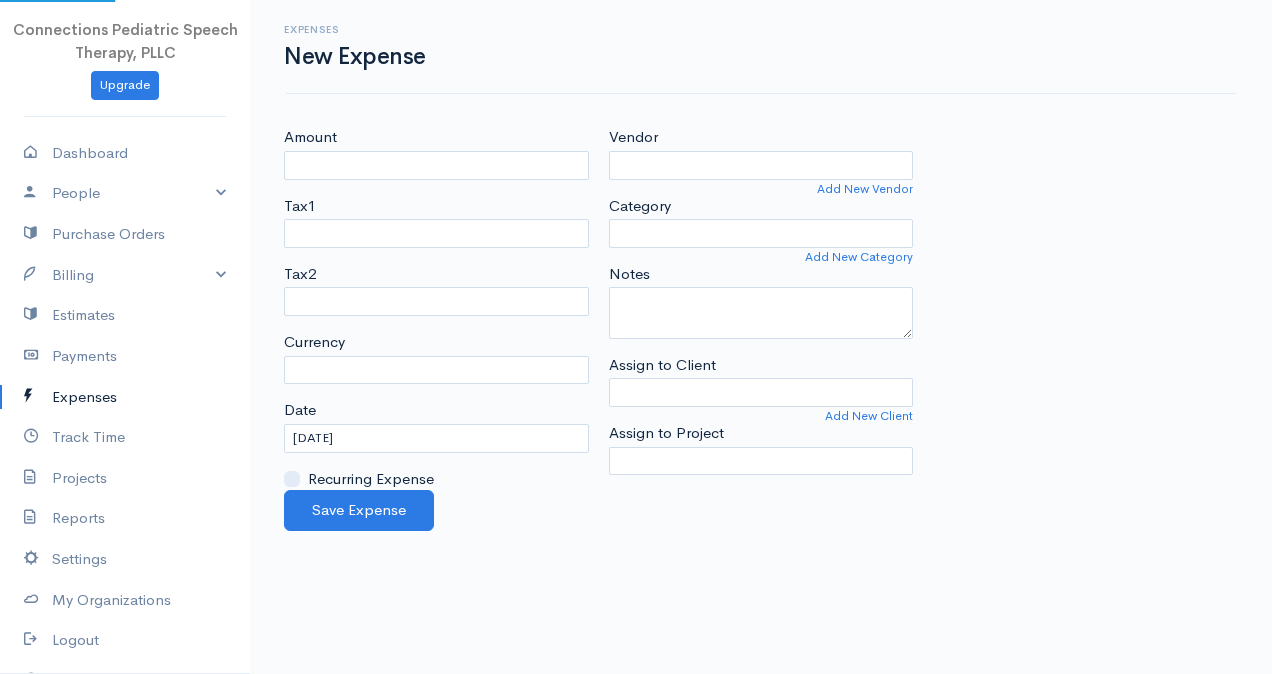 select on "USD" 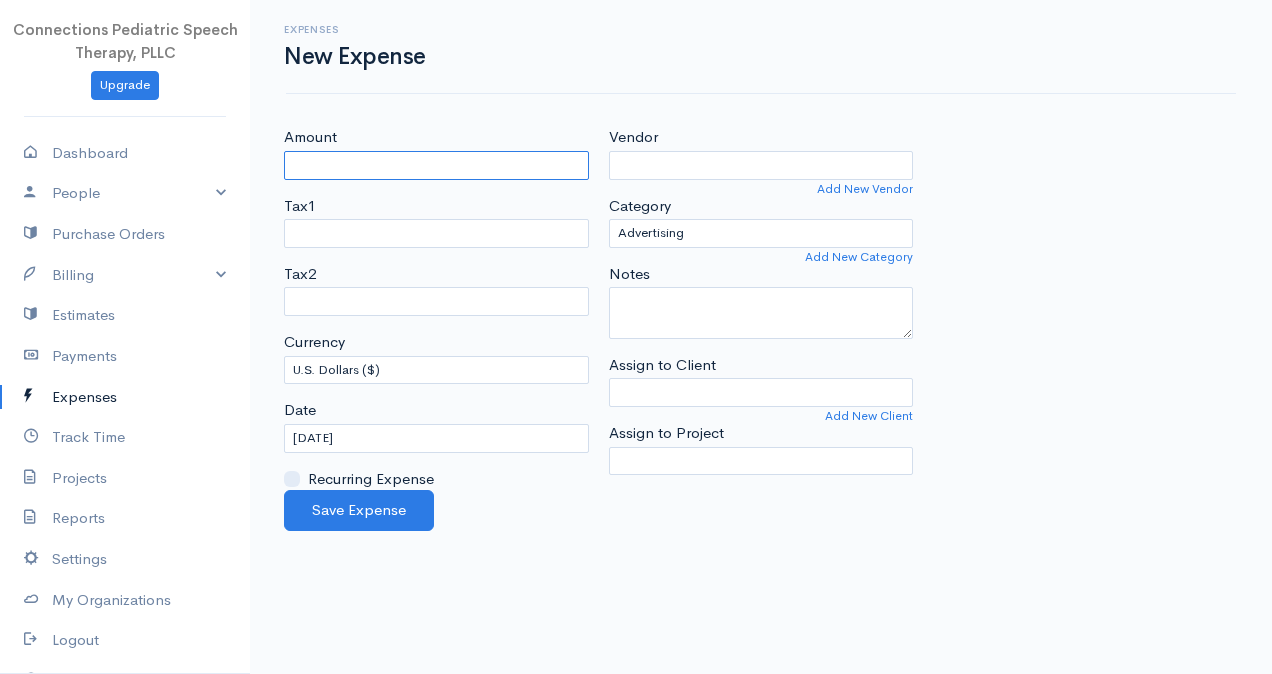 click on "Amount" at bounding box center (436, 165) 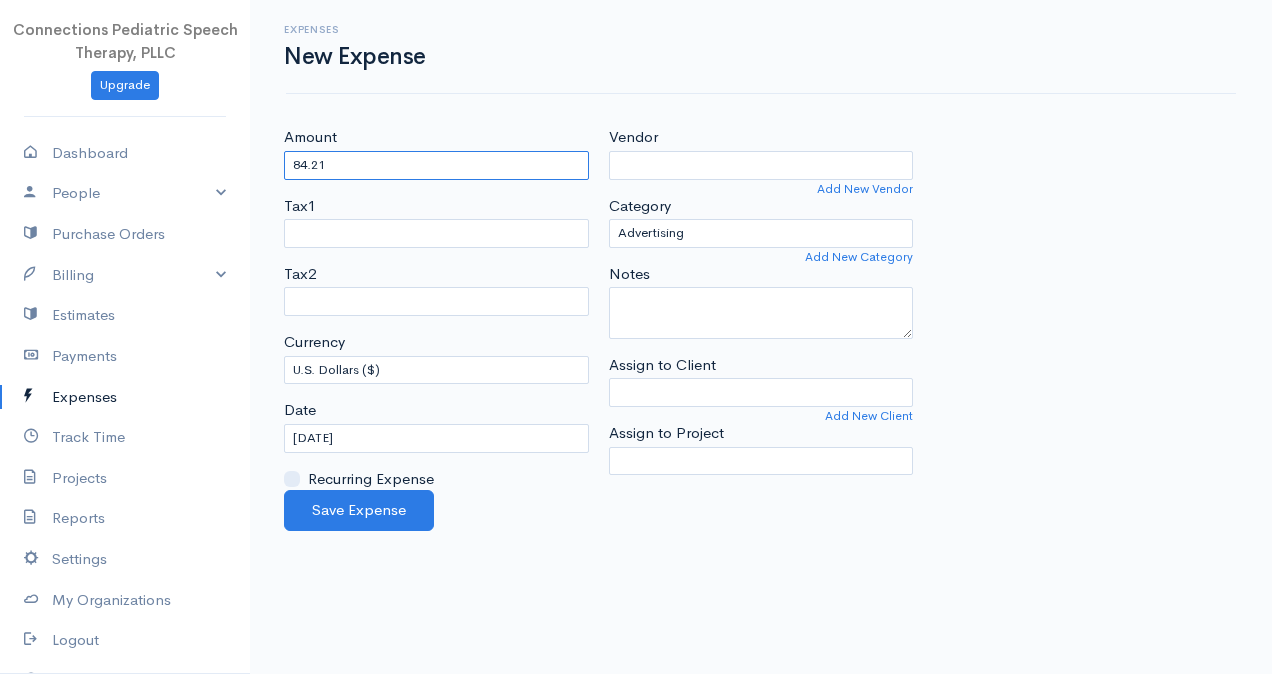 type on "84.21" 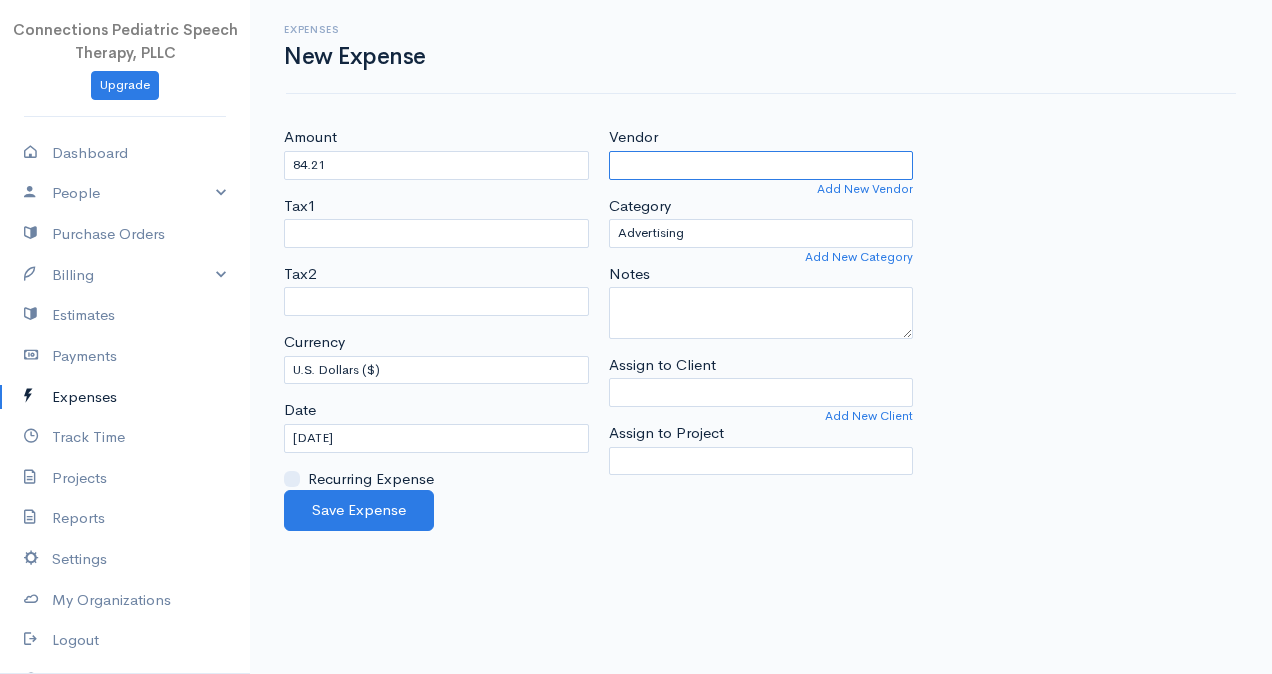 click on "Vendor" at bounding box center (761, 165) 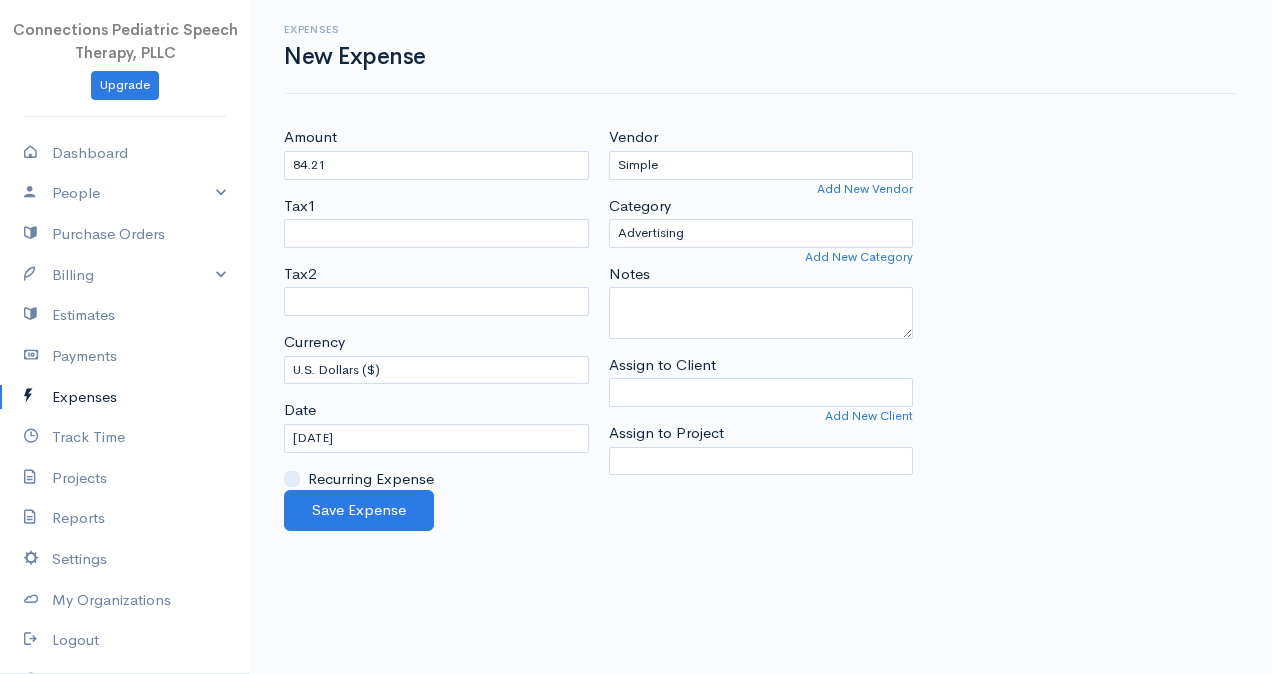 click on "Connections Pediatric Speech Therapy, PLLC
Upgrade
Dashboard
People
Clients
Vendors
Staff Users
Purchase Orders
Billing
Invoice
Recurring Invoice
Items
Services
Taxes
Credits
Estimates
Payments
Expenses
Track Time
Projects
Reports
Settings
My Organizations
Logout
Help
@CloudBooksApp 2022
Expenses
New Expense
Amount 84.21 Tax1 Tax2 Currency U.S. Dollars ($) Canadian Dollars ($) British Pounds Sterling (£) Euros (€) Australian Dollars ($) Afghani (Af) Argentine Pesos ($)" at bounding box center [636, 337] 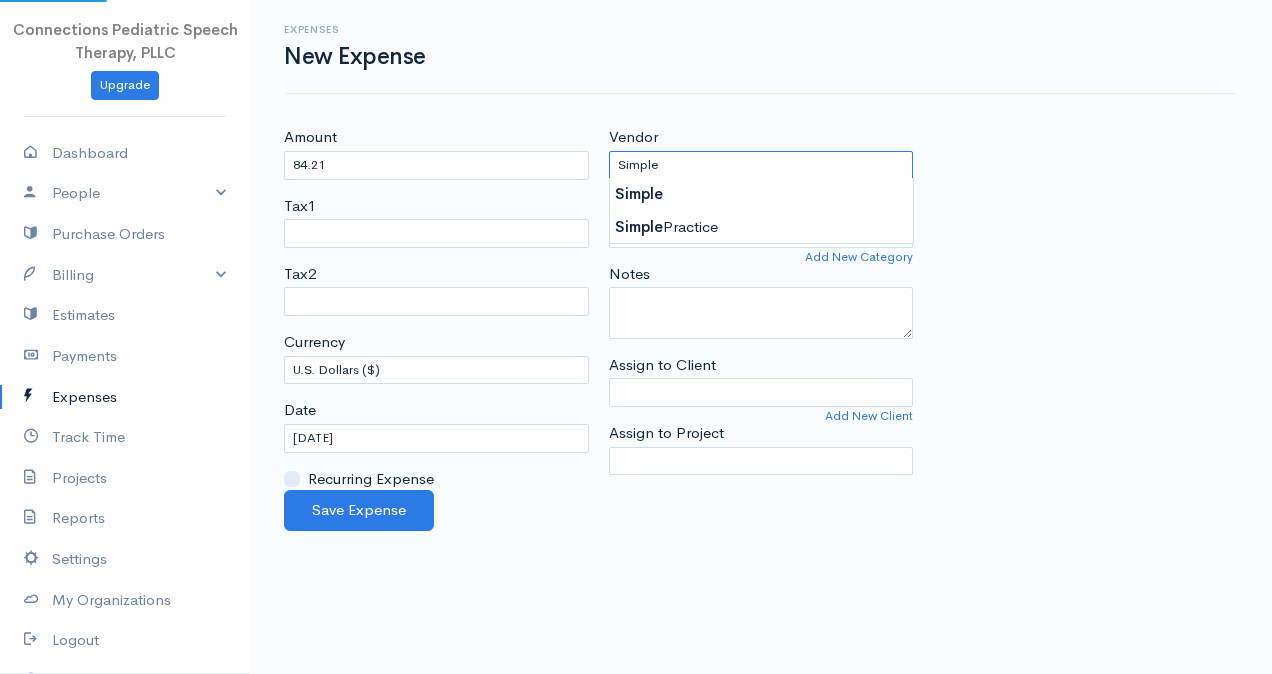 click on "Simple" at bounding box center (761, 165) 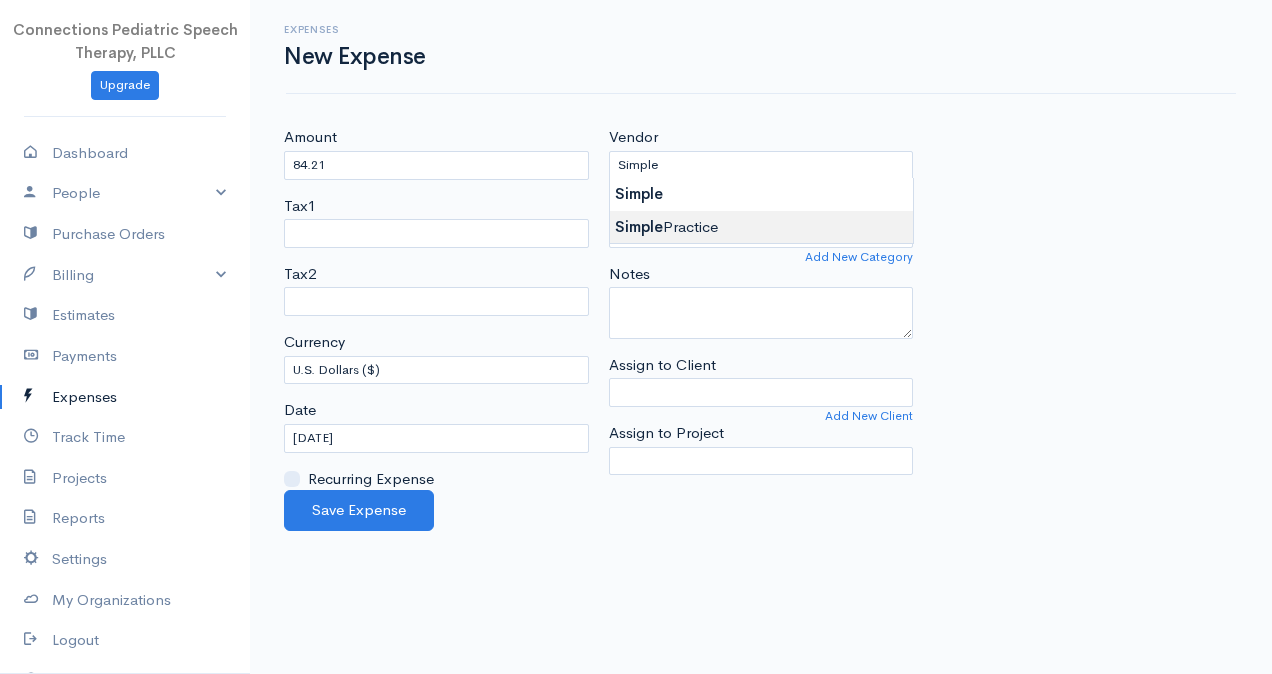 type on "Simple Practice" 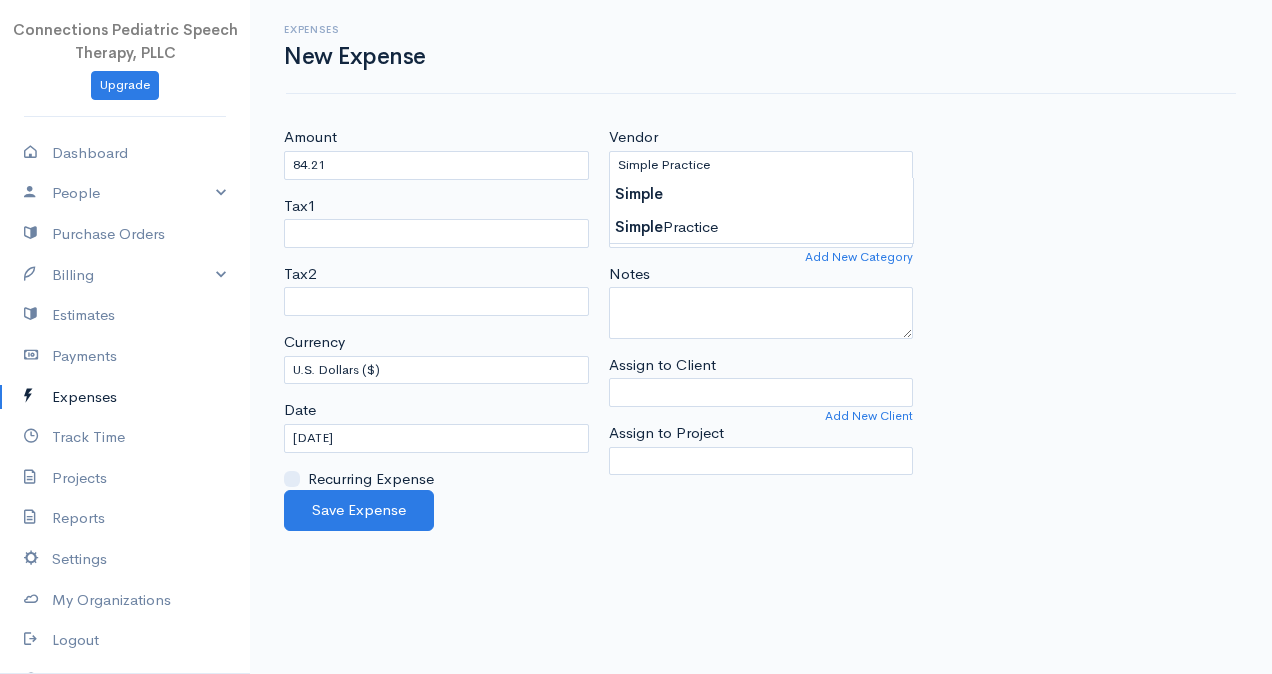 click on "Connections Pediatric Speech Therapy, PLLC
Upgrade
Dashboard
People
Clients
Vendors
Staff Users
Purchase Orders
Billing
Invoice
Recurring Invoice
Items
Services
Taxes
Credits
Estimates
Payments
Expenses
Track Time
Projects
Reports
Settings
My Organizations
Logout
Help
@CloudBooksApp 2022
Expenses
New Expense
Amount 84.21 Tax1 Tax2 Currency U.S. Dollars ($) Canadian Dollars ($) British Pounds Sterling (£) Euros (€) Australian Dollars ($) Afghani (Af) Argentine Pesos ($)" at bounding box center (636, 337) 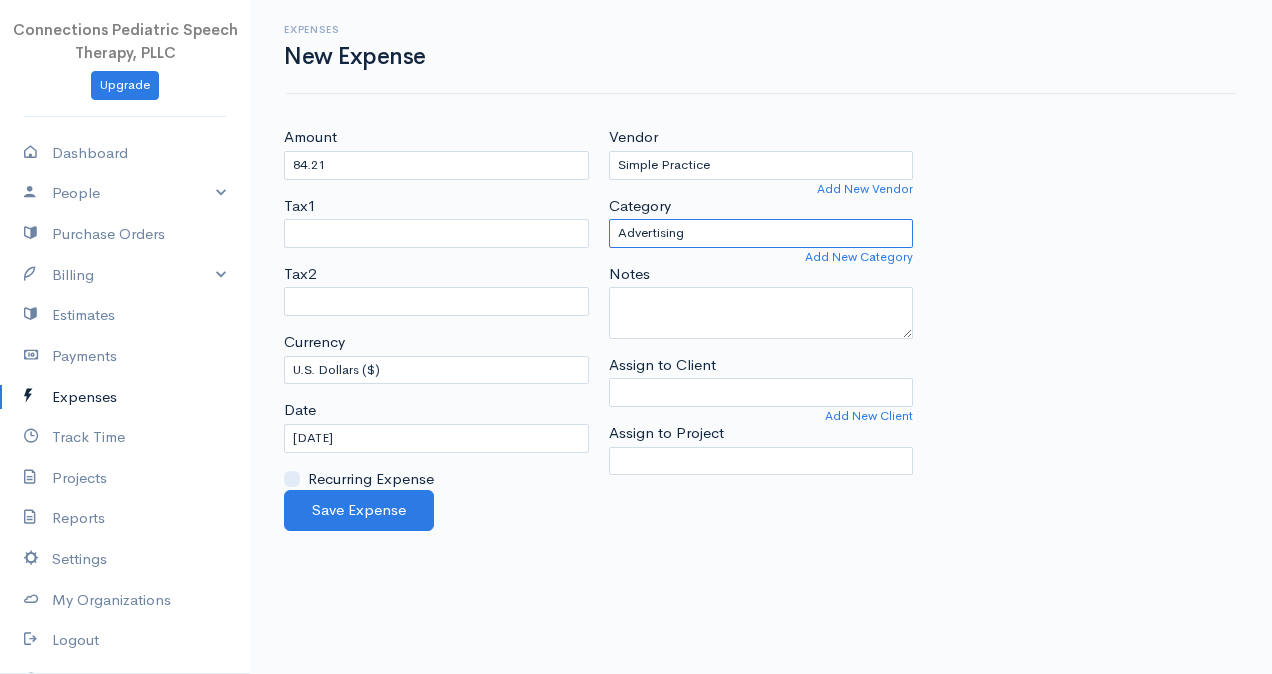 click on "Advertising Business Insurance Business Licenses and Permits Car & Truck Expenses Contractors Education Education and Training Employee Benefits Hardware Meals & Entertainment Organizational Dues Other Expenses Personal Professional Services Rent or Lease Supplies Technology Travel Utilities" at bounding box center [761, 233] 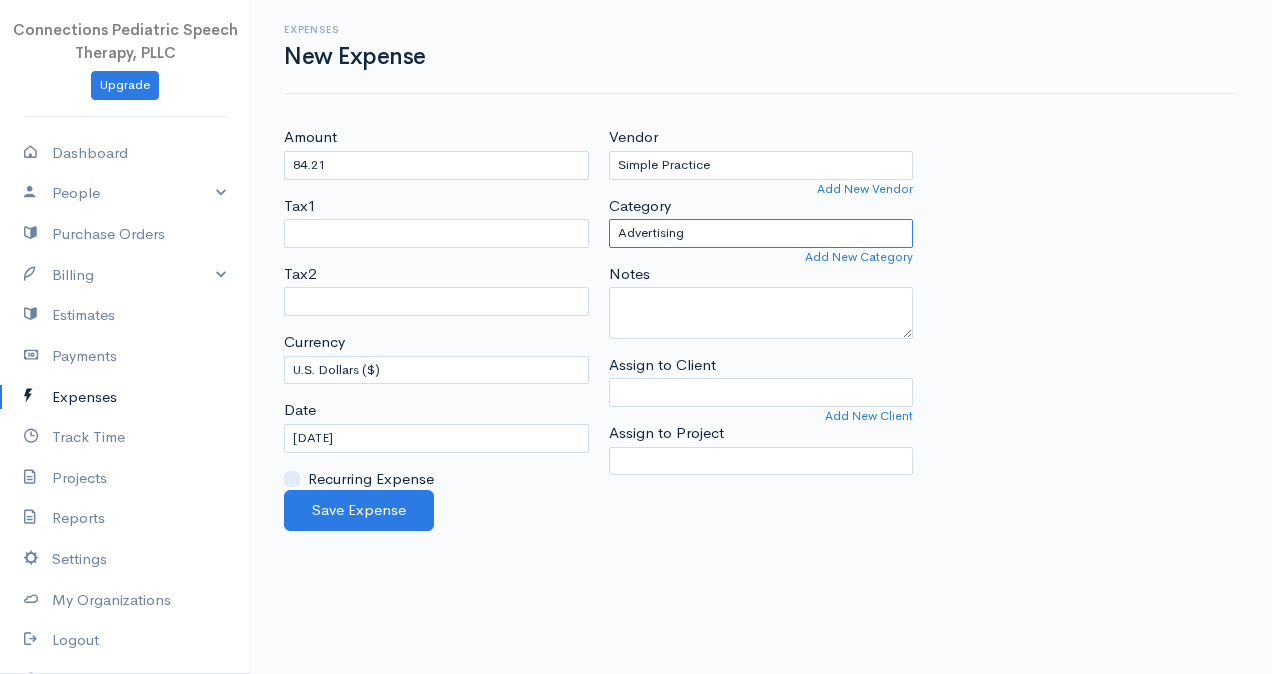 select on "Technology" 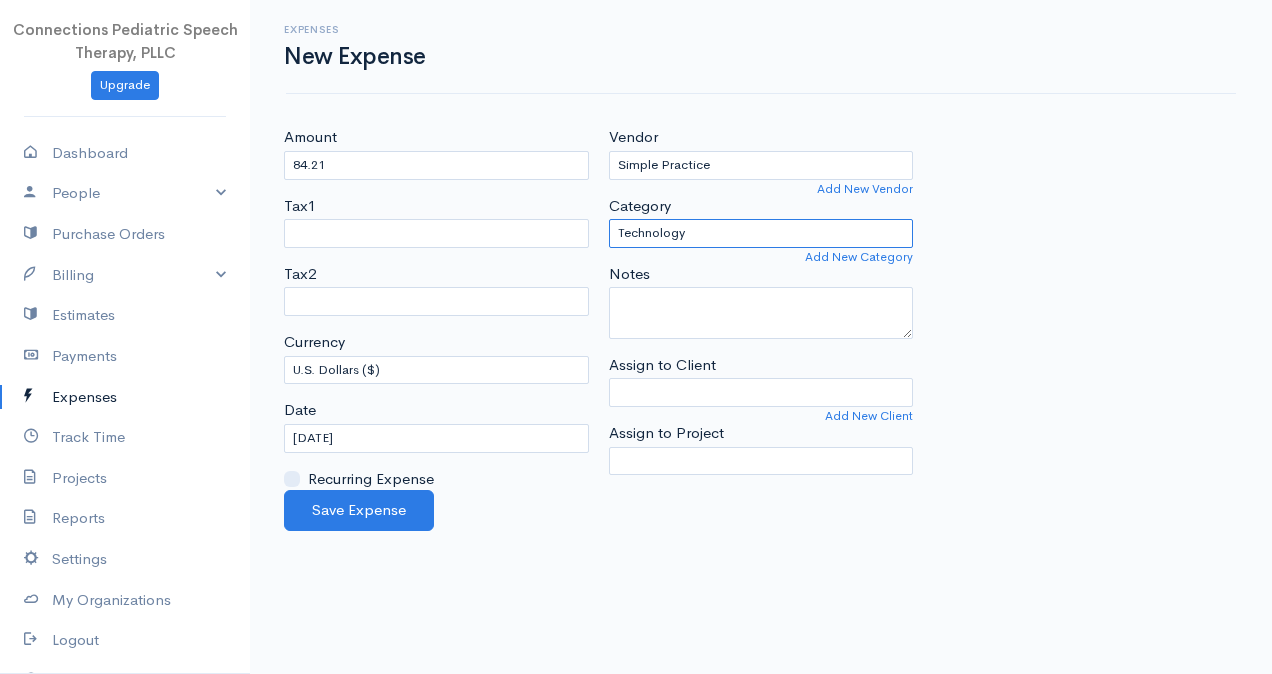 click on "Advertising Business Insurance Business Licenses and Permits Car & Truck Expenses Contractors Education Education and Training Employee Benefits Hardware Meals & Entertainment Organizational Dues Other Expenses Personal Professional Services Rent or Lease Supplies Technology Travel Utilities" at bounding box center (761, 233) 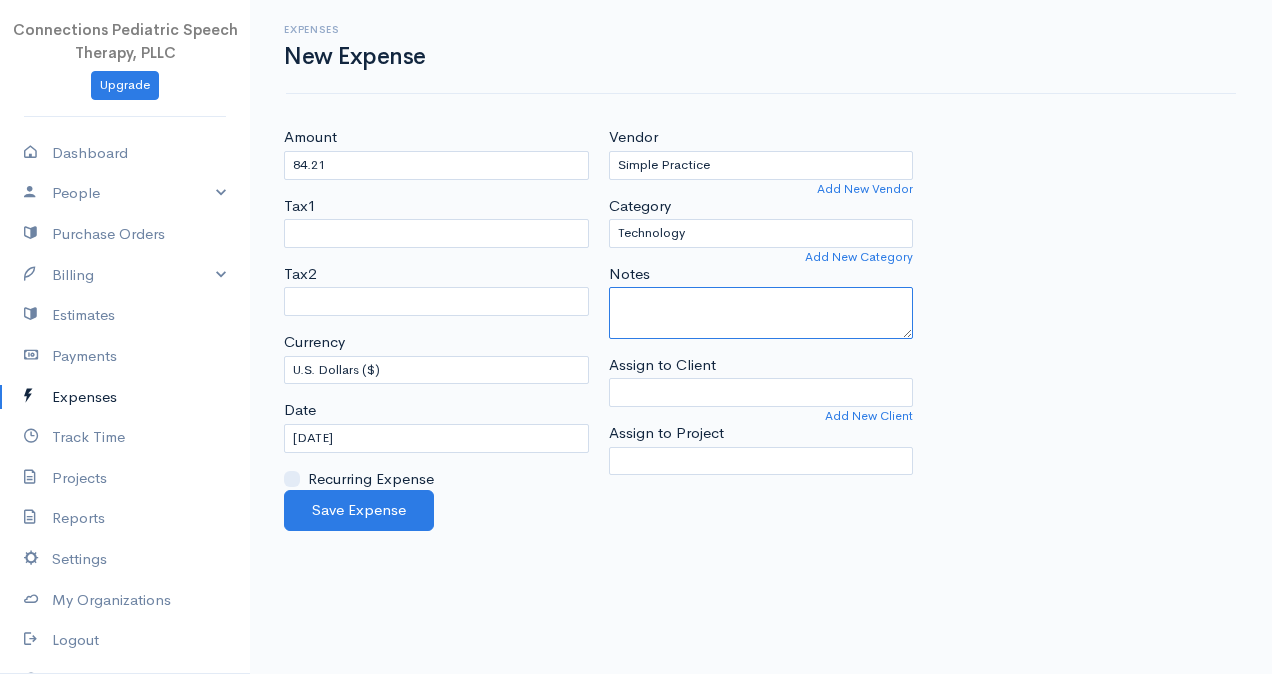 click on "Notes" at bounding box center (761, 313) 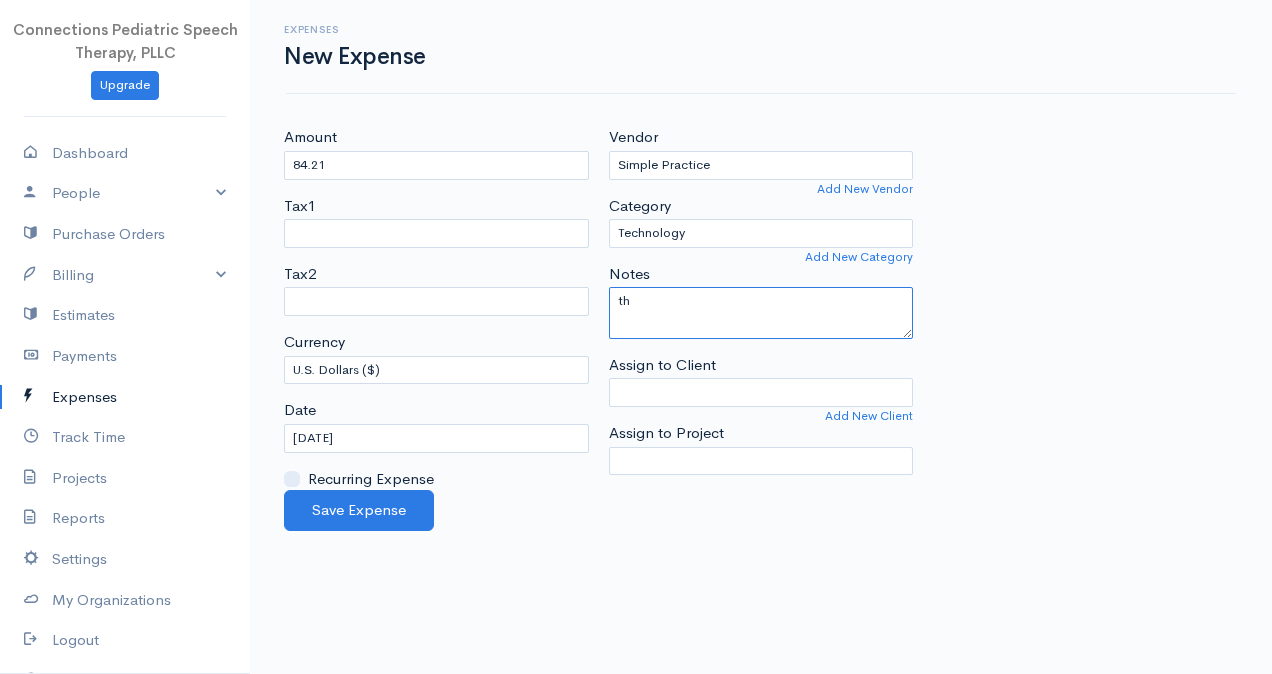 type on "t" 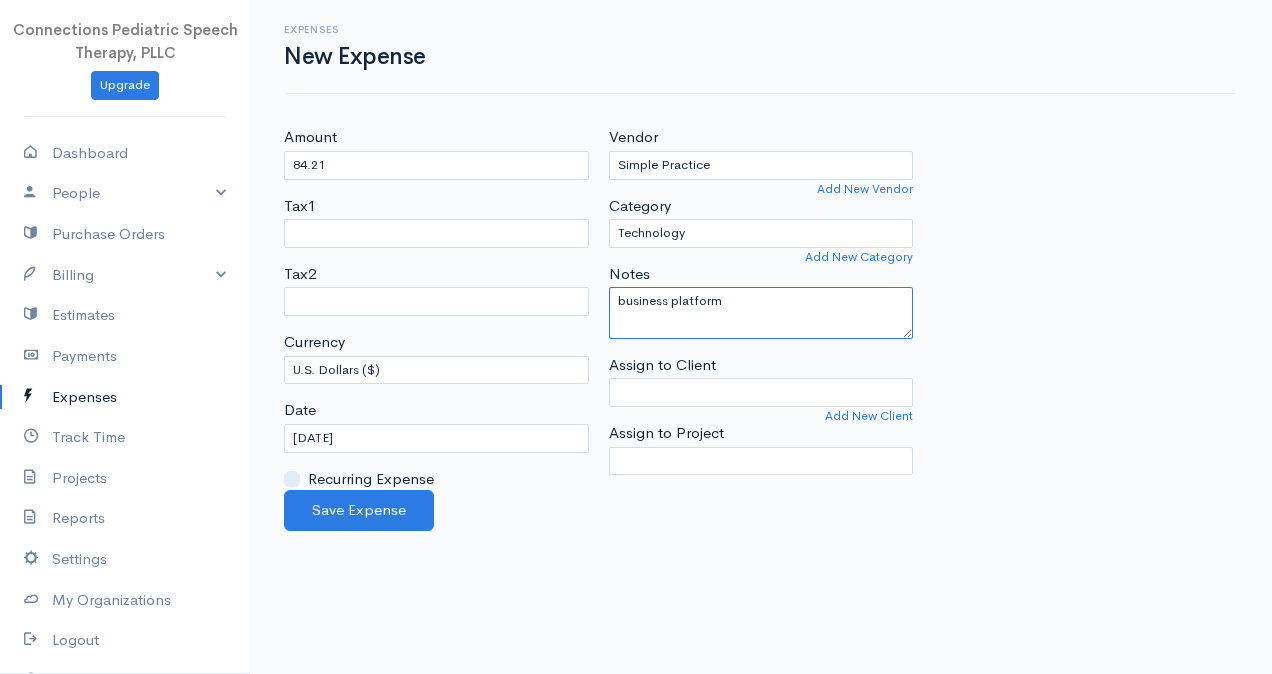 type on "business platform" 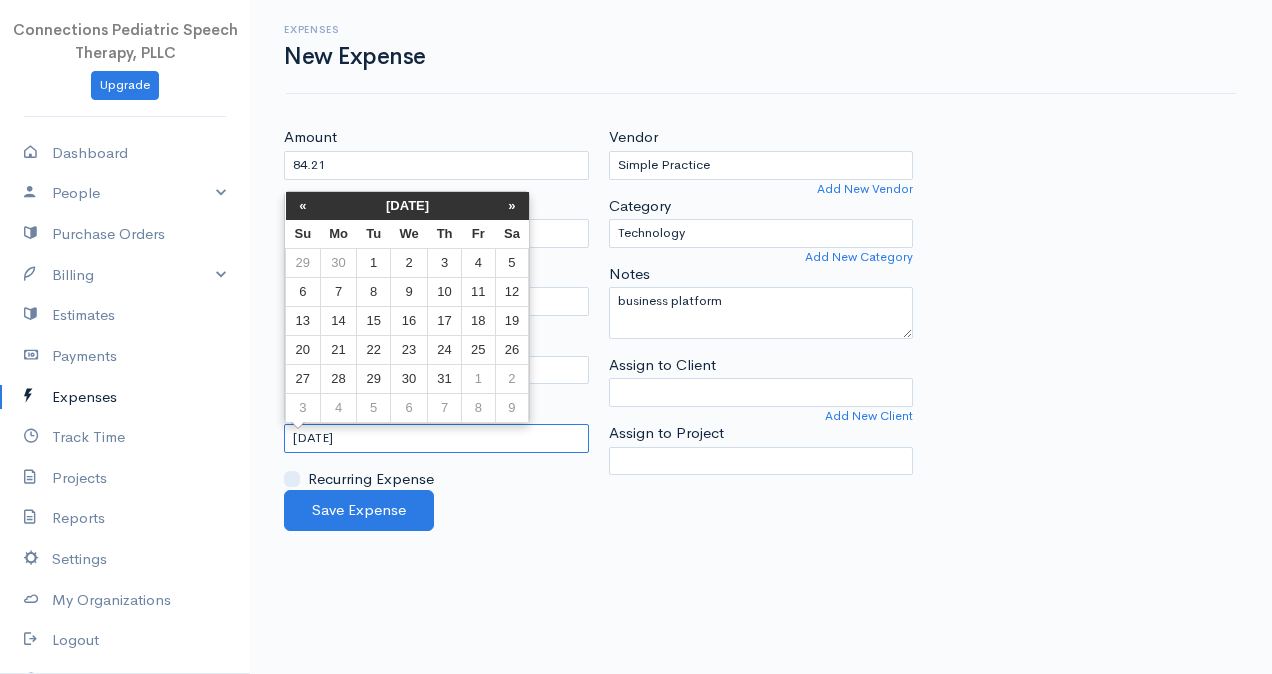 click on "[DATE]" at bounding box center (436, 438) 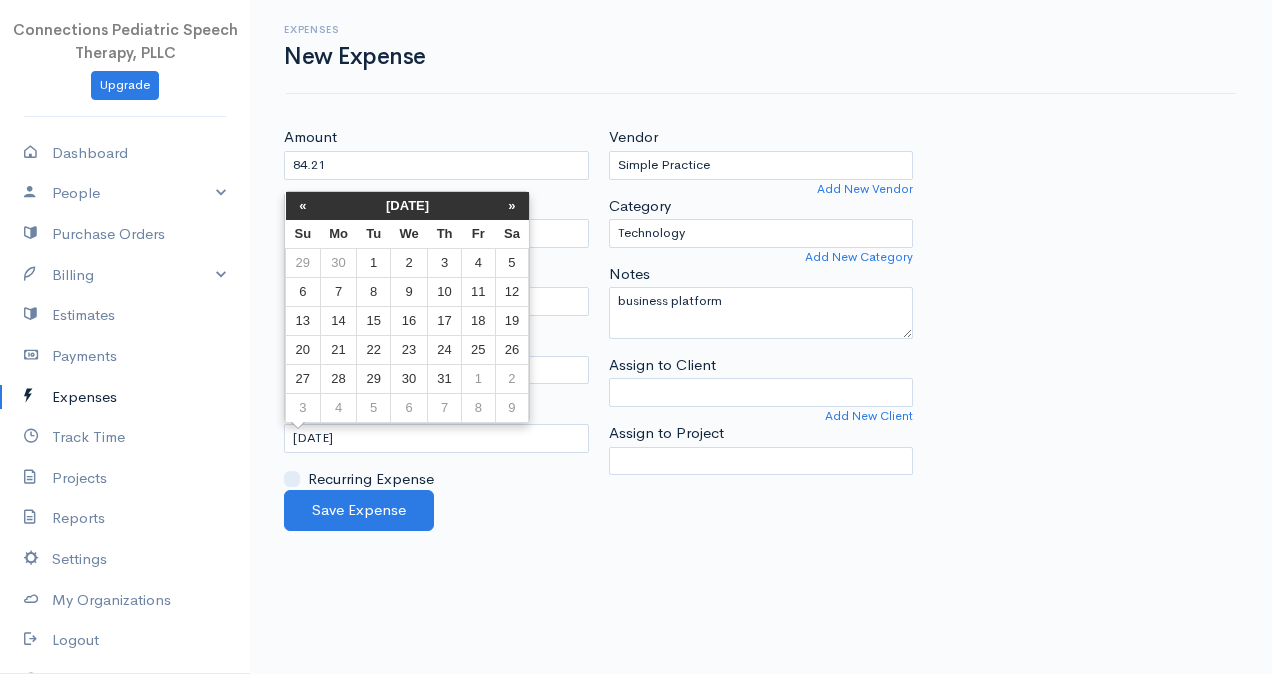 click on "2" at bounding box center [408, 262] 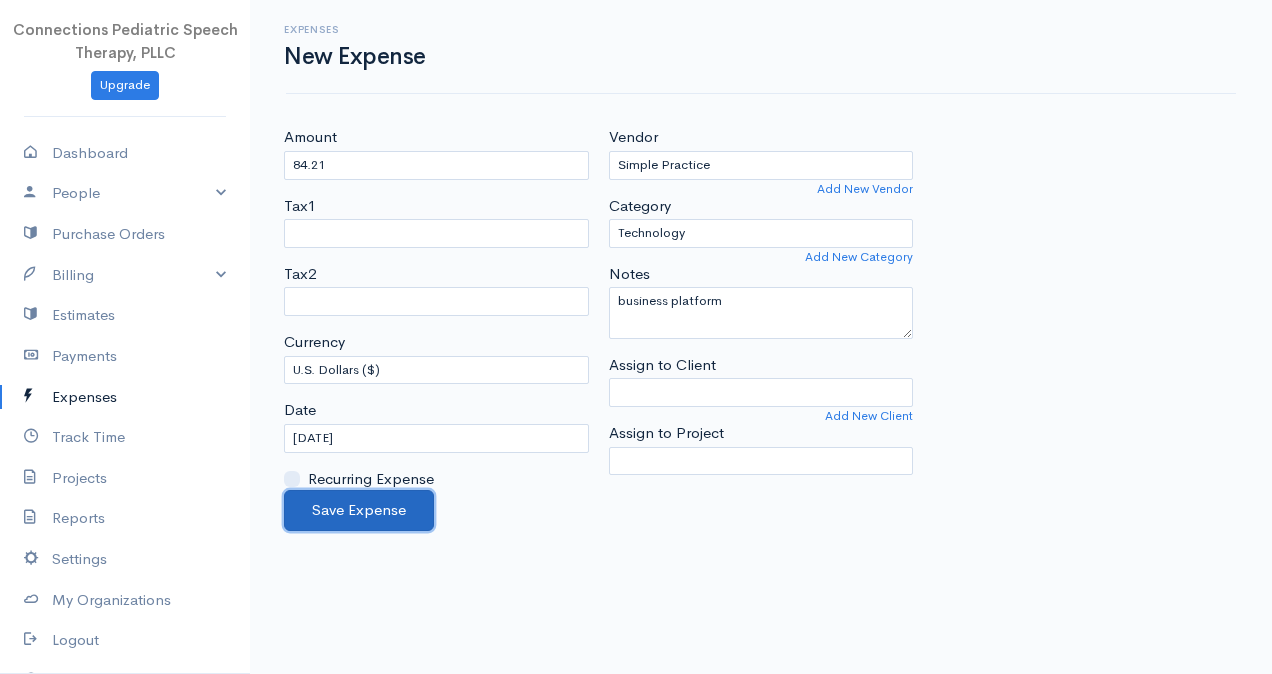 click on "Save Expense" at bounding box center (359, 510) 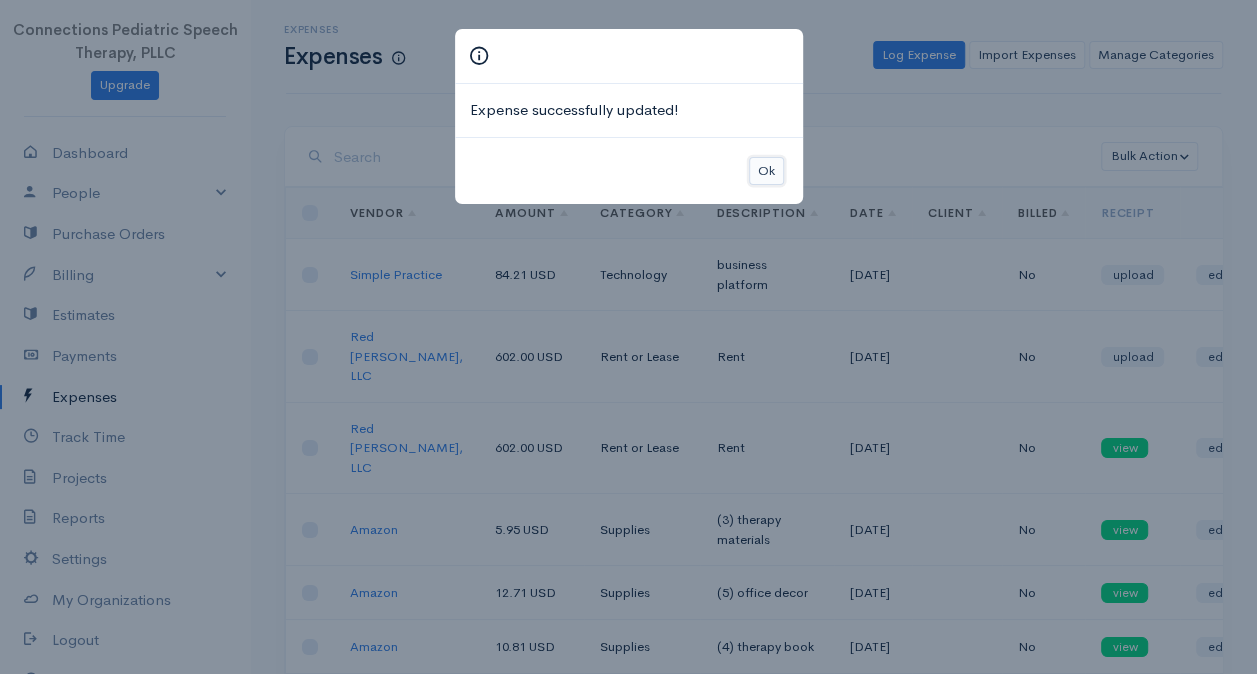 click on "Ok" at bounding box center (766, 171) 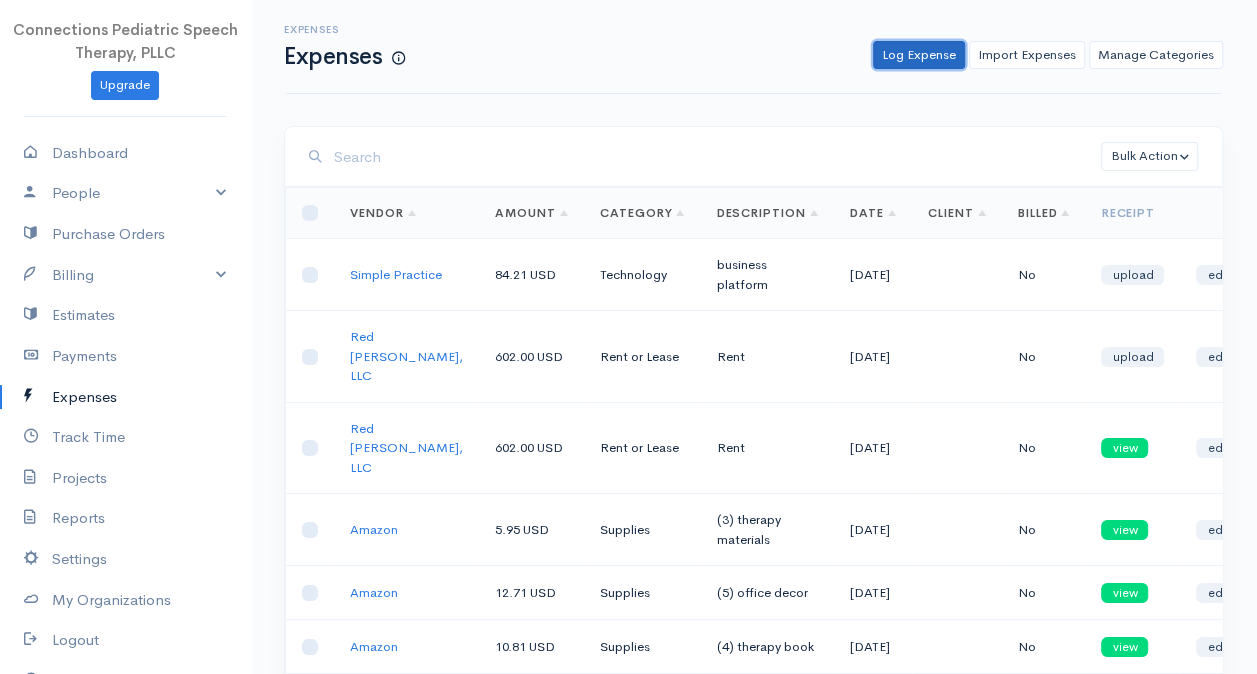 click on "Log Expense" at bounding box center [919, 55] 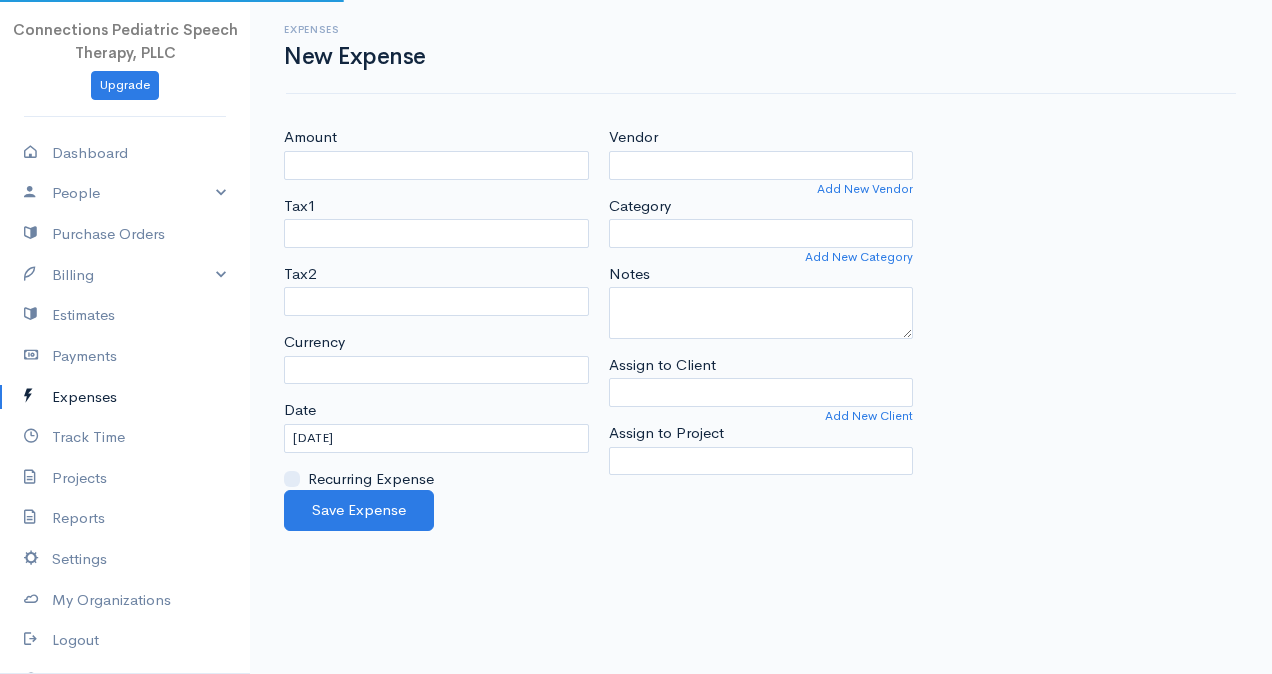 select on "USD" 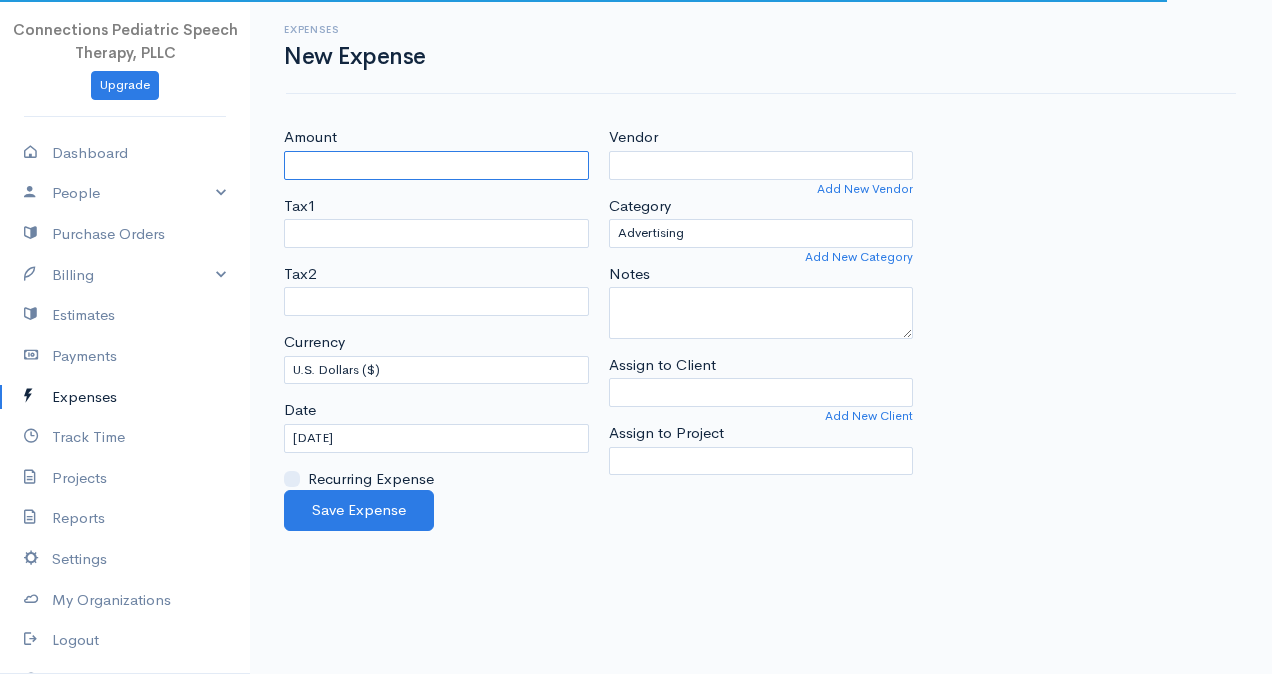 click on "Amount" at bounding box center [436, 165] 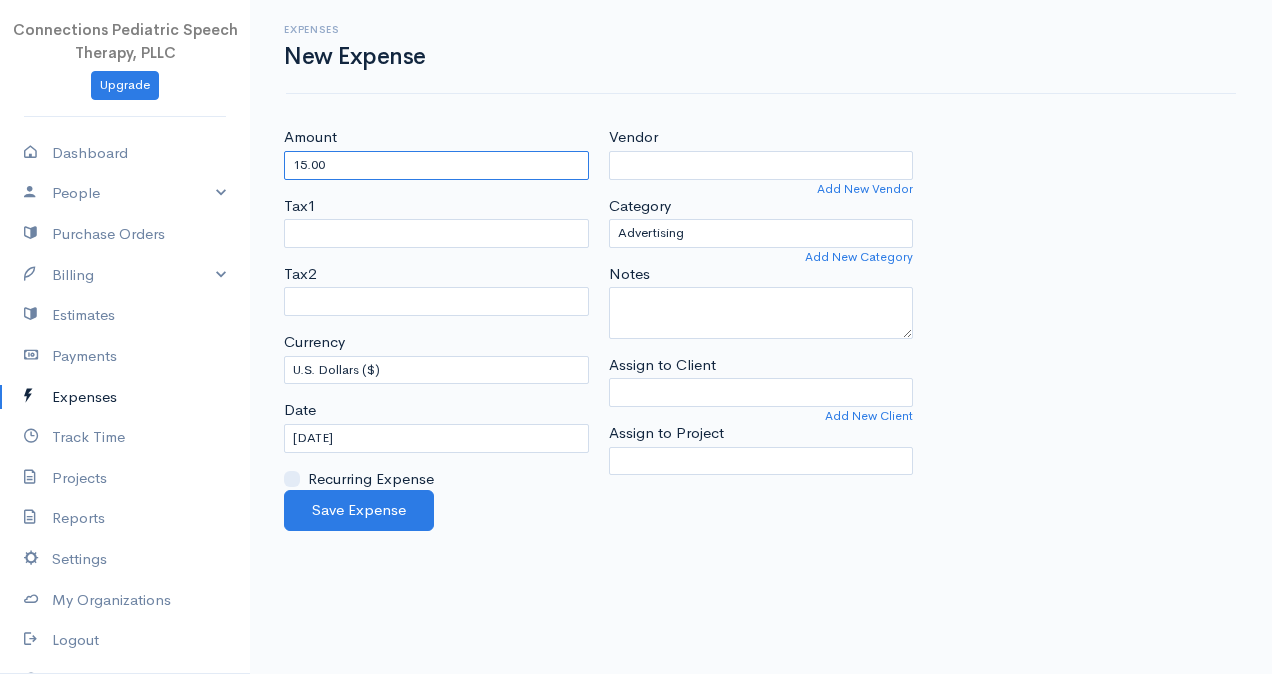 type on "15.00" 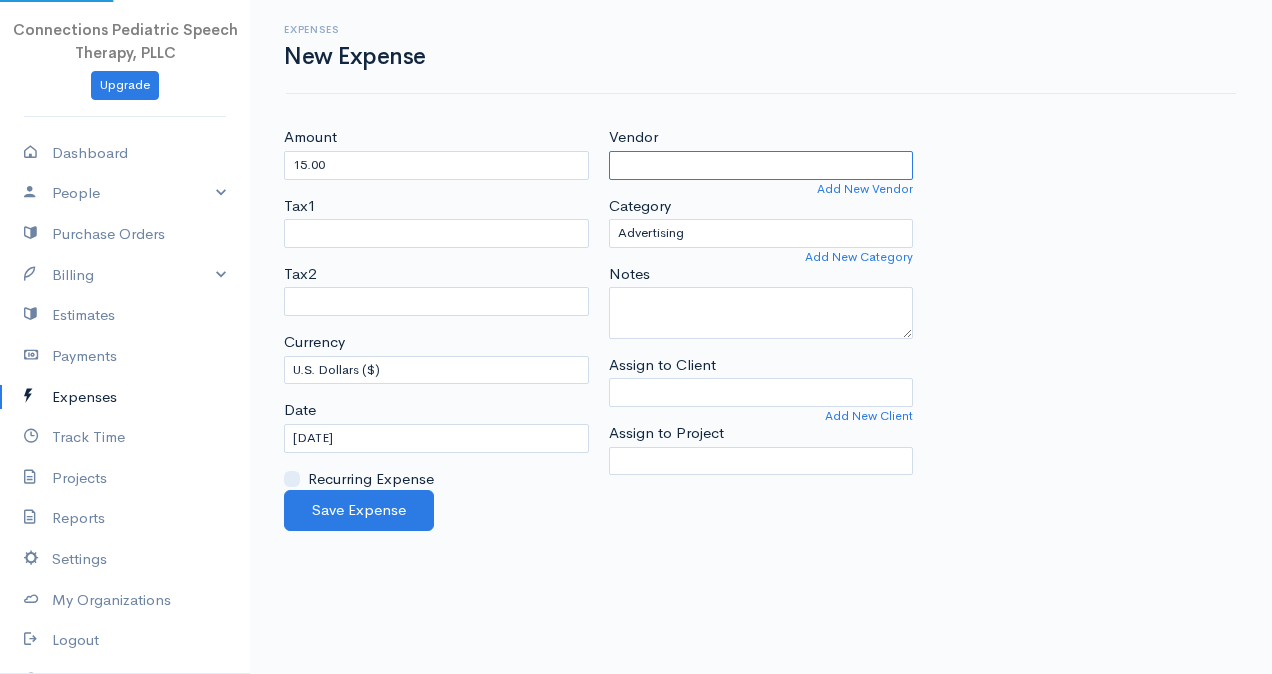 click on "Vendor" at bounding box center [761, 165] 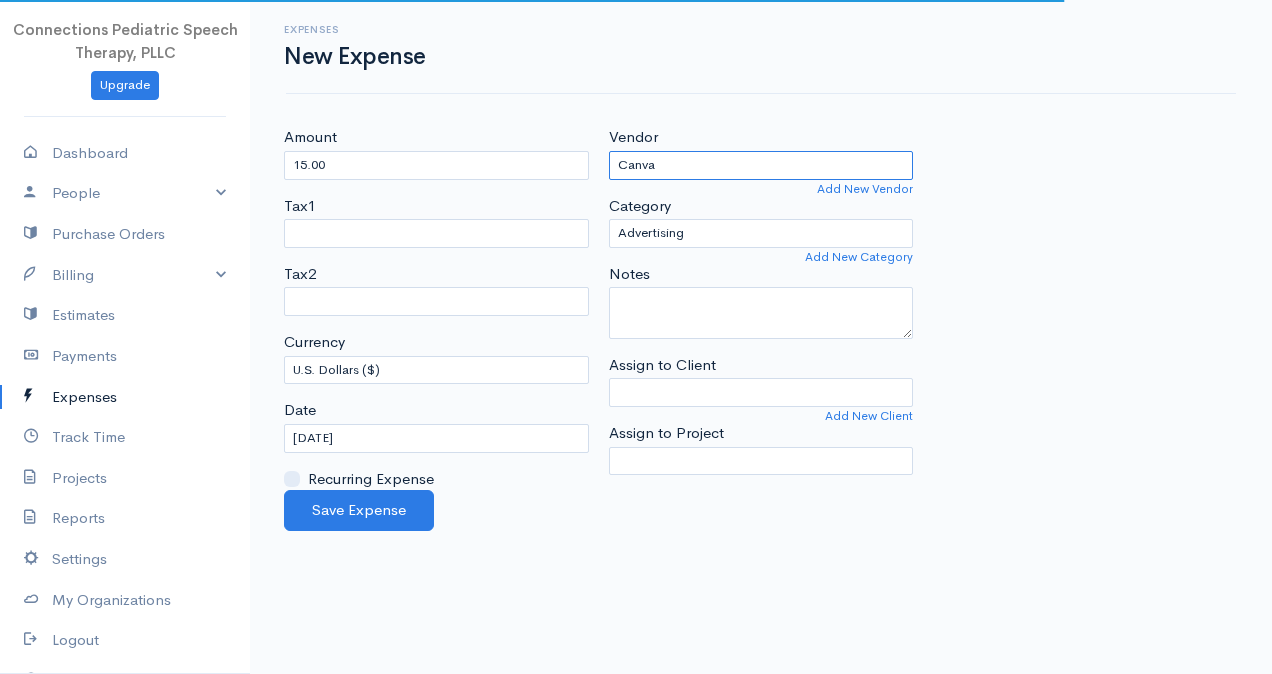 type on "Canva" 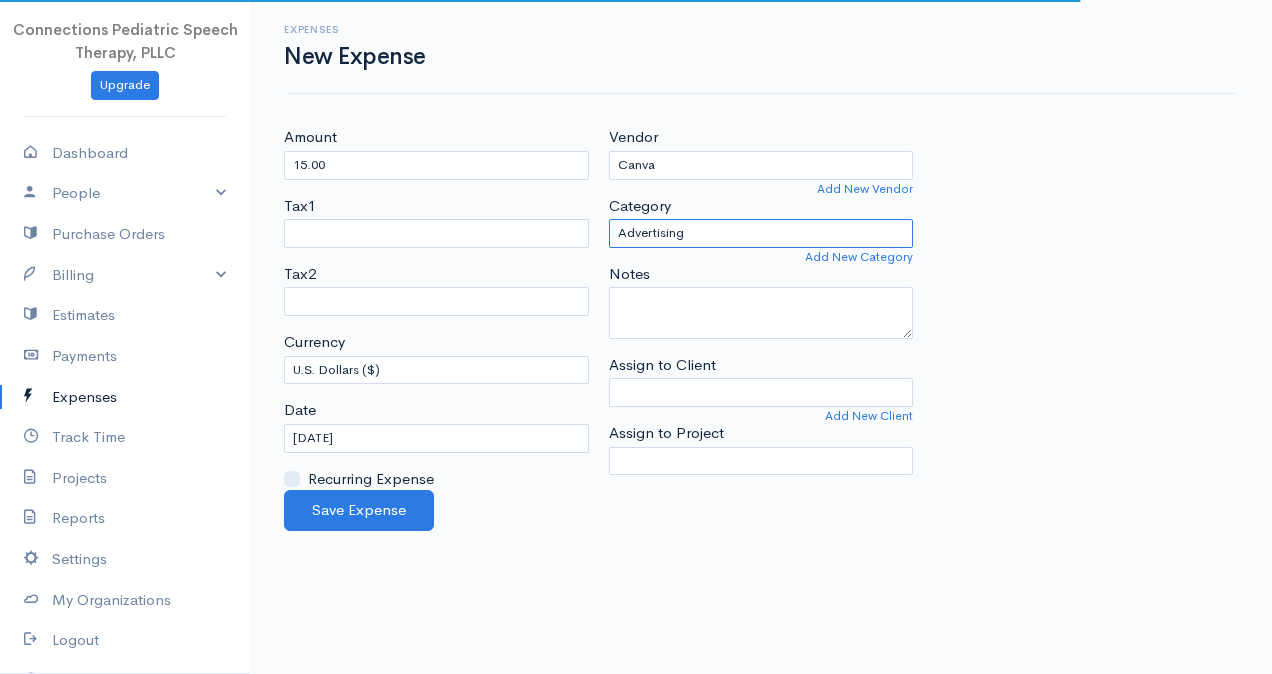click on "Advertising Business Insurance Business Licenses and Permits Car & Truck Expenses Contractors Education Education and Training Employee Benefits Hardware Meals & Entertainment Organizational Dues Other Expenses Personal Professional Services Rent or Lease Supplies Technology Travel Utilities" at bounding box center (761, 233) 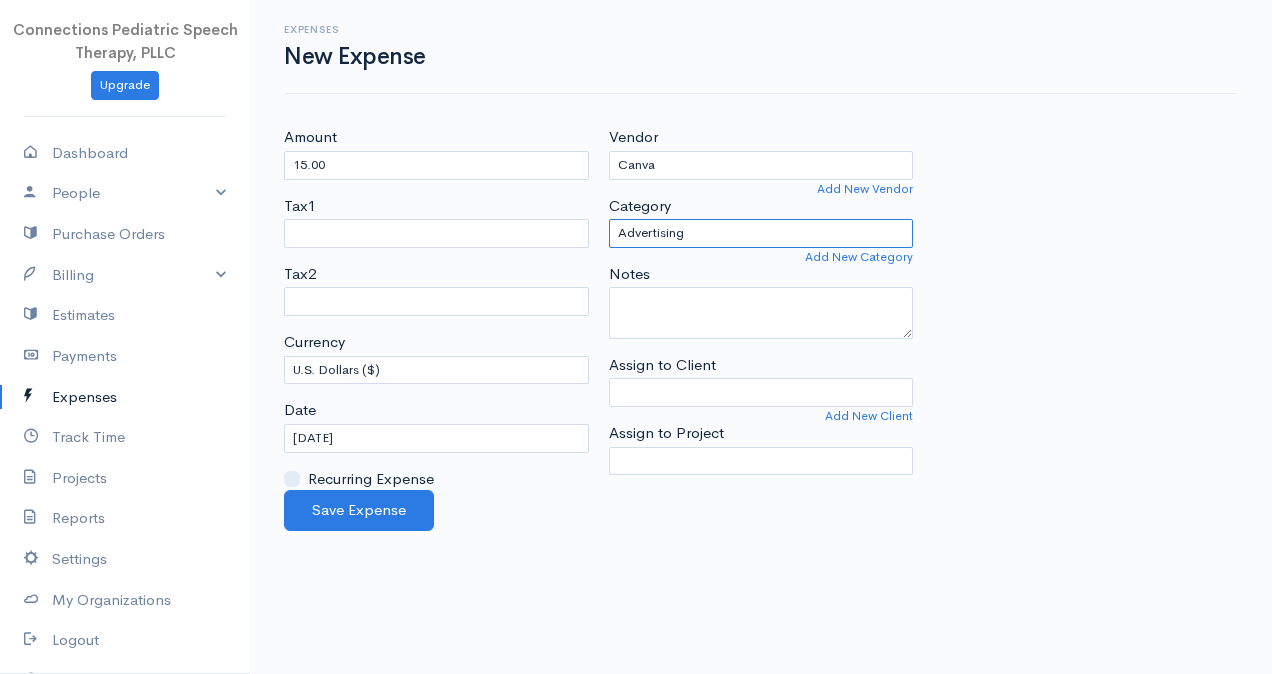select on "Professional Services" 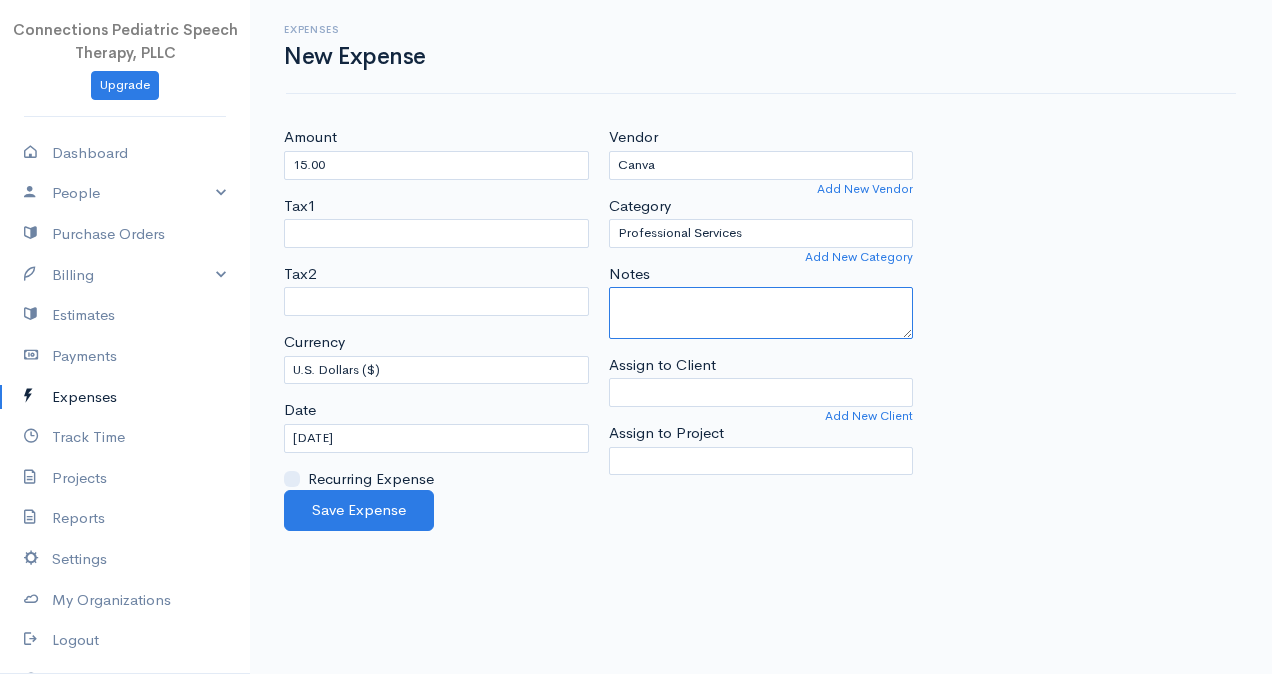 click on "Notes" at bounding box center [761, 313] 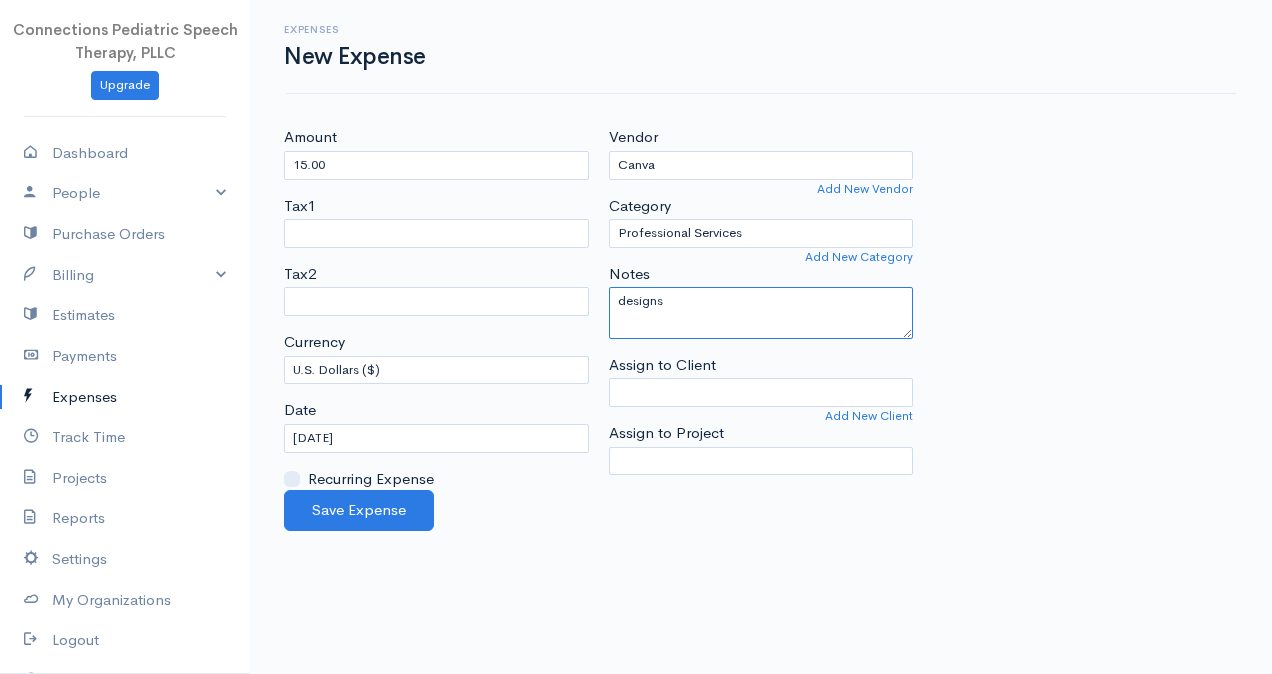type on "designs" 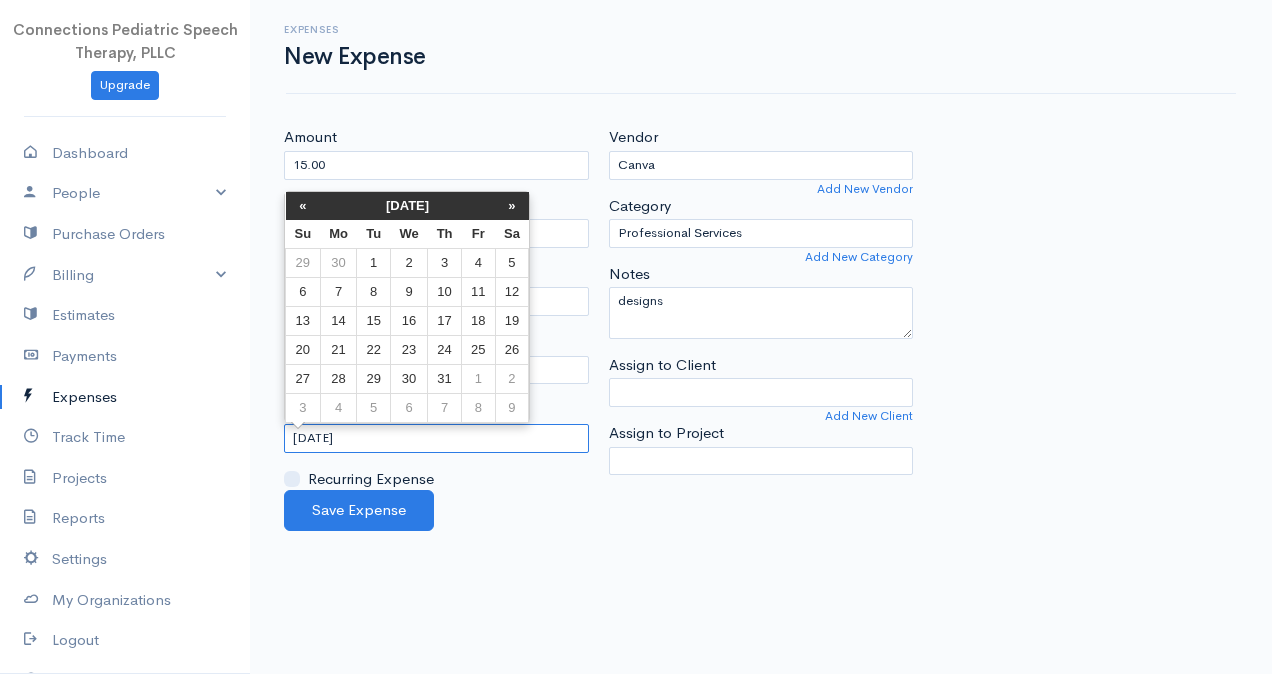 click on "[DATE]" at bounding box center (436, 438) 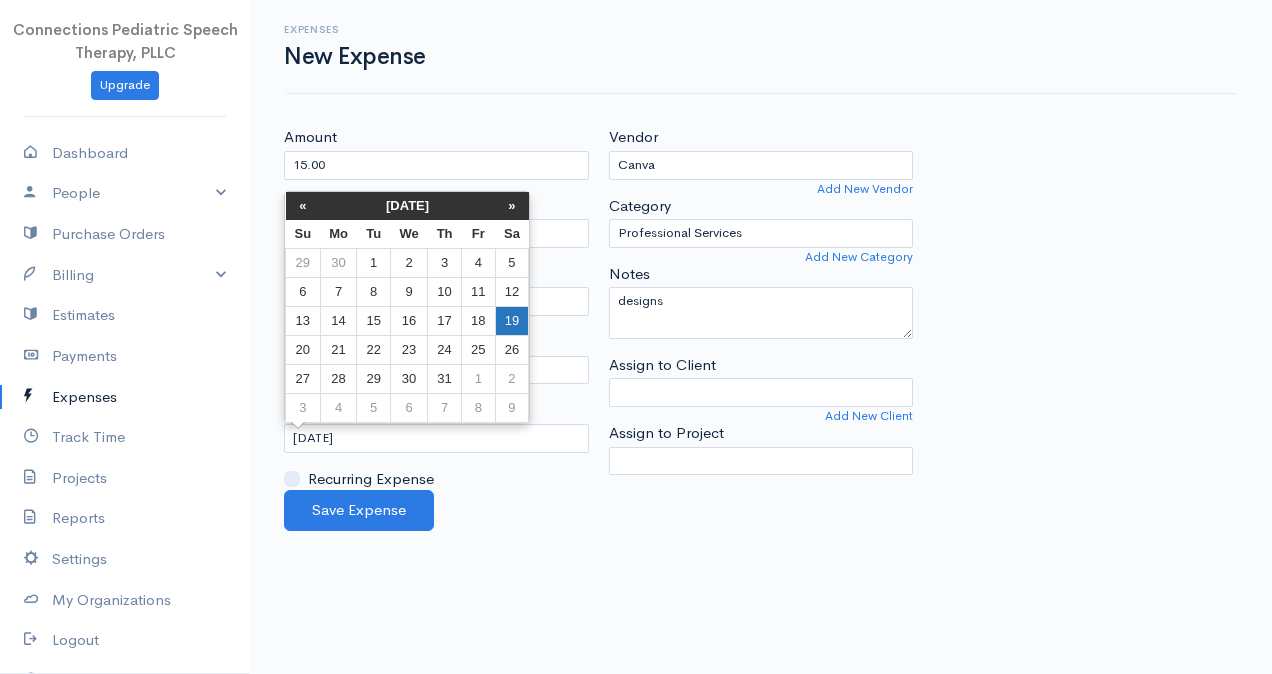 click on "19" at bounding box center [512, 320] 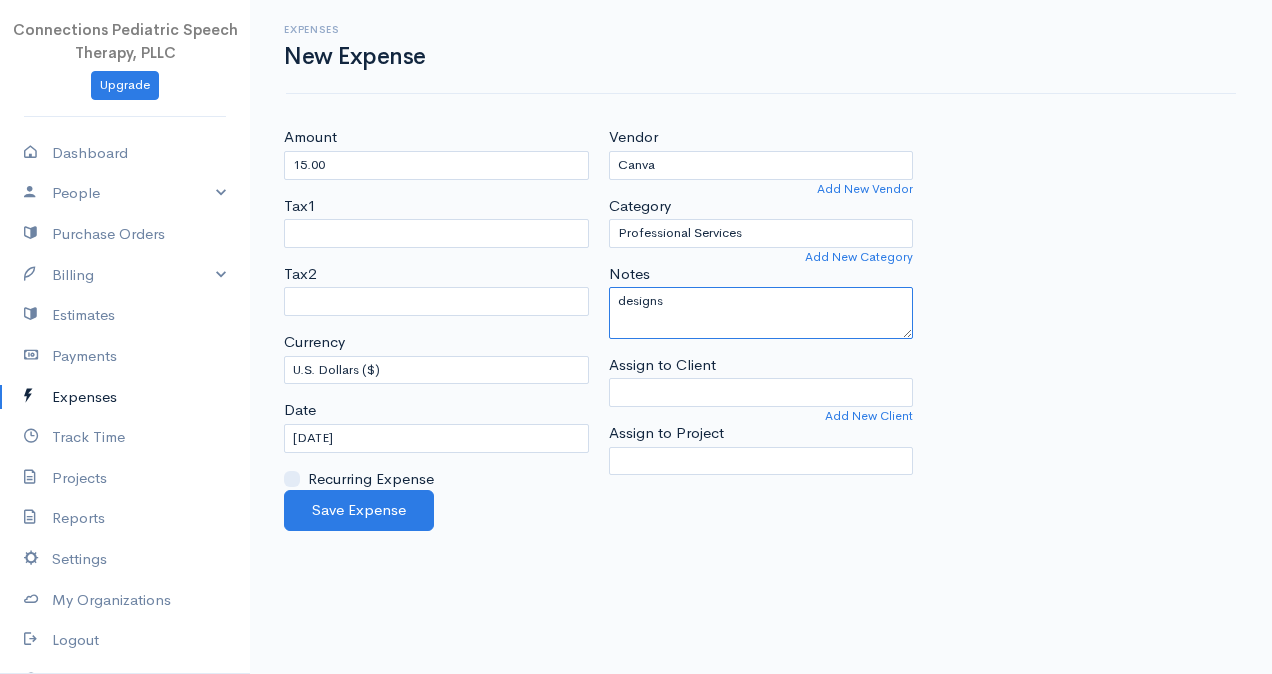 drag, startPoint x: 672, startPoint y: 299, endPoint x: 613, endPoint y: 303, distance: 59.135437 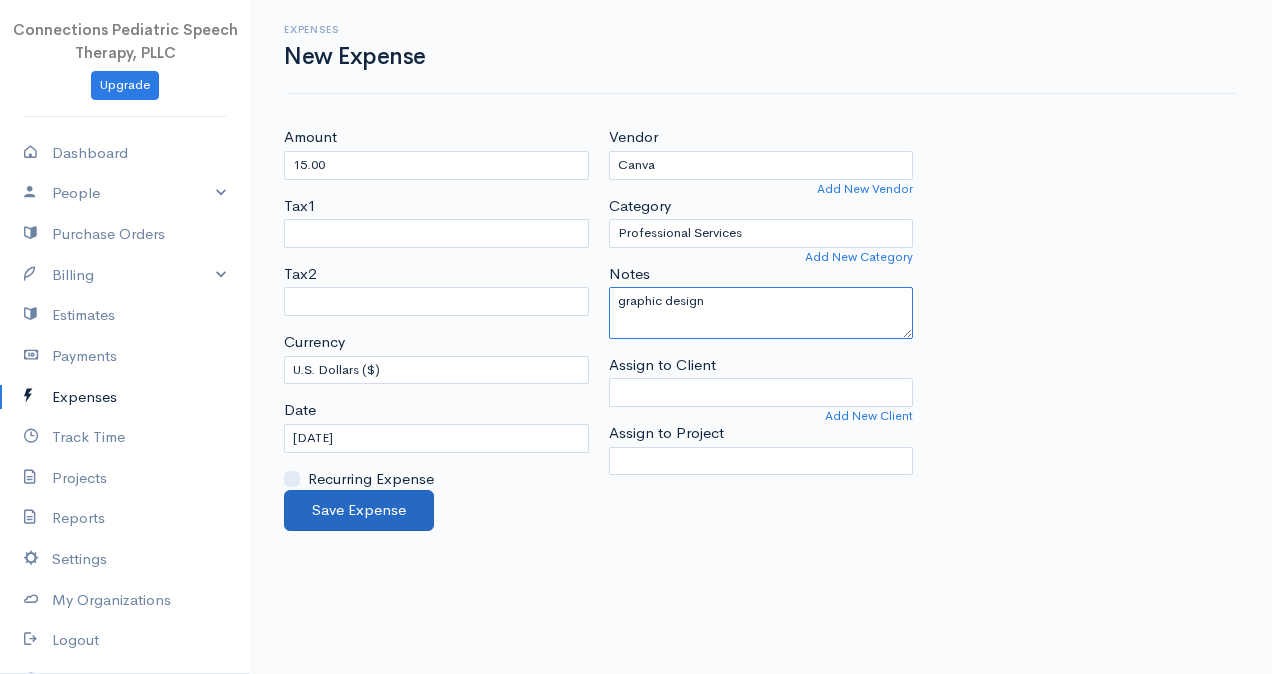 type on "graphic design" 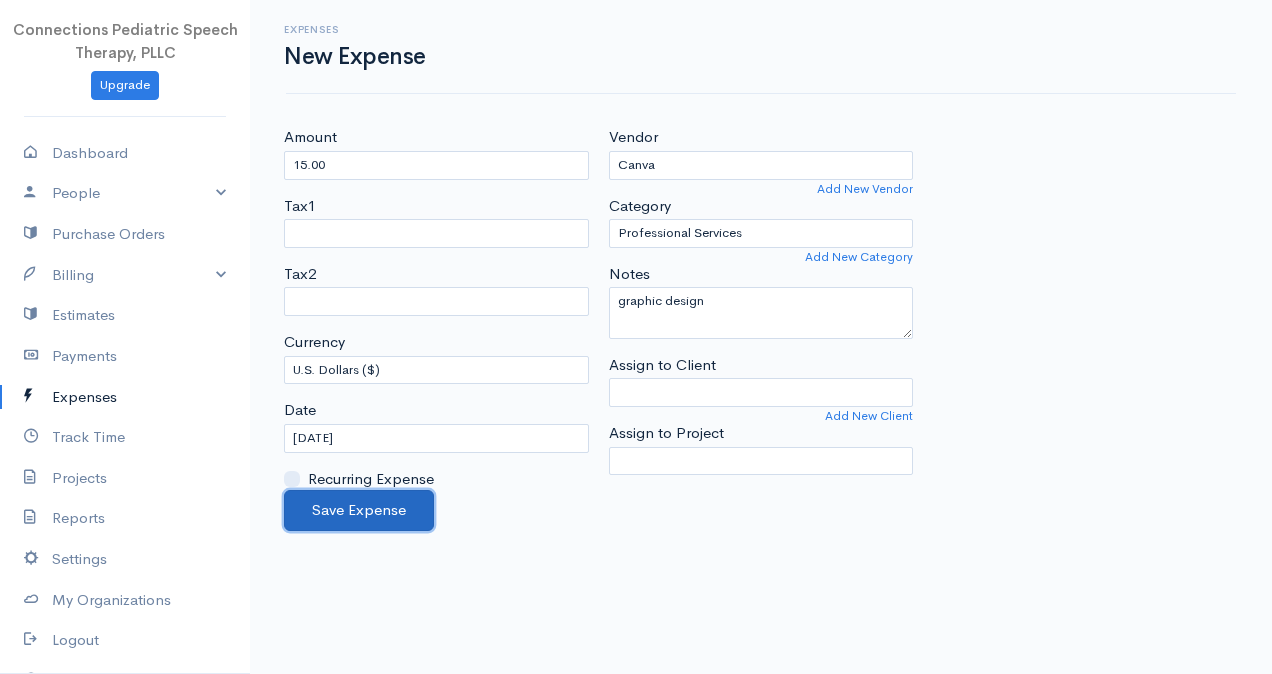 click on "Save Expense" at bounding box center [359, 510] 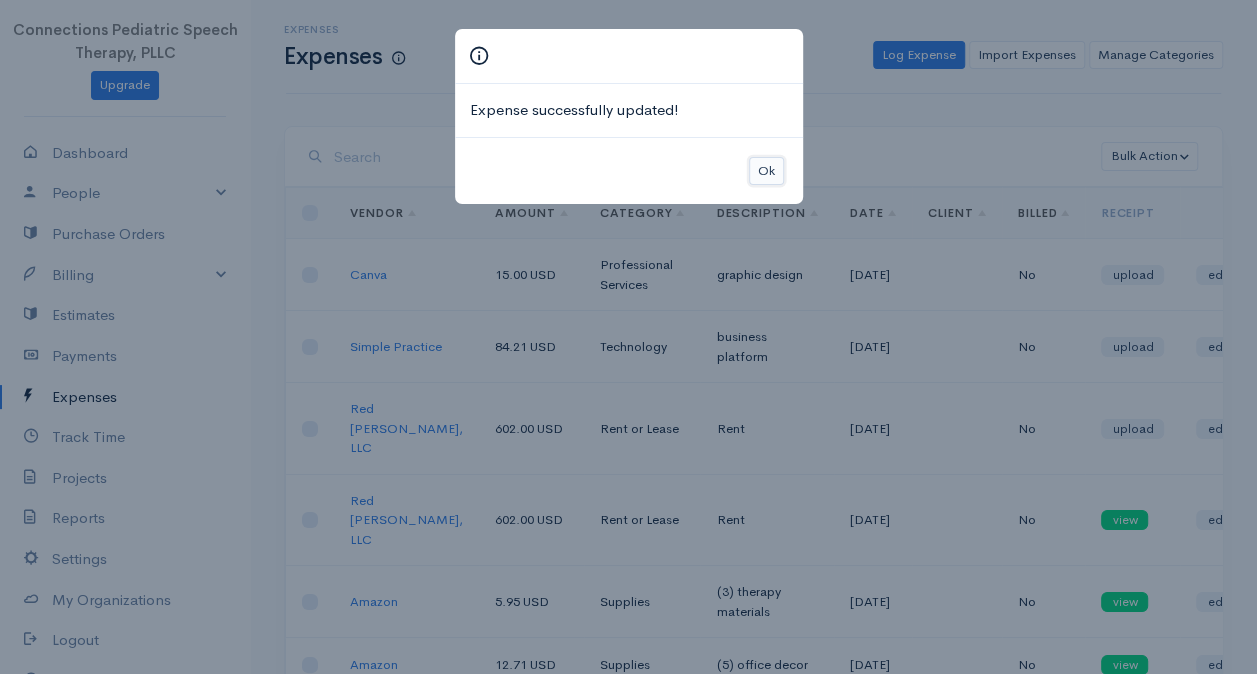 click on "Ok" at bounding box center (766, 171) 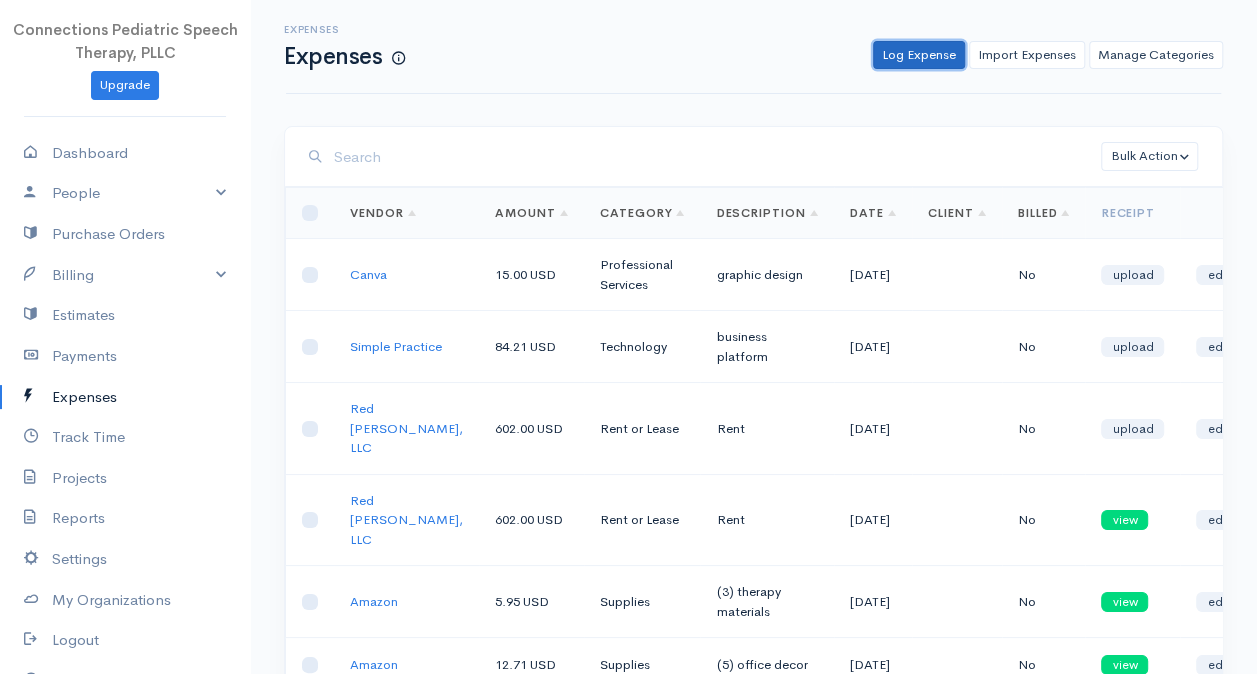 click on "Log Expense" at bounding box center (919, 55) 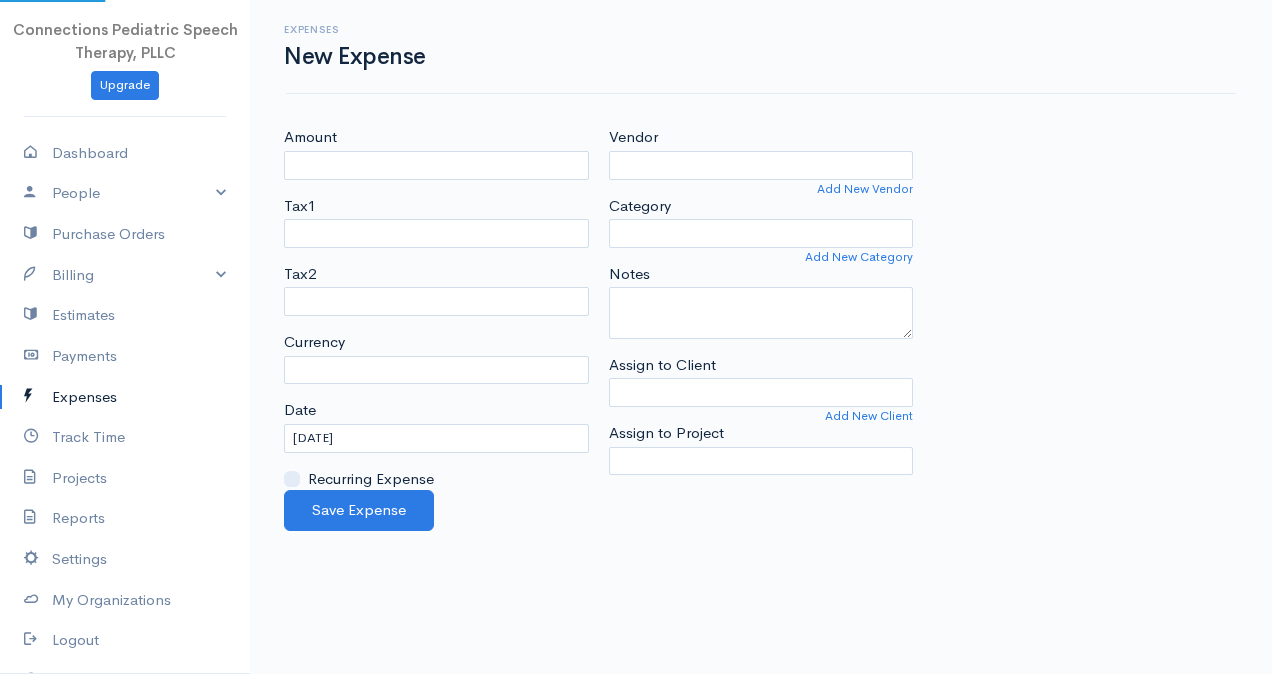 select on "USD" 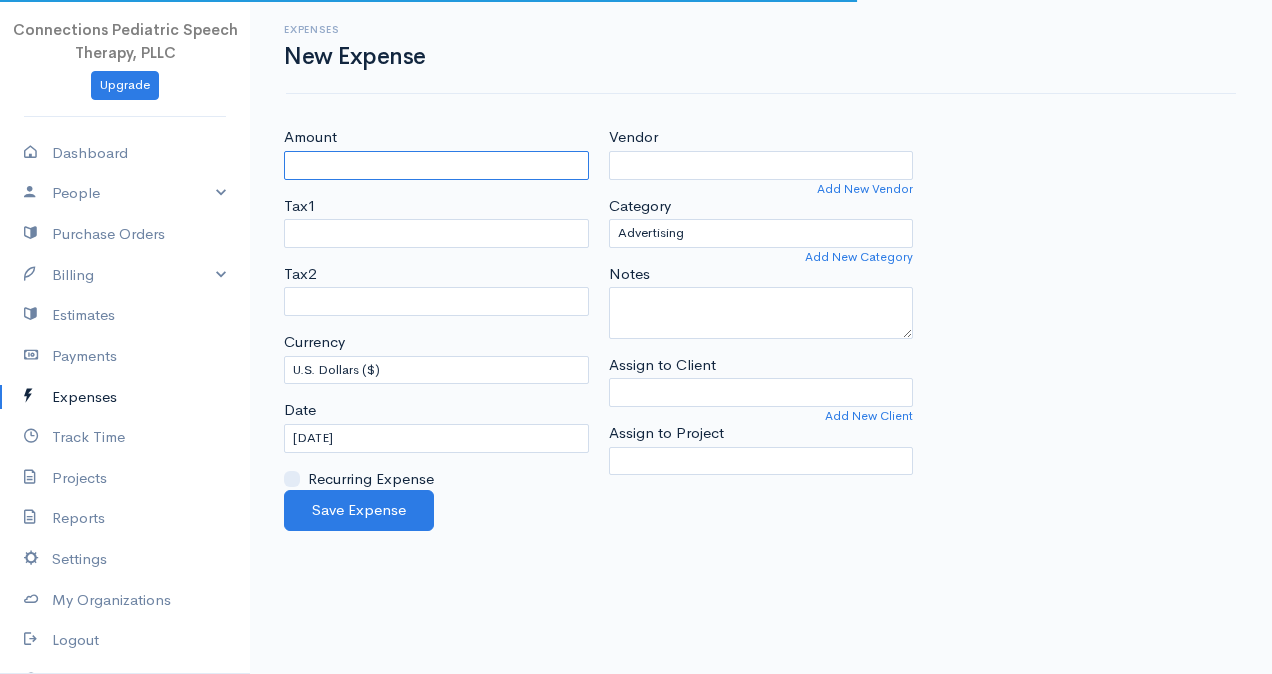 click on "Amount" at bounding box center (436, 165) 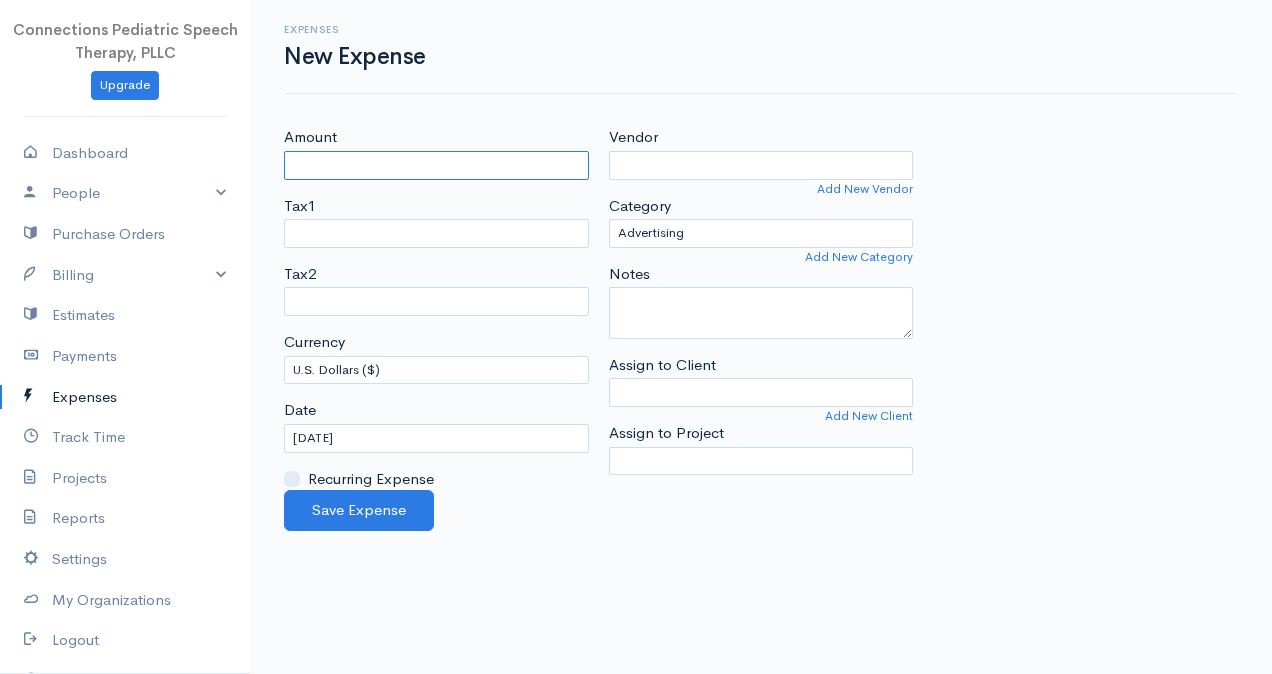 type on "6.74" 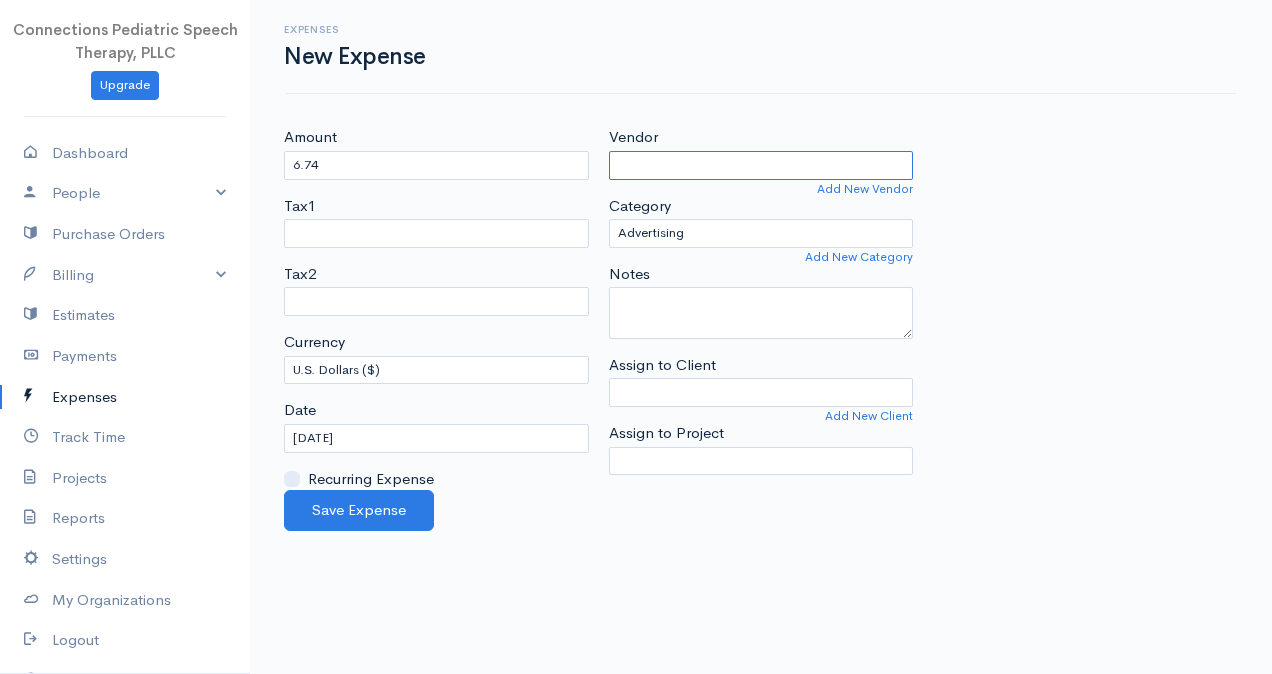 click on "Vendor" at bounding box center [761, 165] 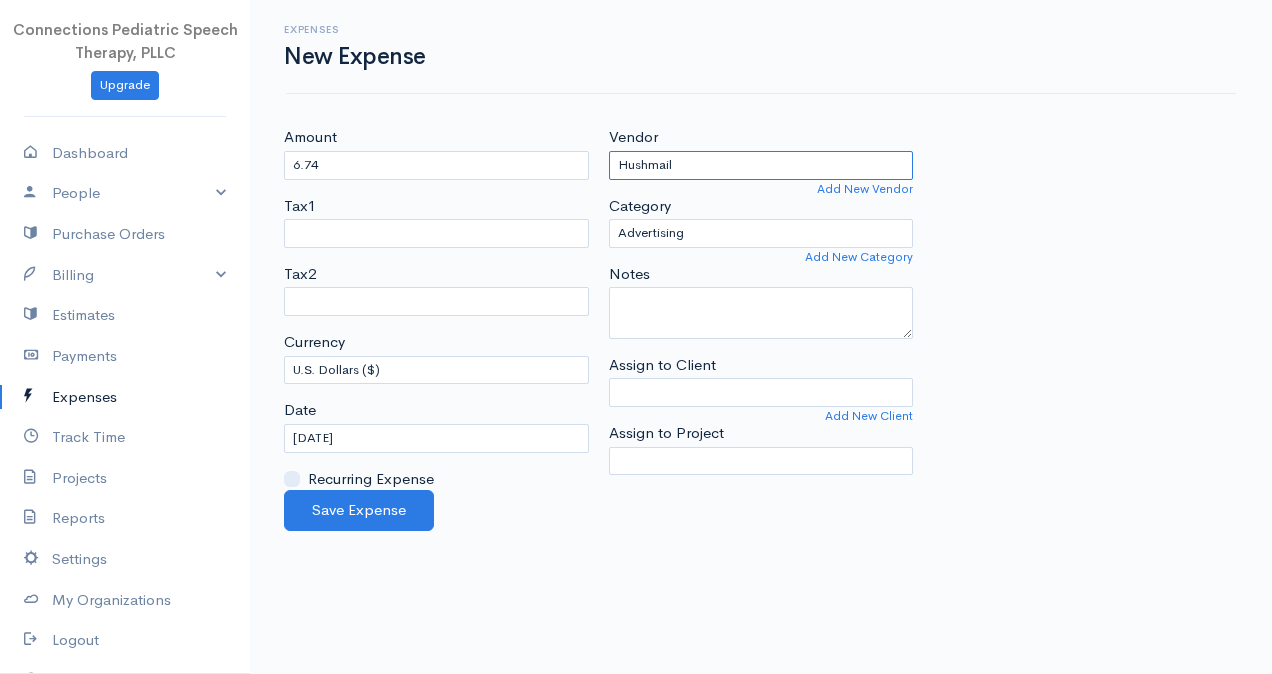 type on "Hushmail" 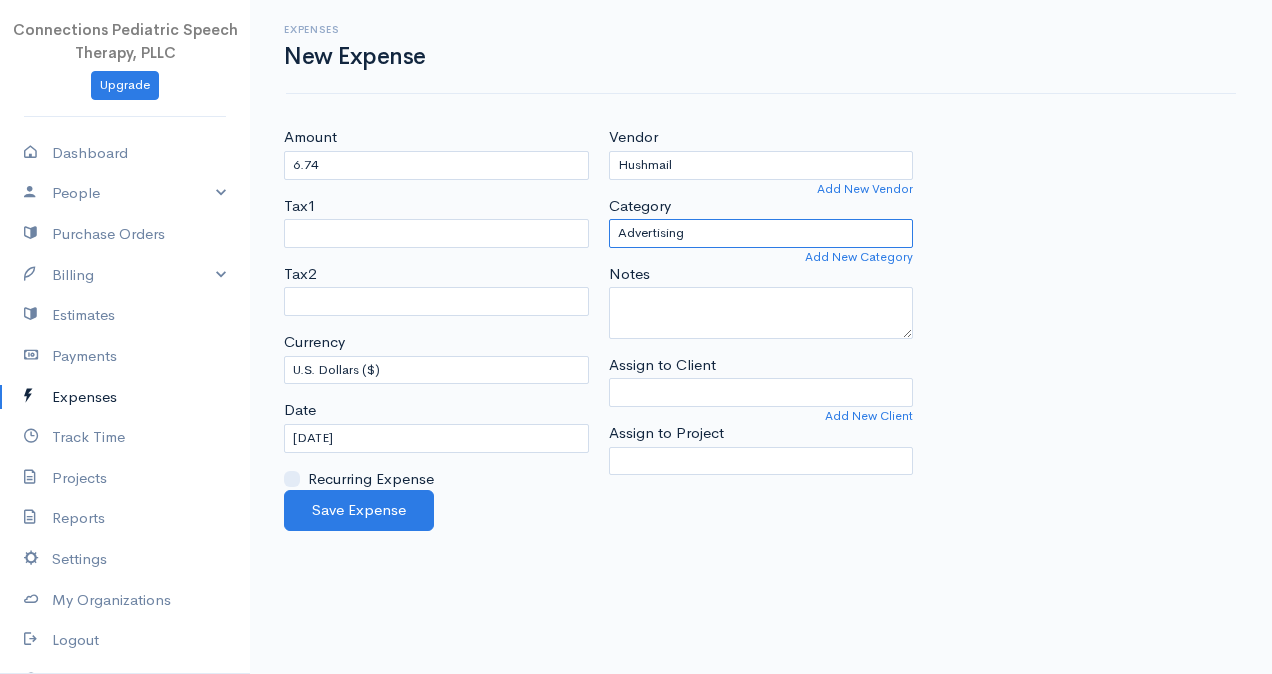 click on "Advertising Business Insurance Business Licenses and Permits Car & Truck Expenses Contractors Education Education and Training Employee Benefits Hardware Meals & Entertainment Organizational Dues Other Expenses Personal Professional Services Rent or Lease Supplies Technology Travel Utilities" at bounding box center (761, 233) 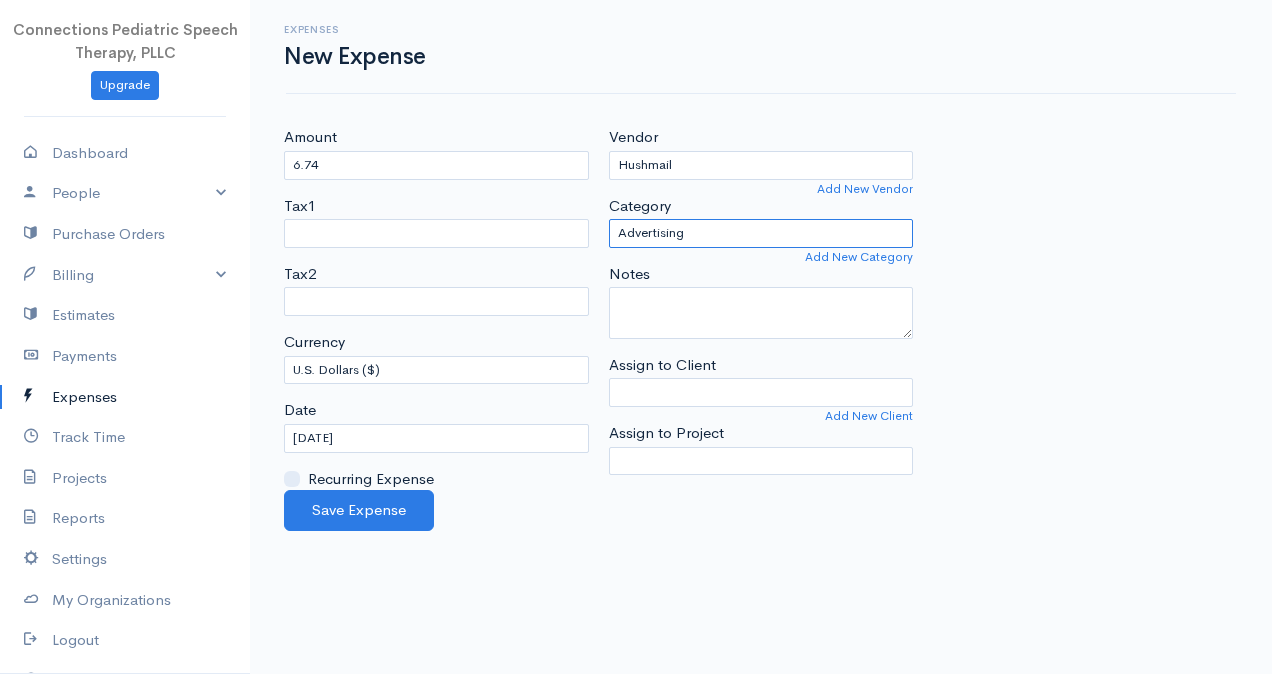 select on "Technology" 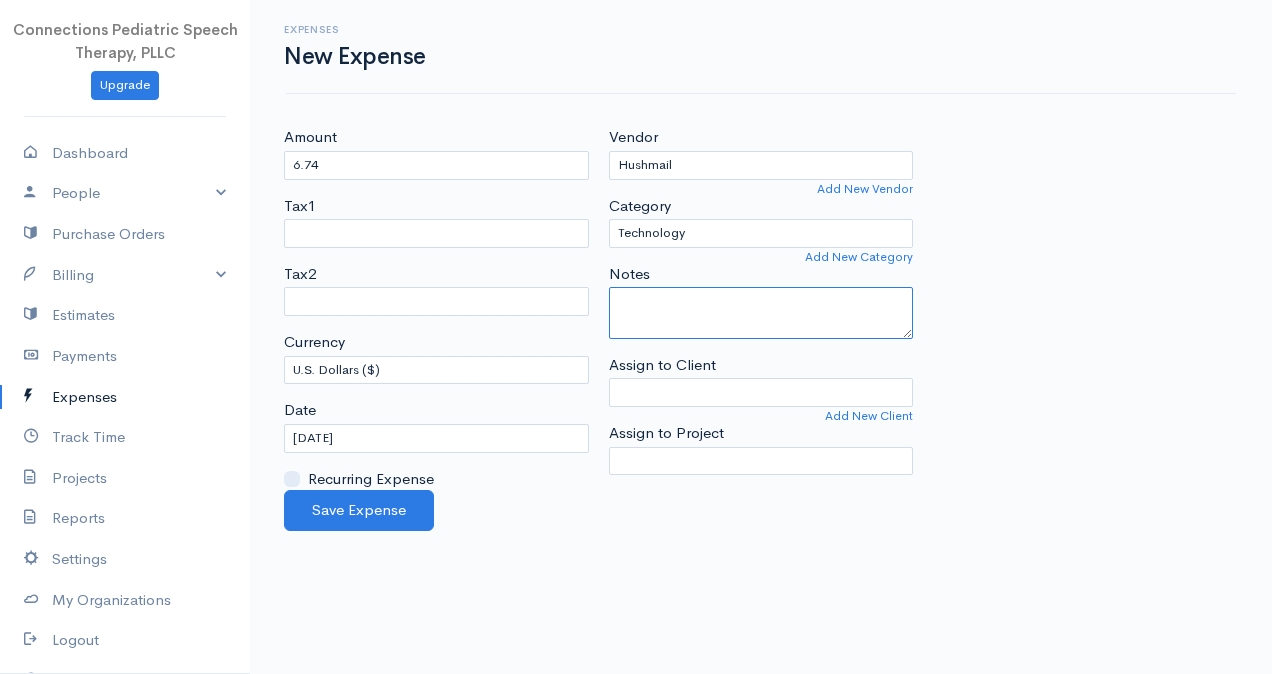 click on "Notes" at bounding box center (761, 313) 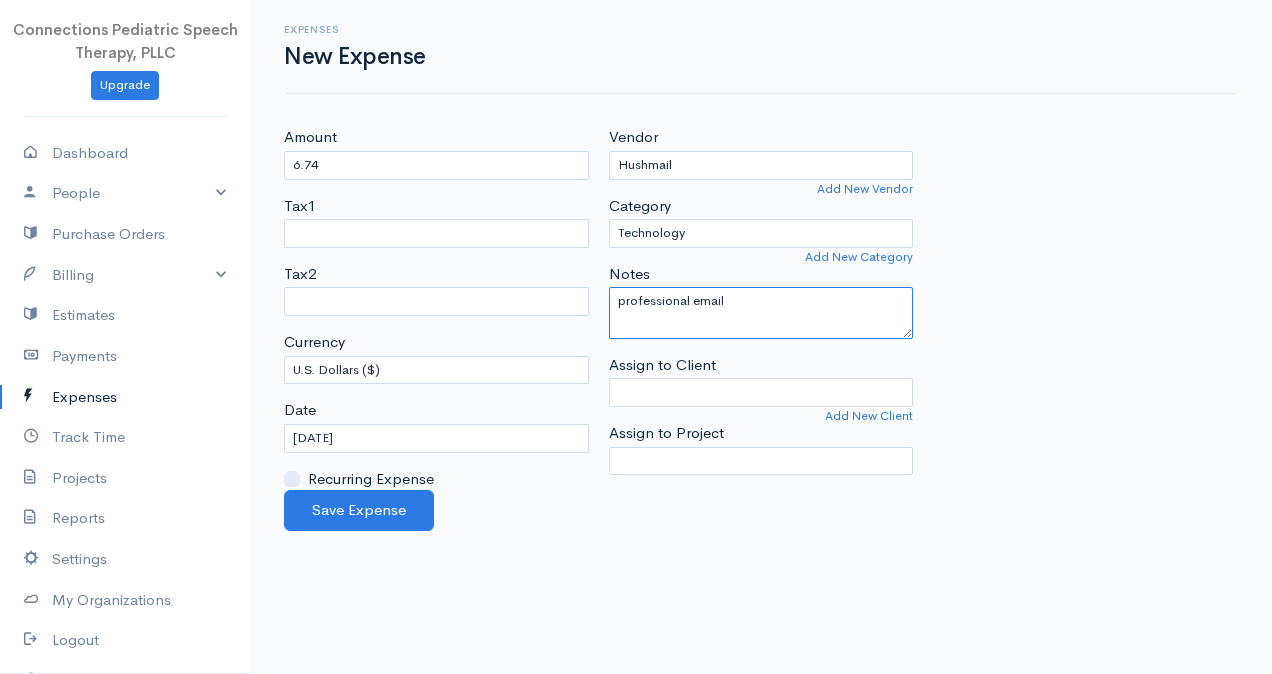 type on "professional email" 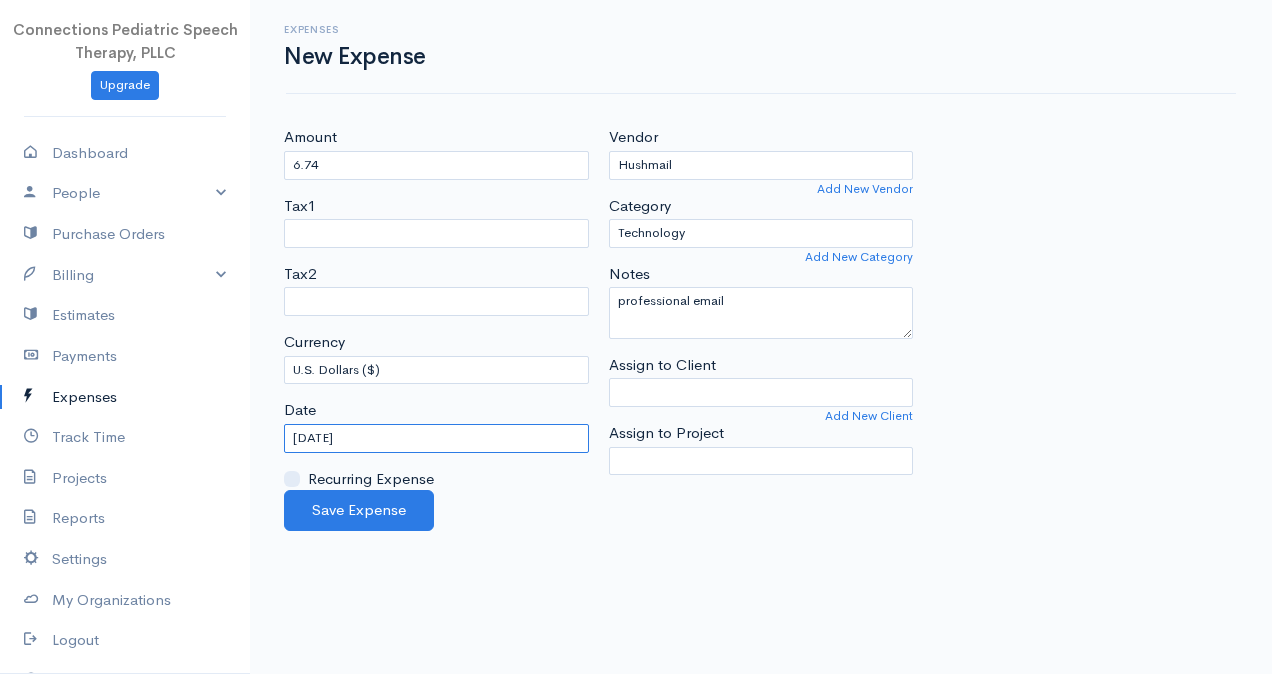 click on "[DATE]" at bounding box center (436, 438) 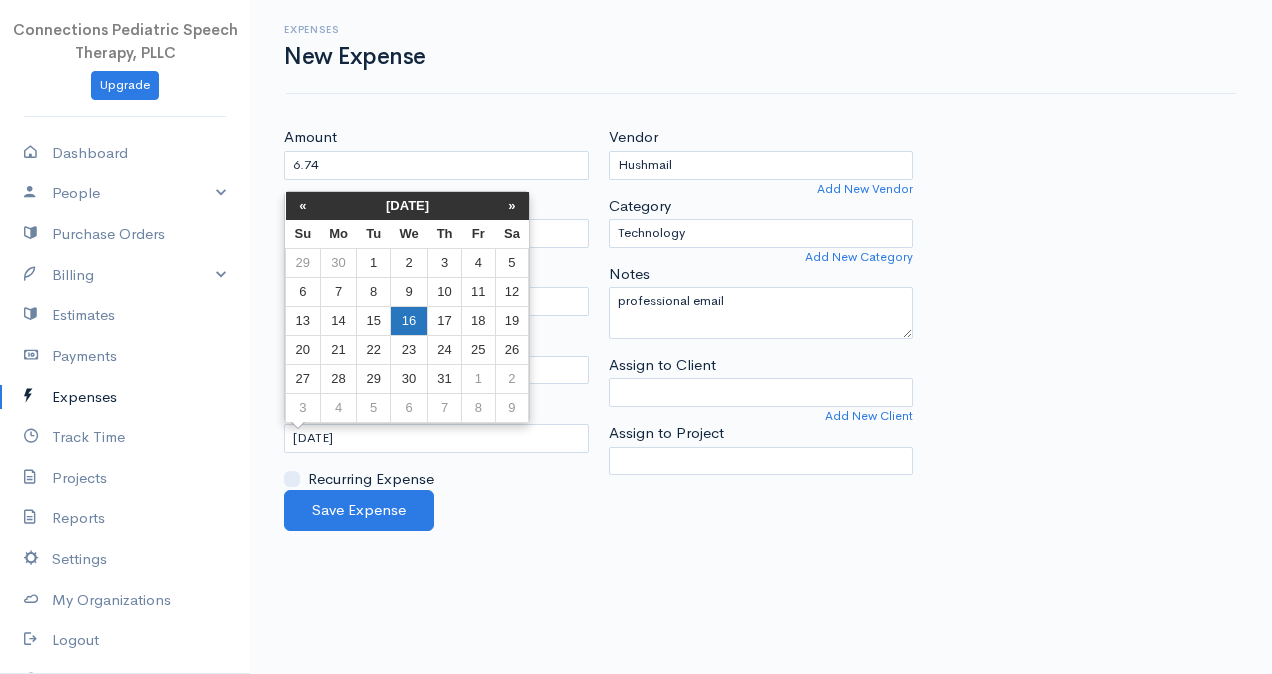 click on "16" at bounding box center [408, 320] 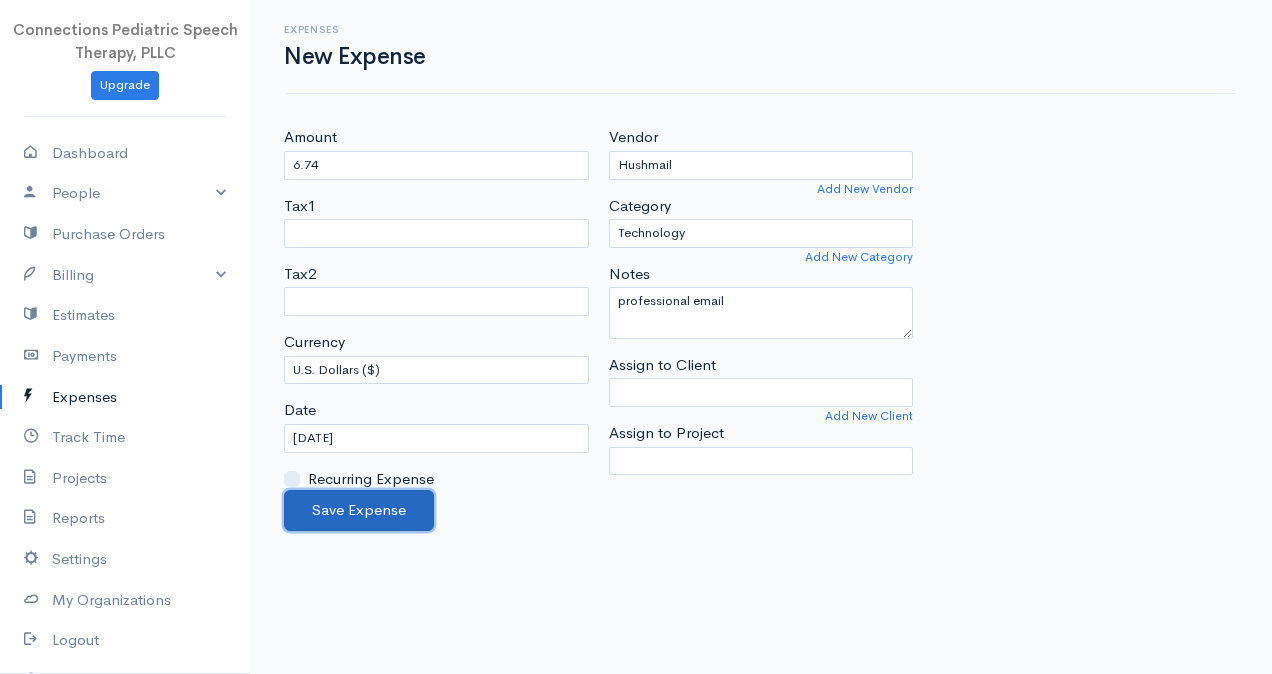 click on "Save Expense" at bounding box center [359, 510] 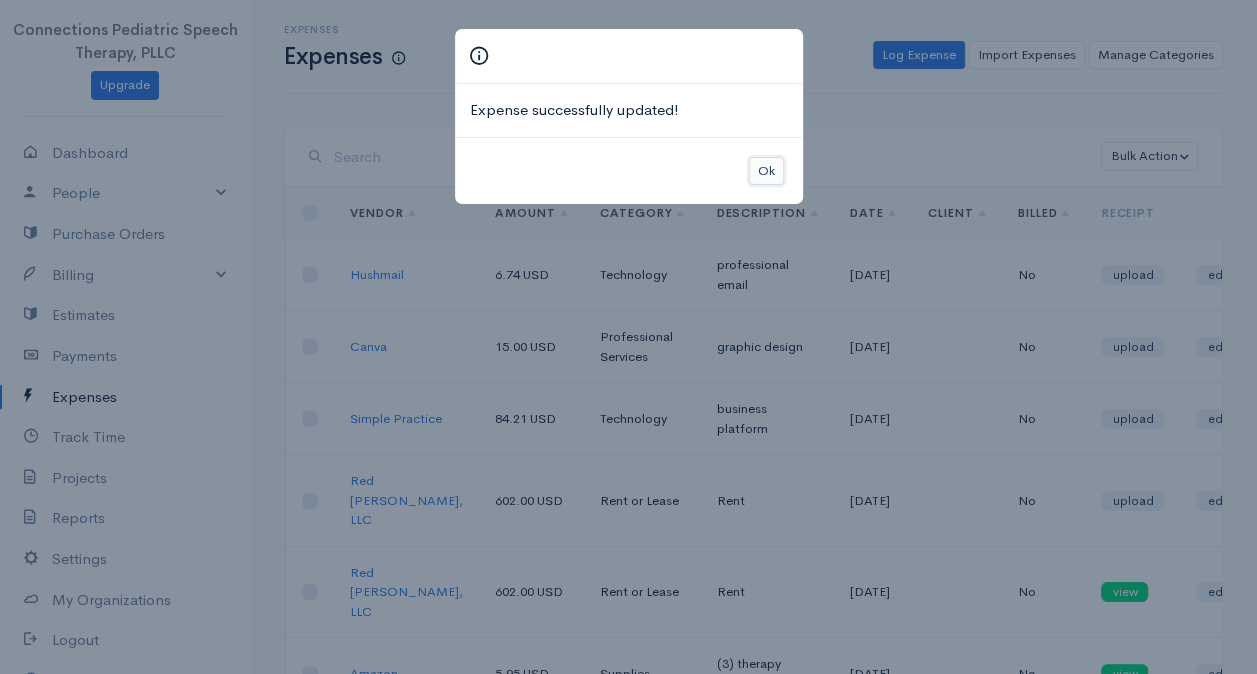 click on "Ok" at bounding box center (766, 171) 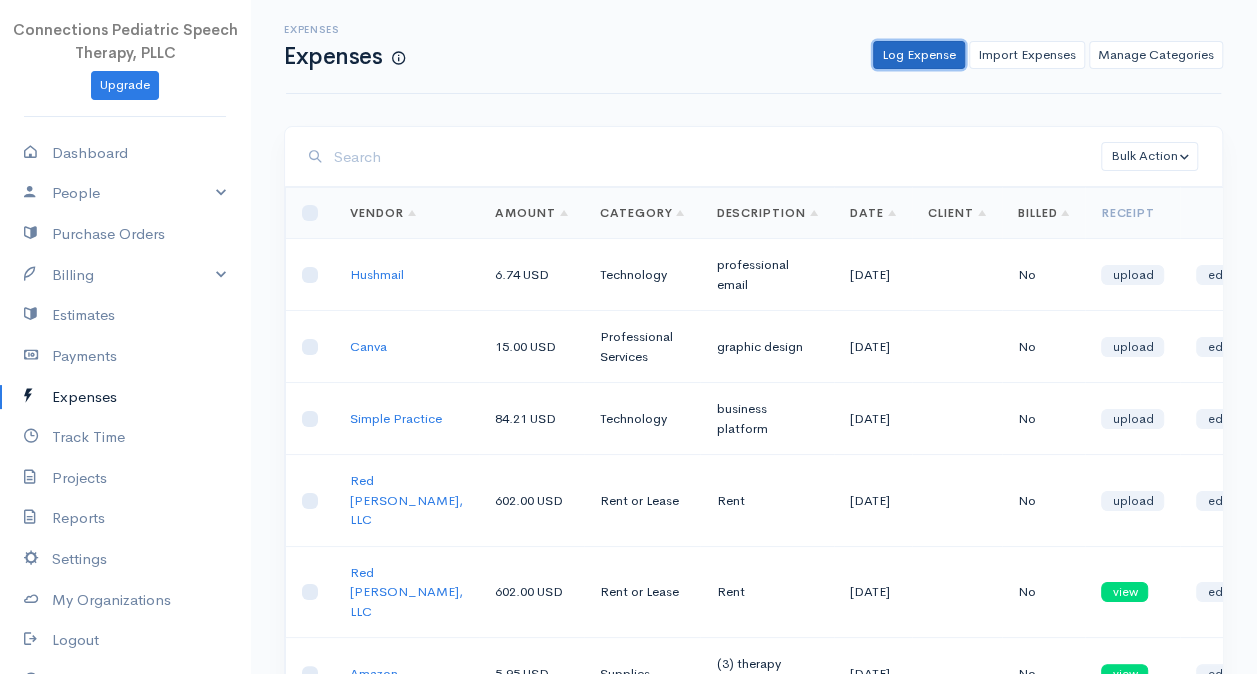 click on "Log Expense" at bounding box center [919, 55] 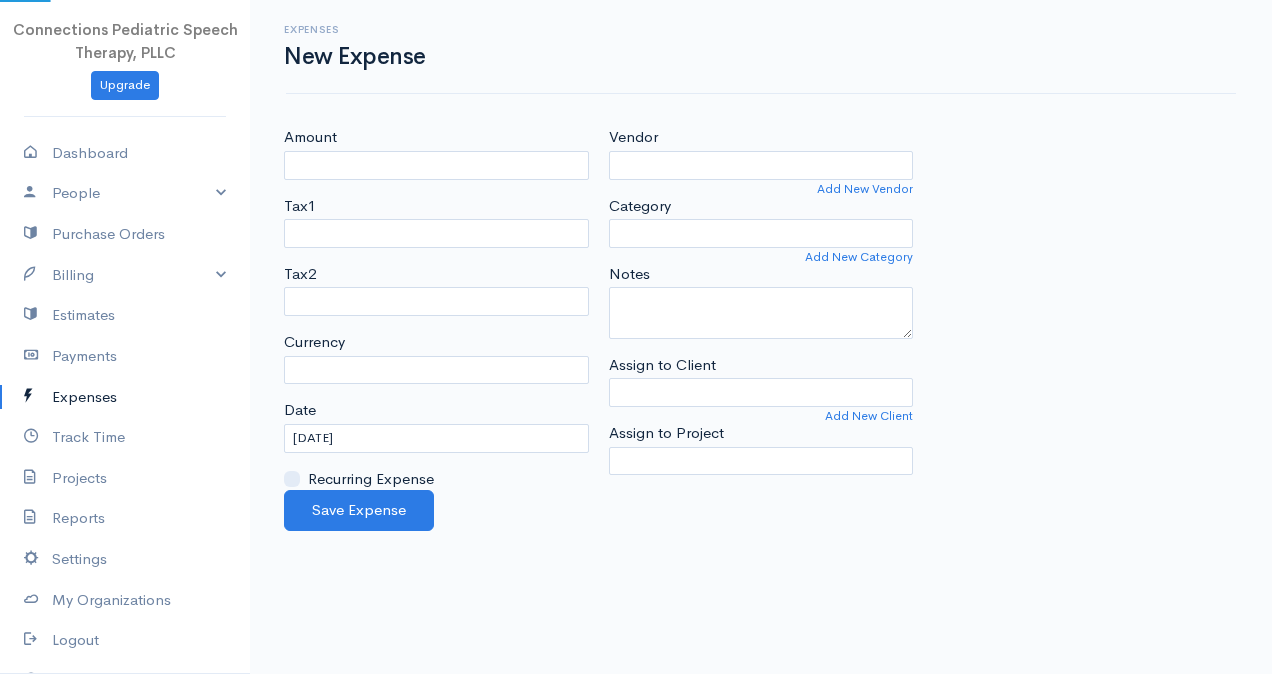 select on "USD" 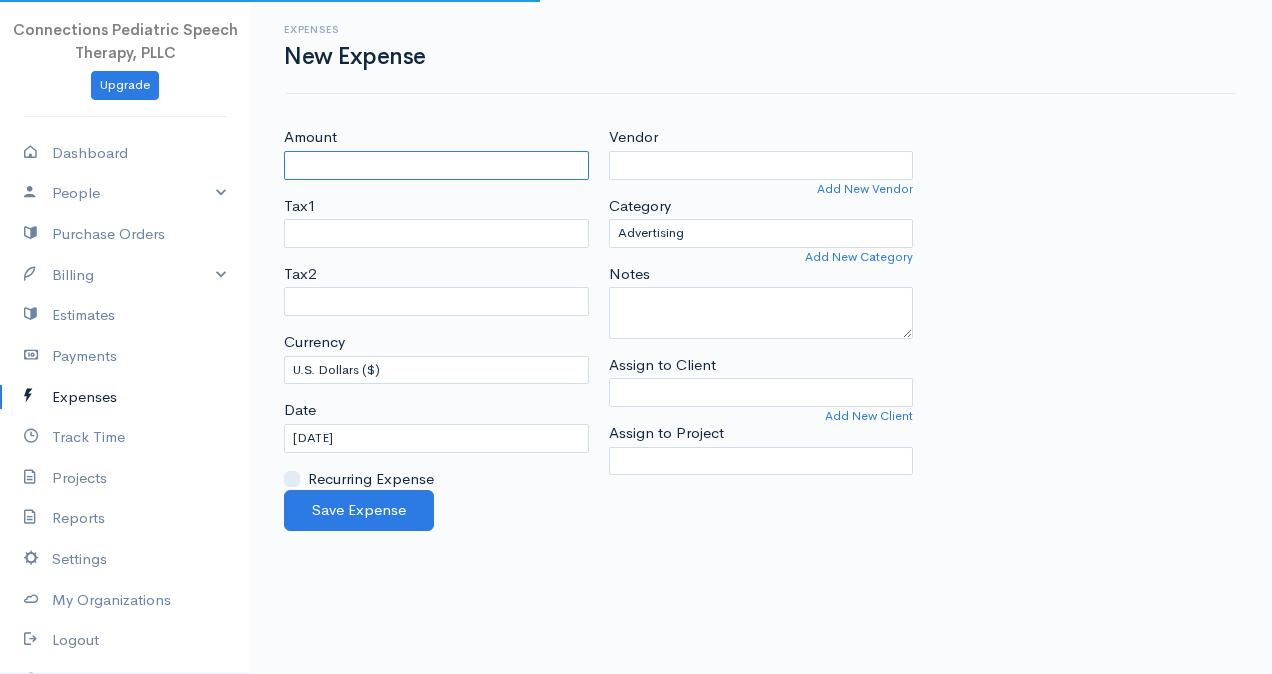 click on "Amount" at bounding box center (436, 165) 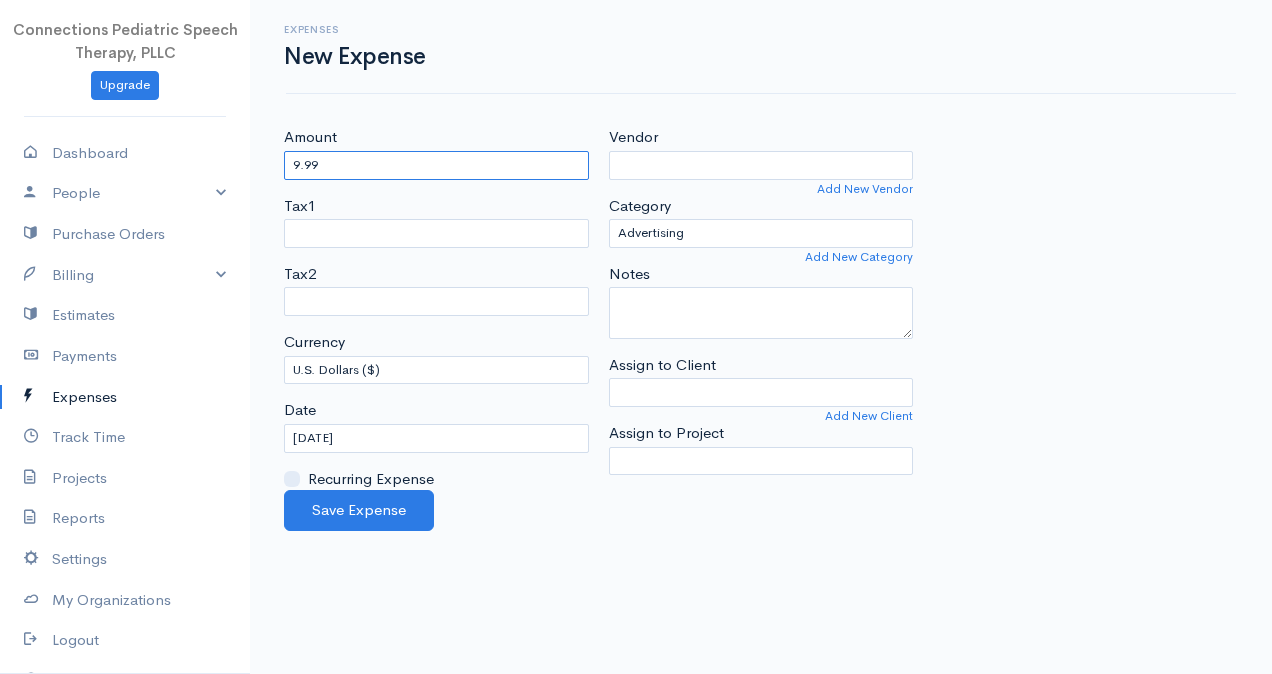 type on "9.99" 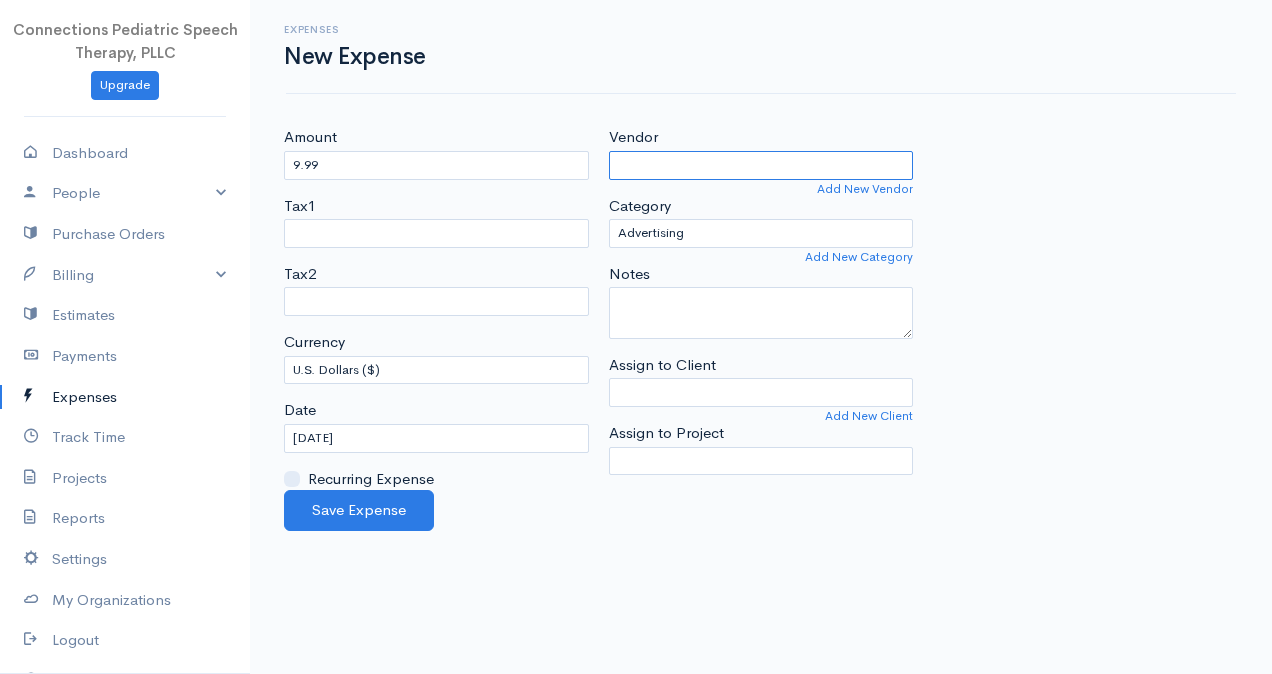 click on "Vendor" at bounding box center [761, 165] 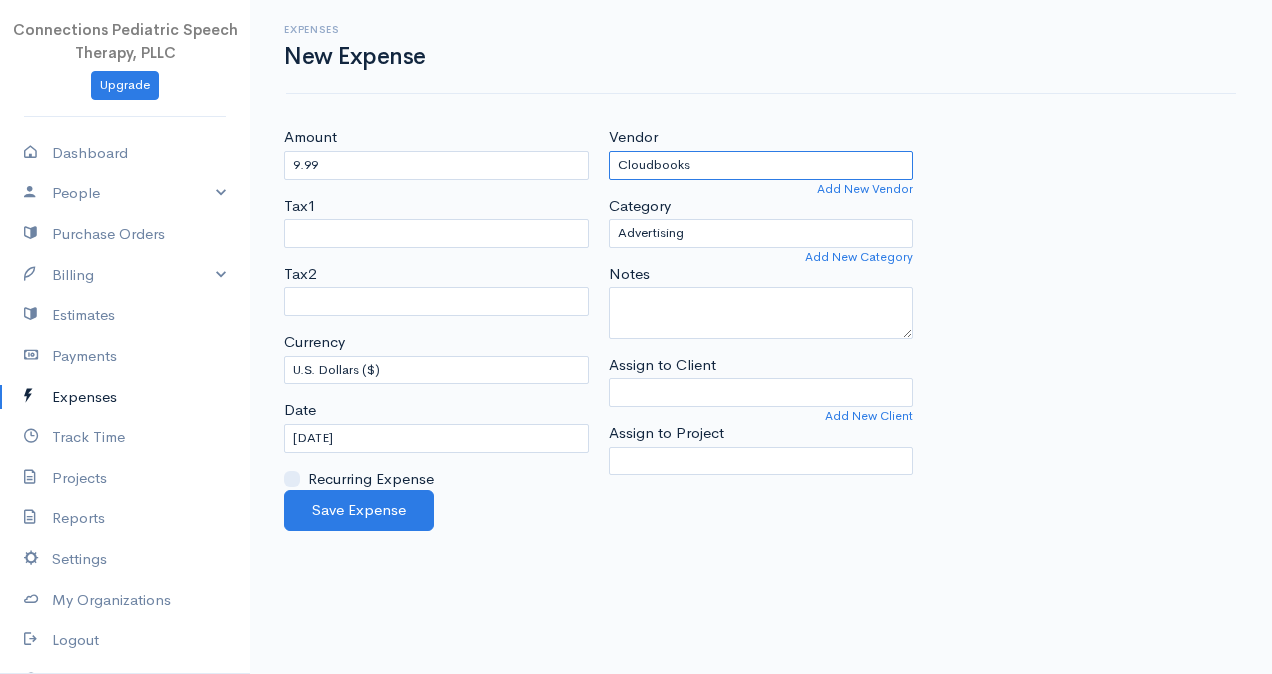 type on "Cloudbooks" 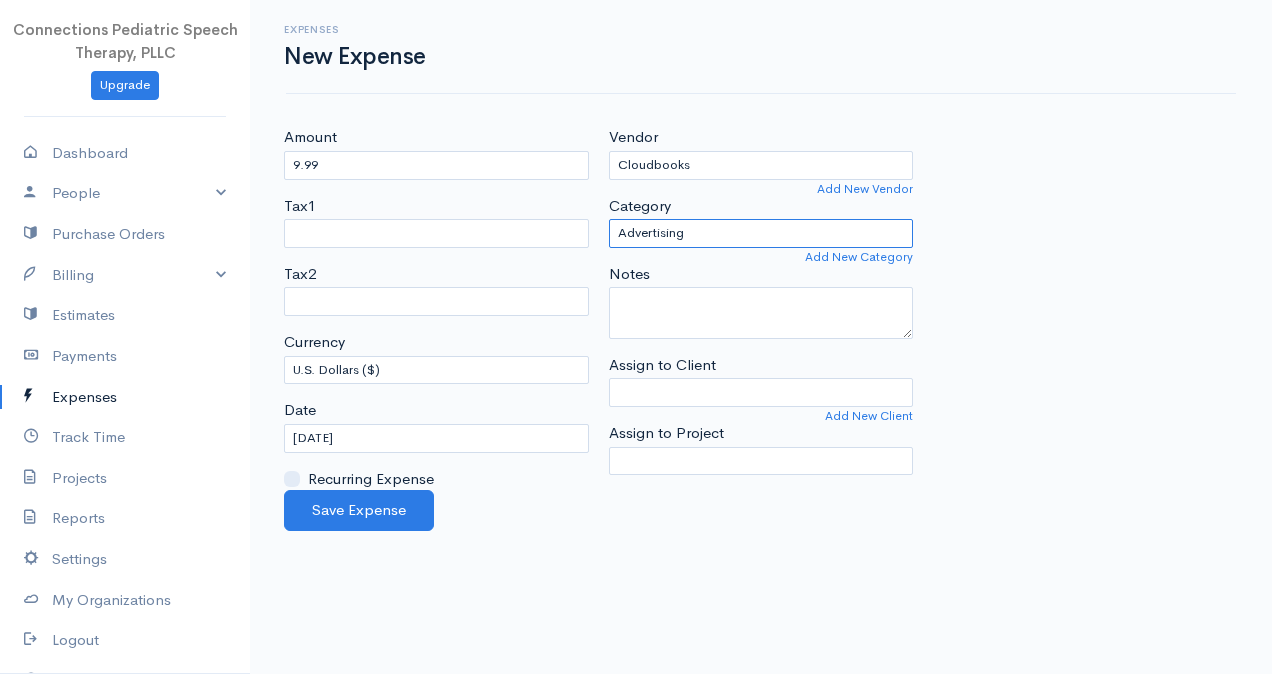click on "Advertising Business Insurance Business Licenses and Permits Car & Truck Expenses Contractors Education Education and Training Employee Benefits Hardware Meals & Entertainment Organizational Dues Other Expenses Personal Professional Services Rent or Lease Supplies Technology Travel Utilities" at bounding box center [761, 233] 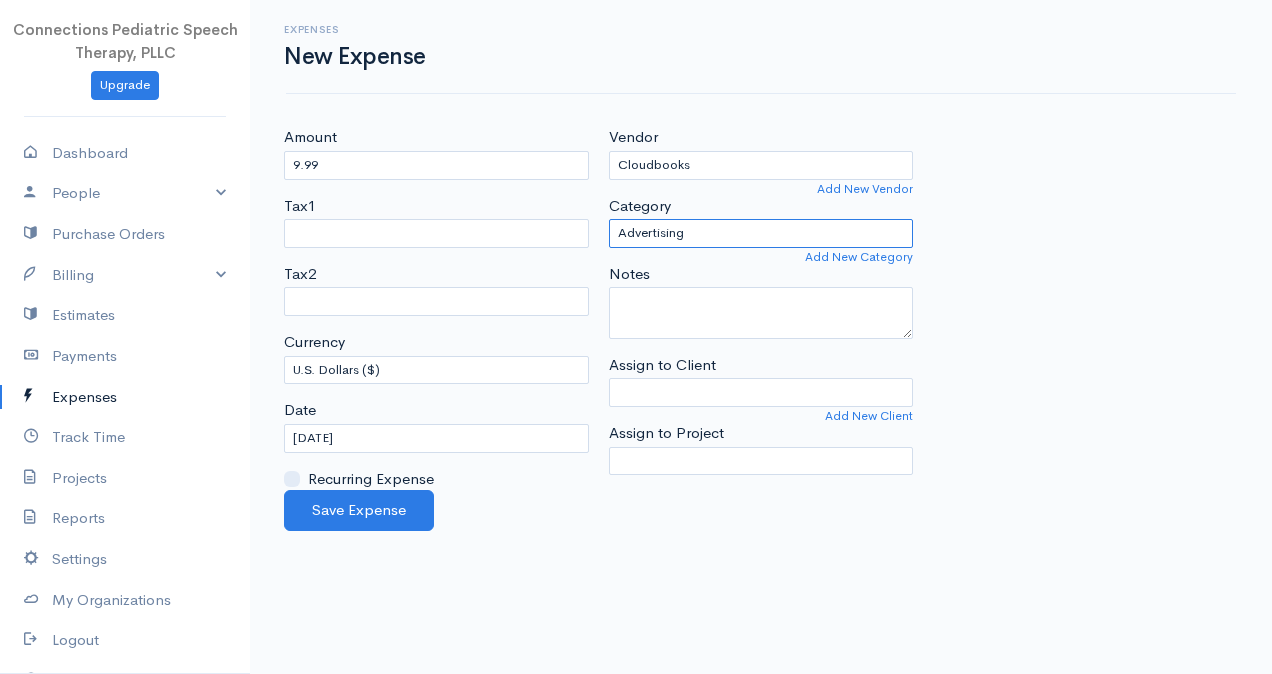 select on "Technology" 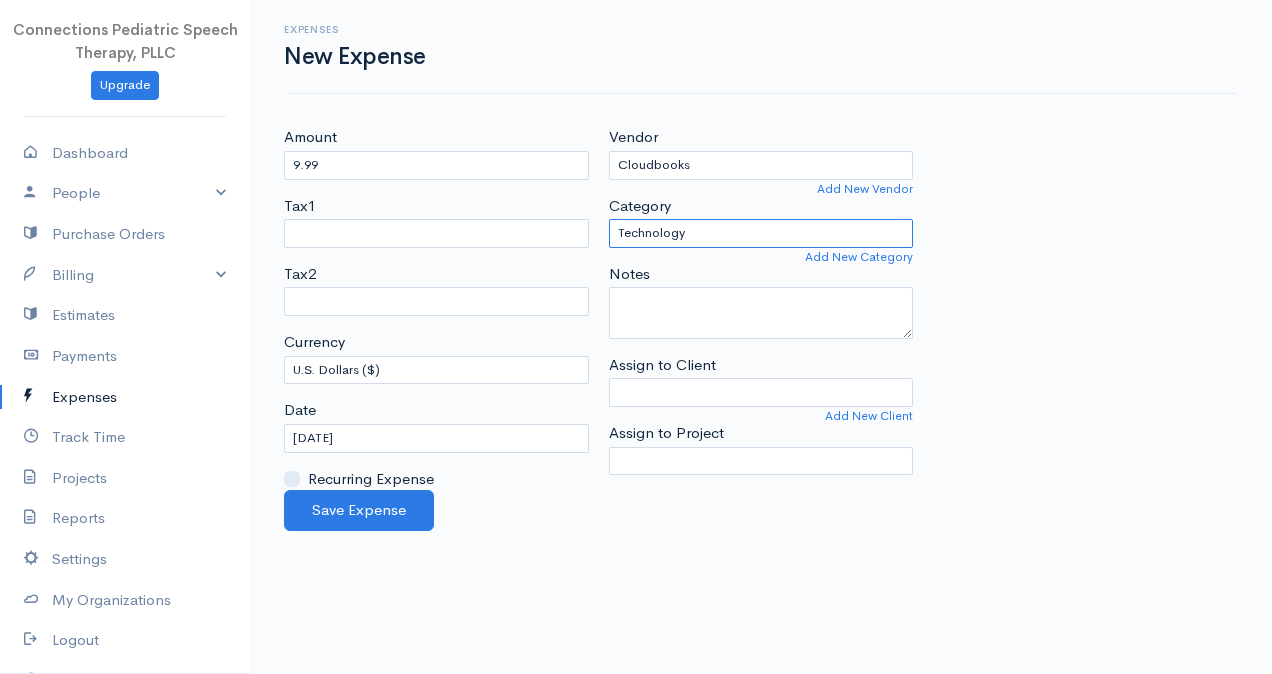 click on "Advertising Business Insurance Business Licenses and Permits Car & Truck Expenses Contractors Education Education and Training Employee Benefits Hardware Meals & Entertainment Organizational Dues Other Expenses Personal Professional Services Rent or Lease Supplies Technology Travel Utilities" at bounding box center (761, 233) 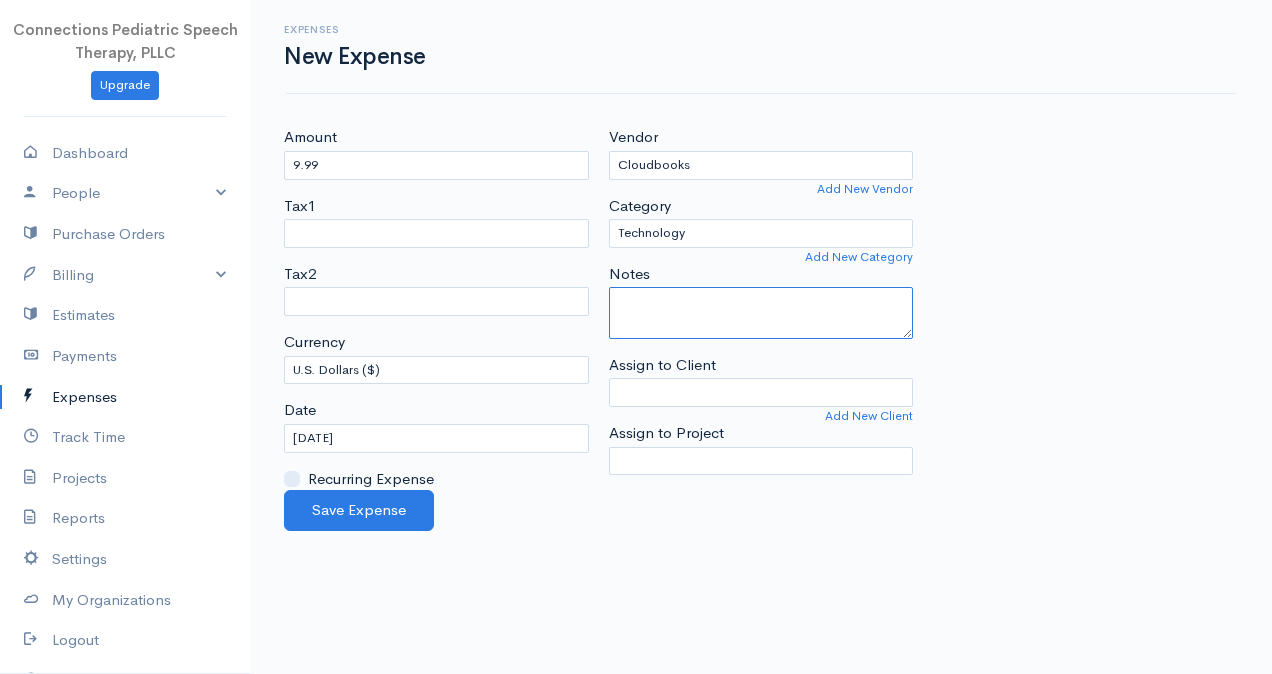 click on "Notes" at bounding box center [761, 313] 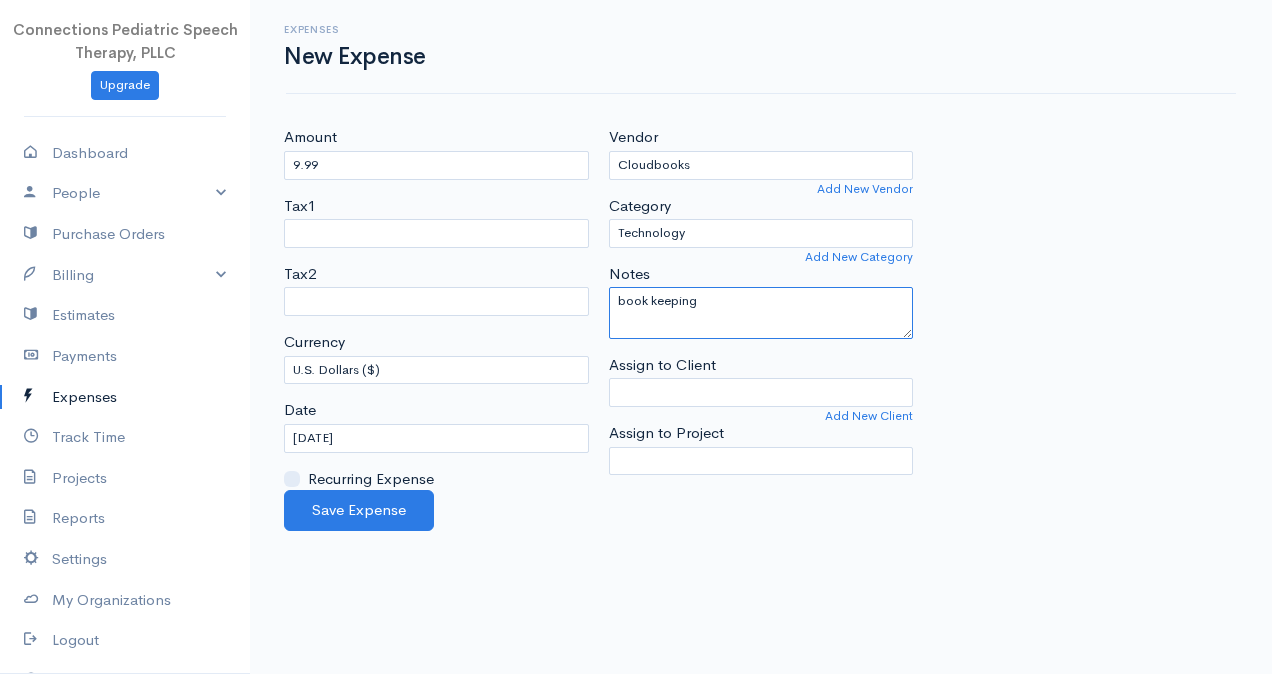 type on "book keeping" 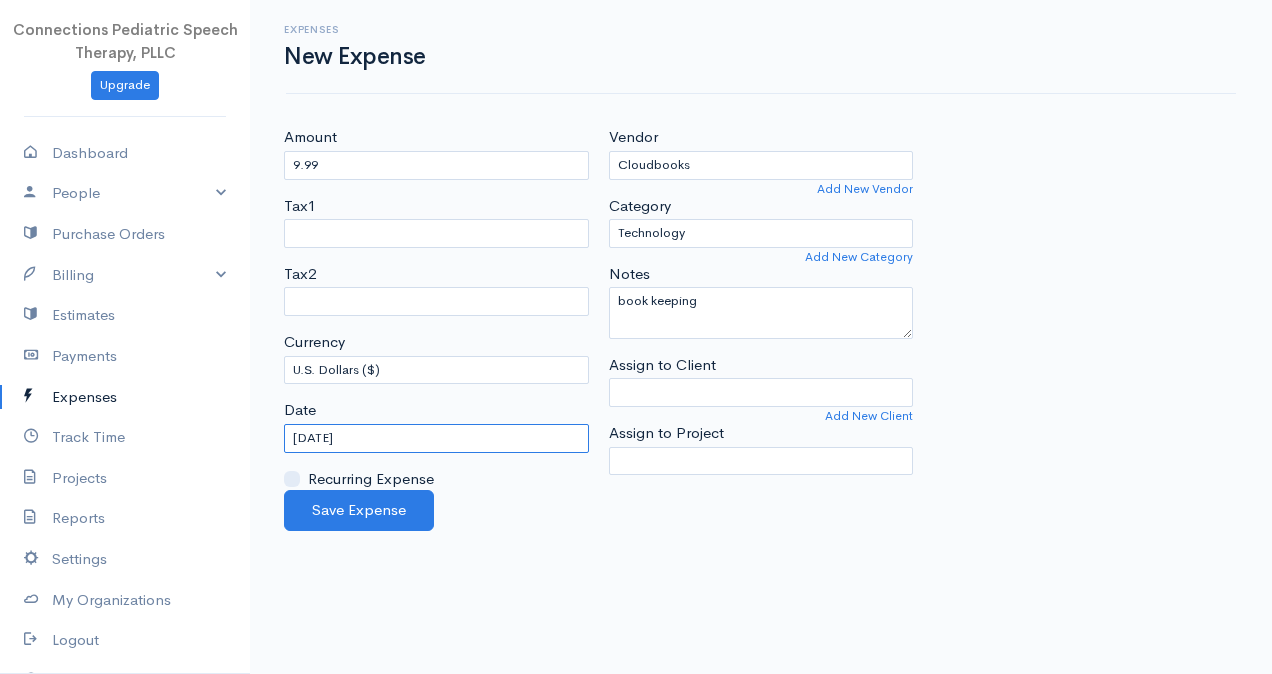 click on "[DATE]" at bounding box center (436, 438) 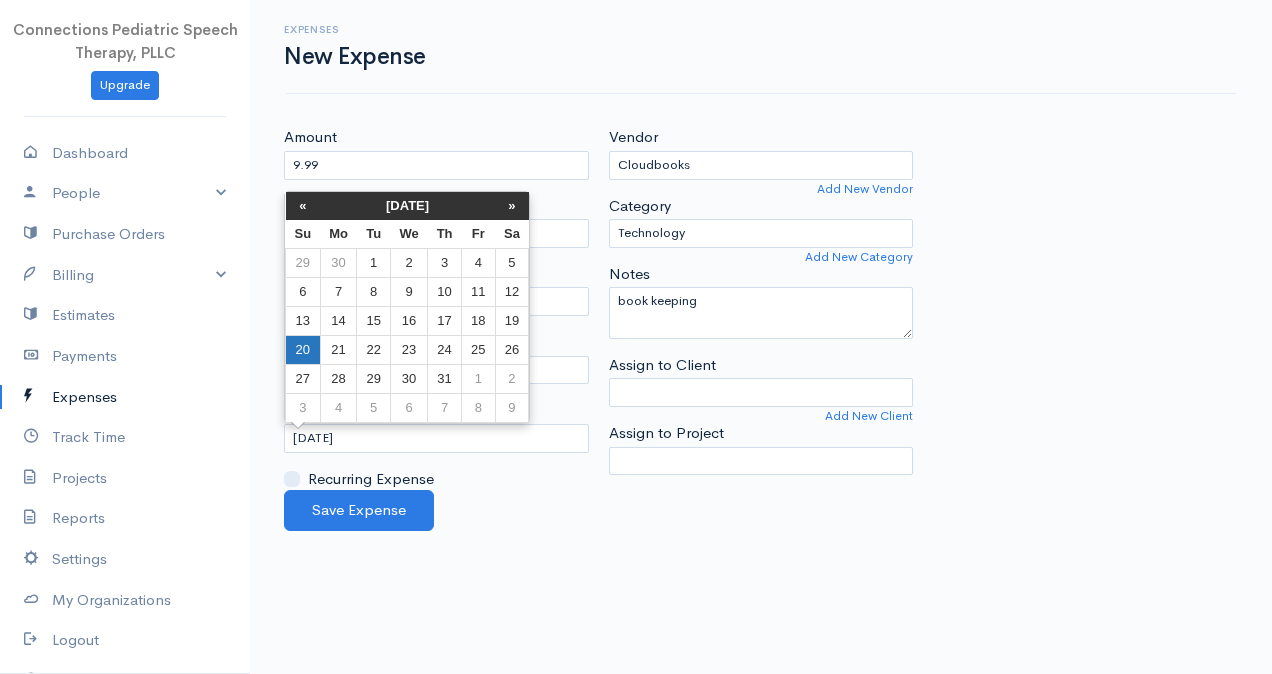 click on "20" at bounding box center [303, 349] 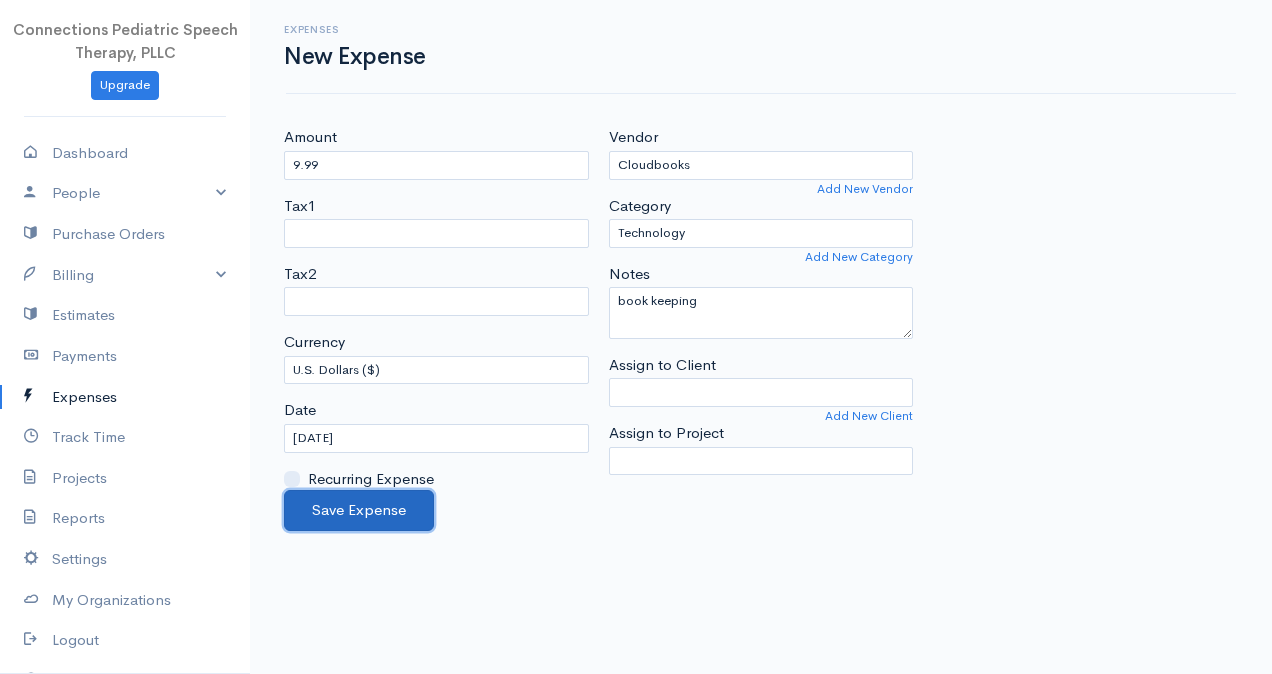 click on "Save Expense" at bounding box center (359, 510) 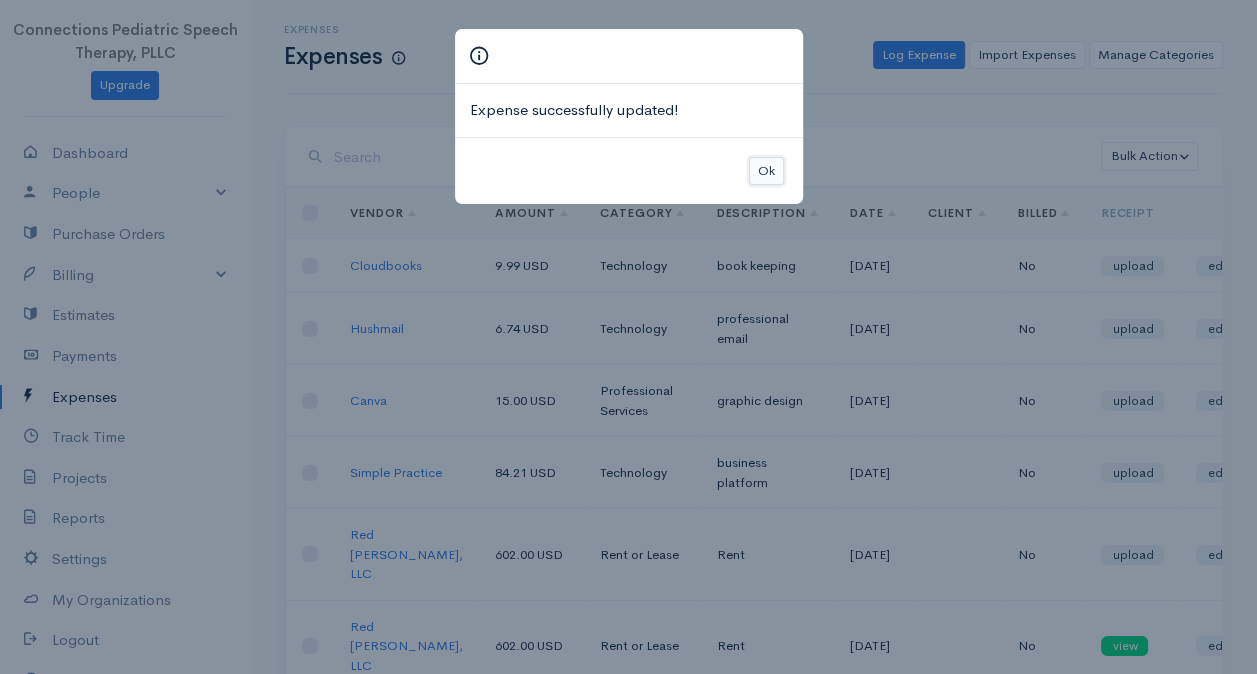 click on "Ok" at bounding box center [766, 171] 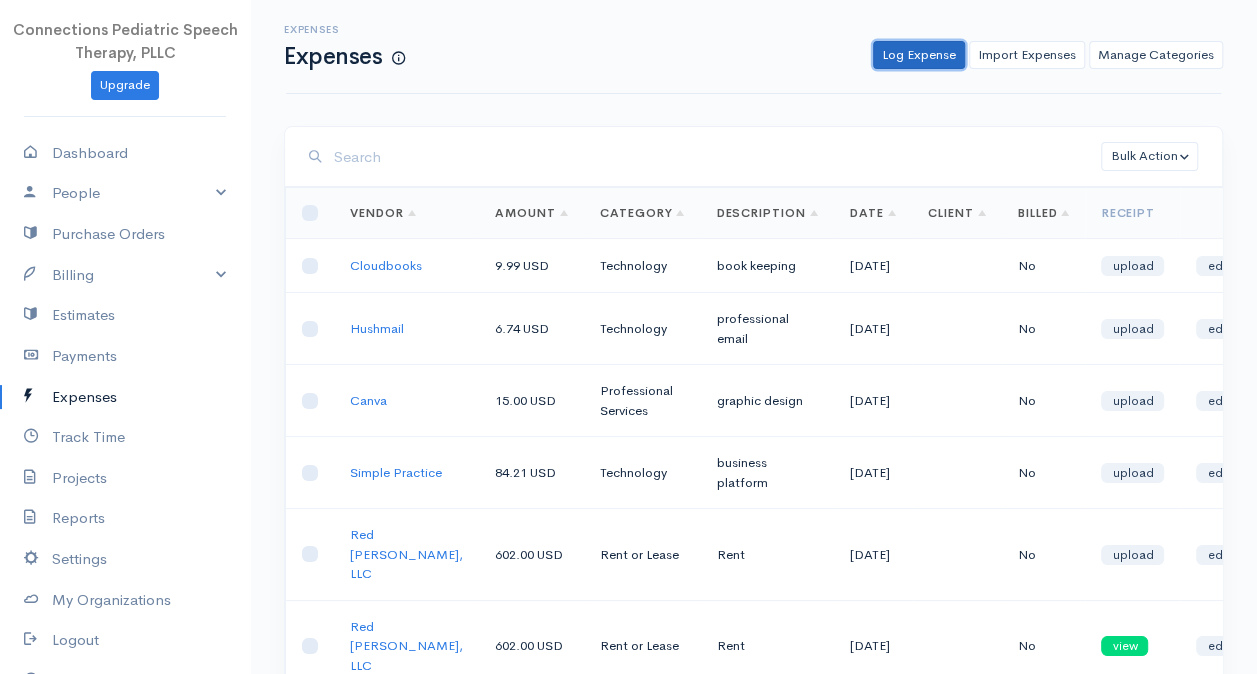 click on "Log Expense" at bounding box center (919, 55) 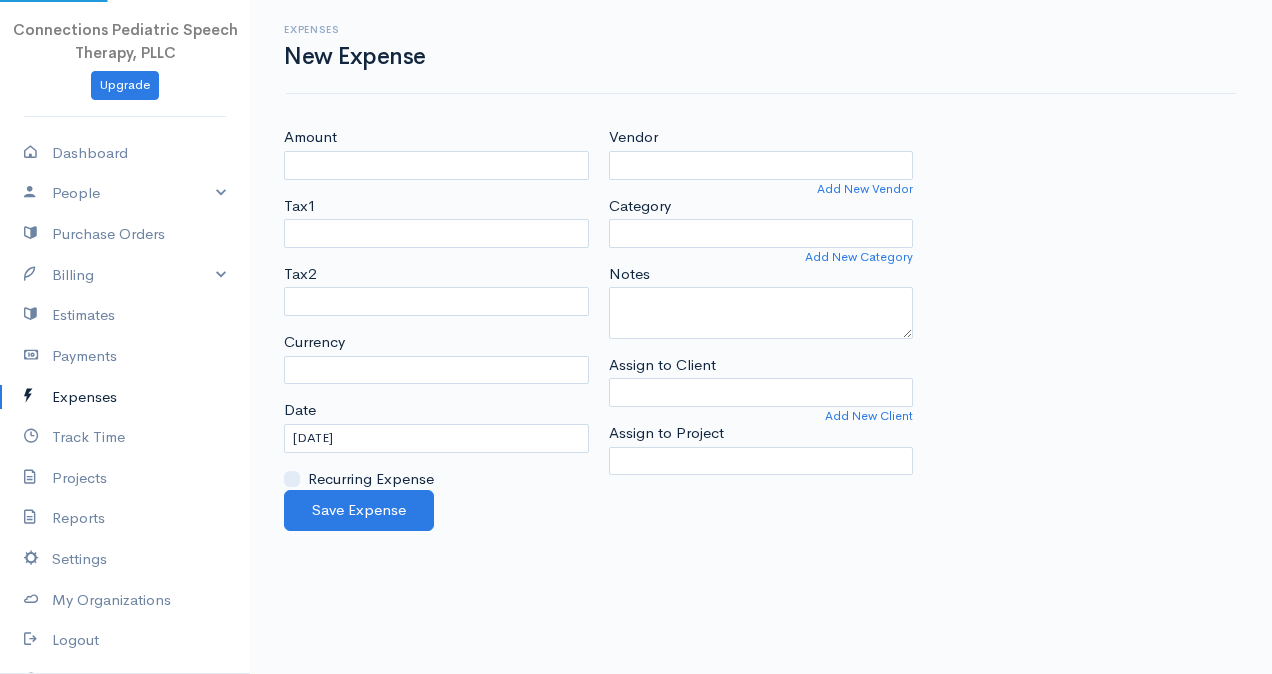 select on "USD" 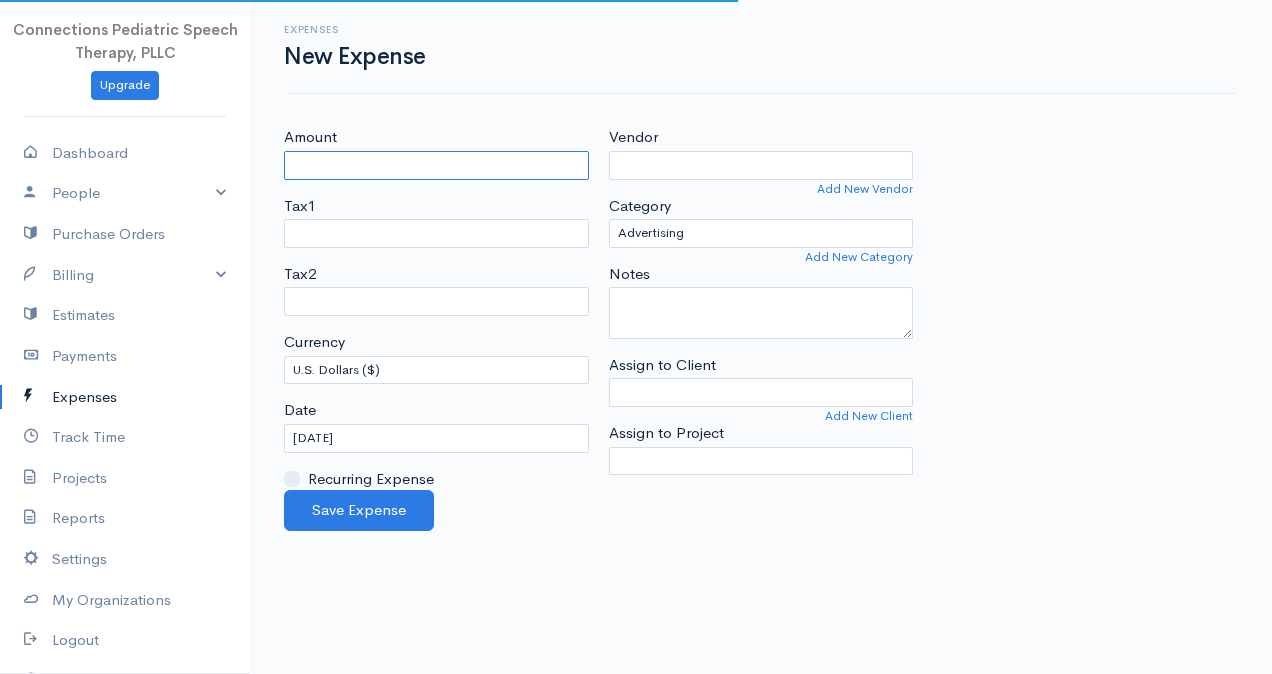 click on "Amount" at bounding box center (436, 165) 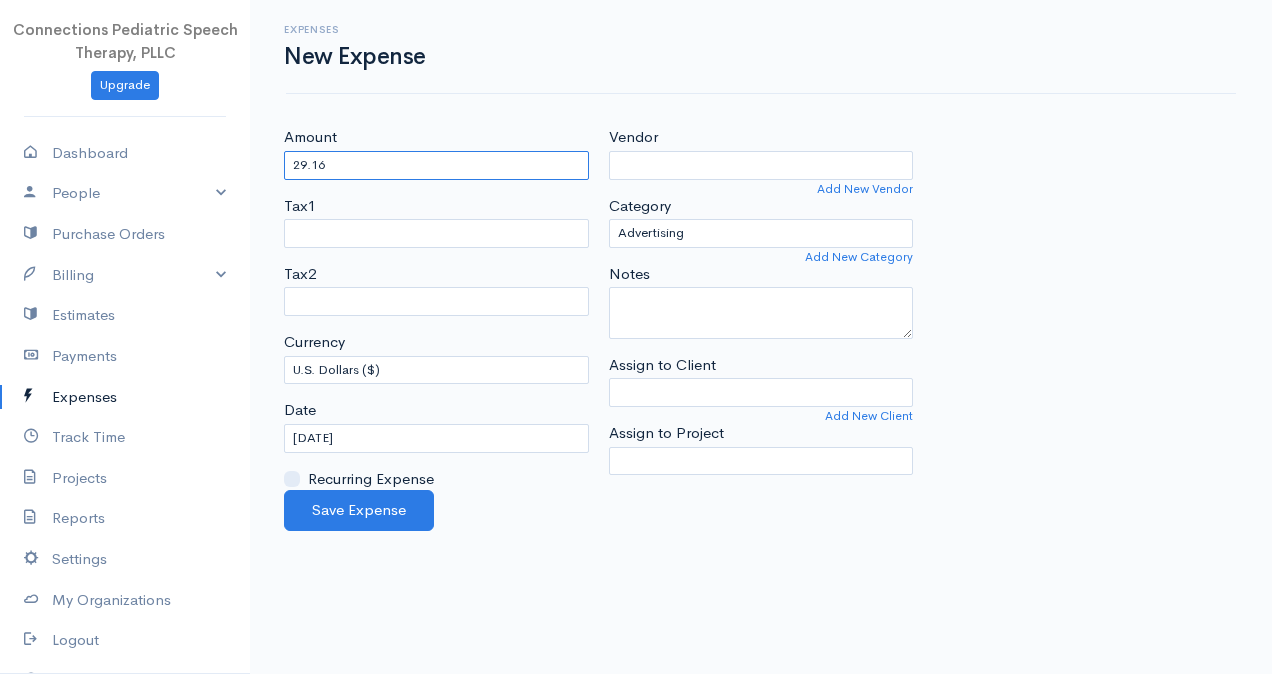 type on "29.16" 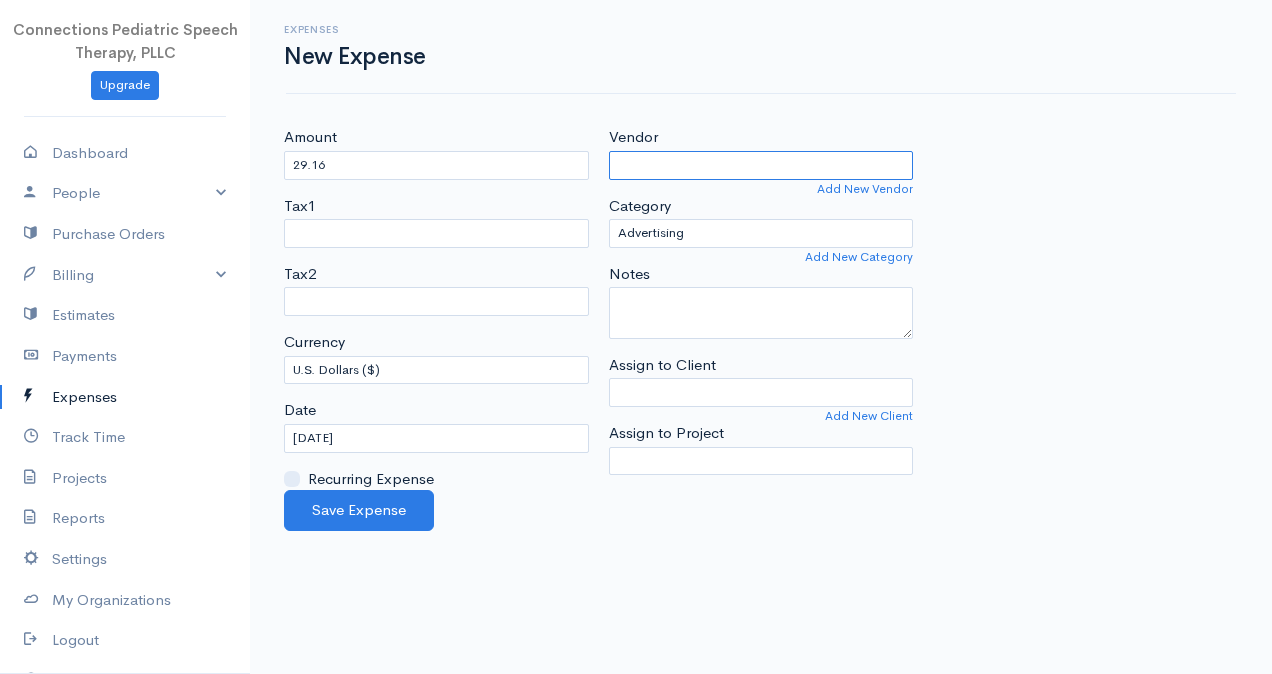 click on "Vendor" at bounding box center (761, 165) 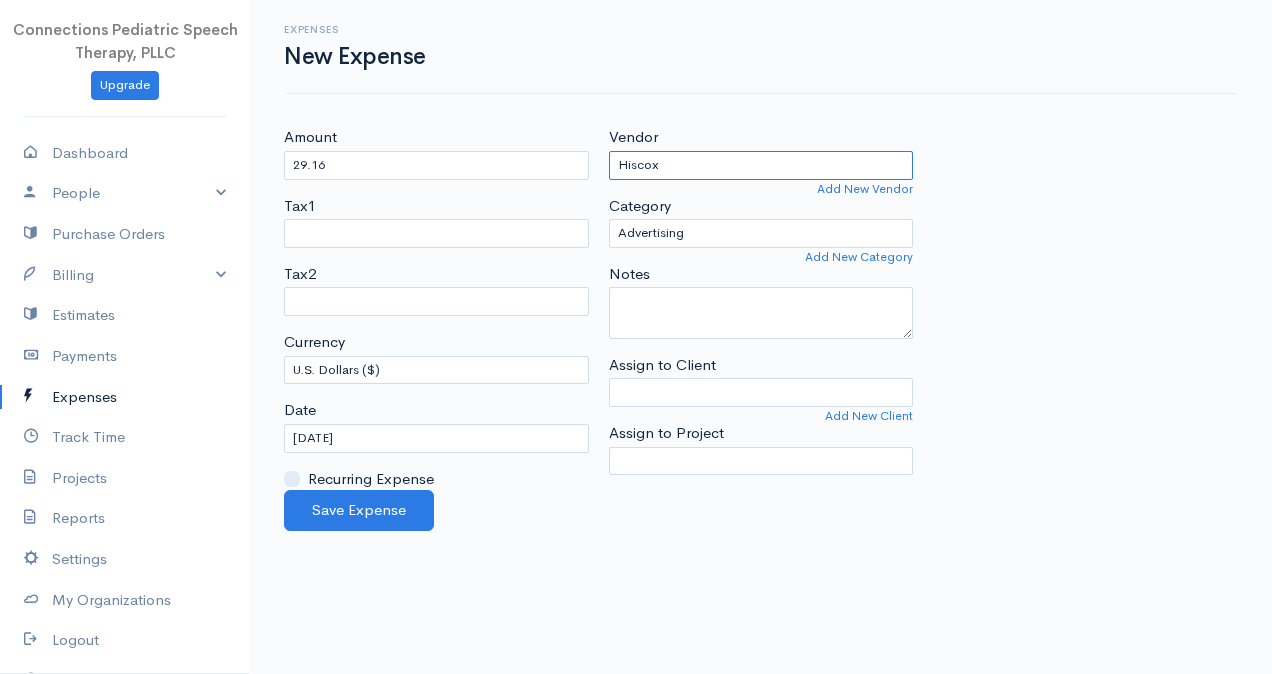 type on "Hiscox" 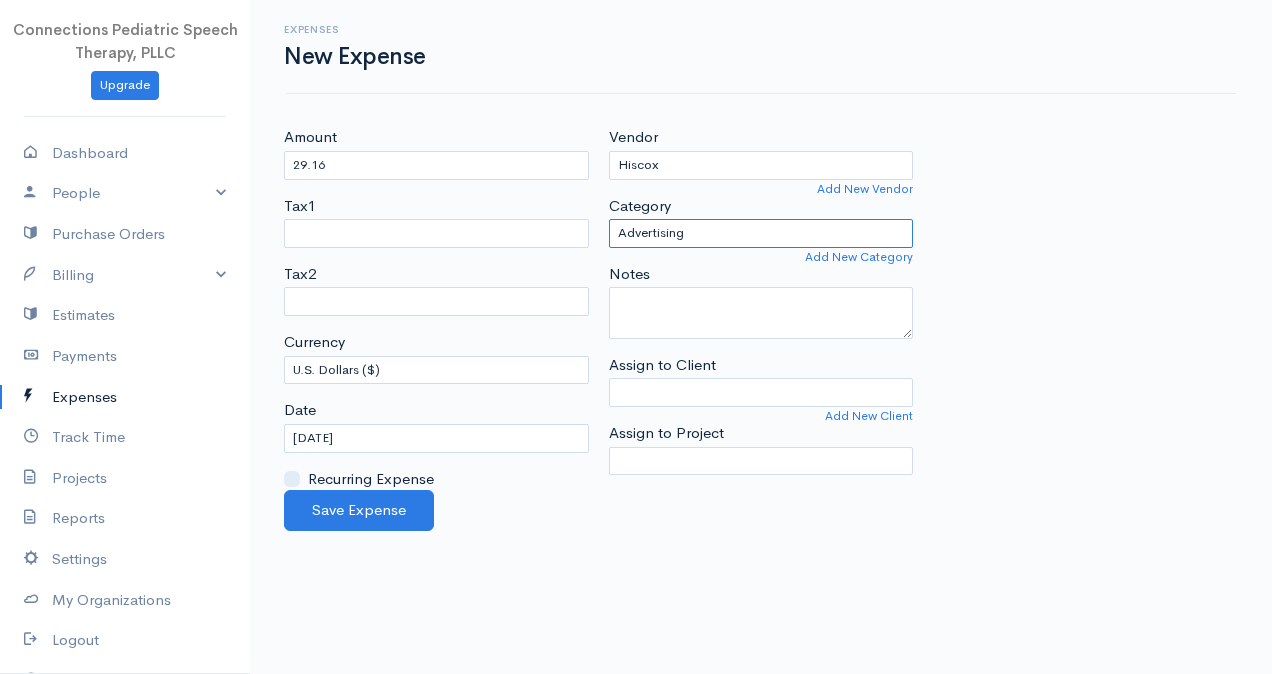 click on "Advertising Business Insurance Business Licenses and Permits Car & Truck Expenses Contractors Education Education and Training Employee Benefits Hardware Meals & Entertainment Organizational Dues Other Expenses Personal Professional Services Rent or Lease Supplies Technology Travel Utilities" at bounding box center (761, 233) 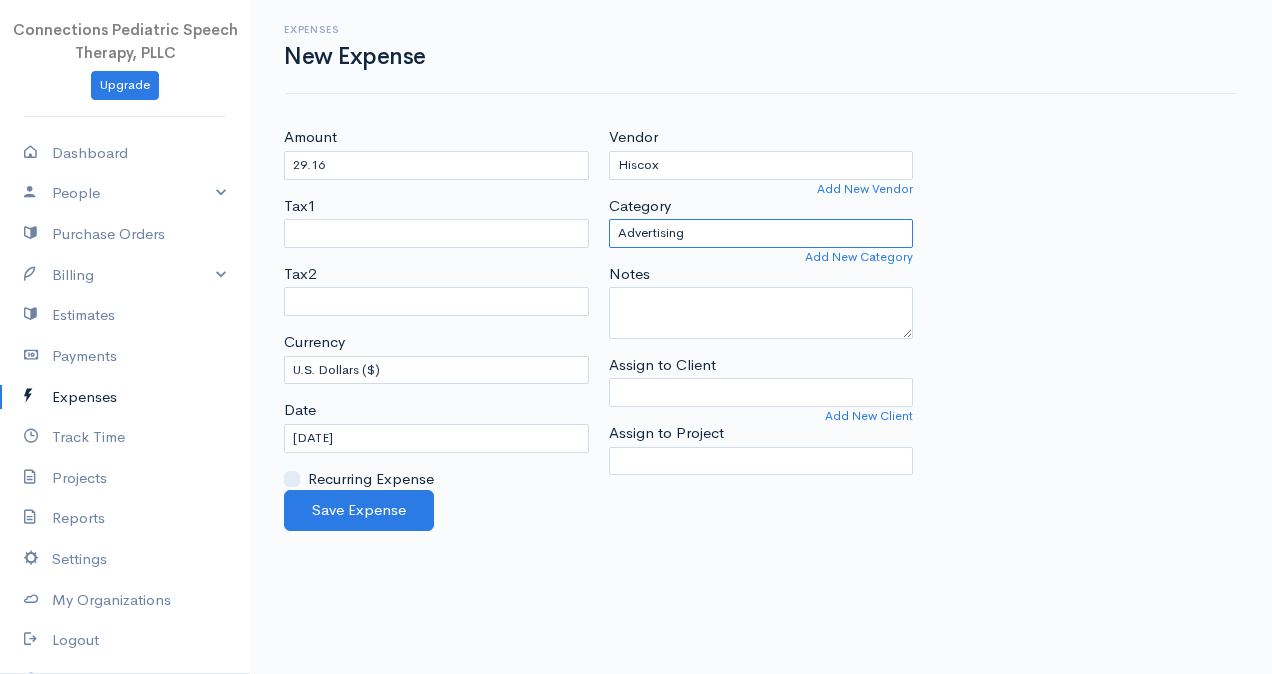 select on "Business Insurance" 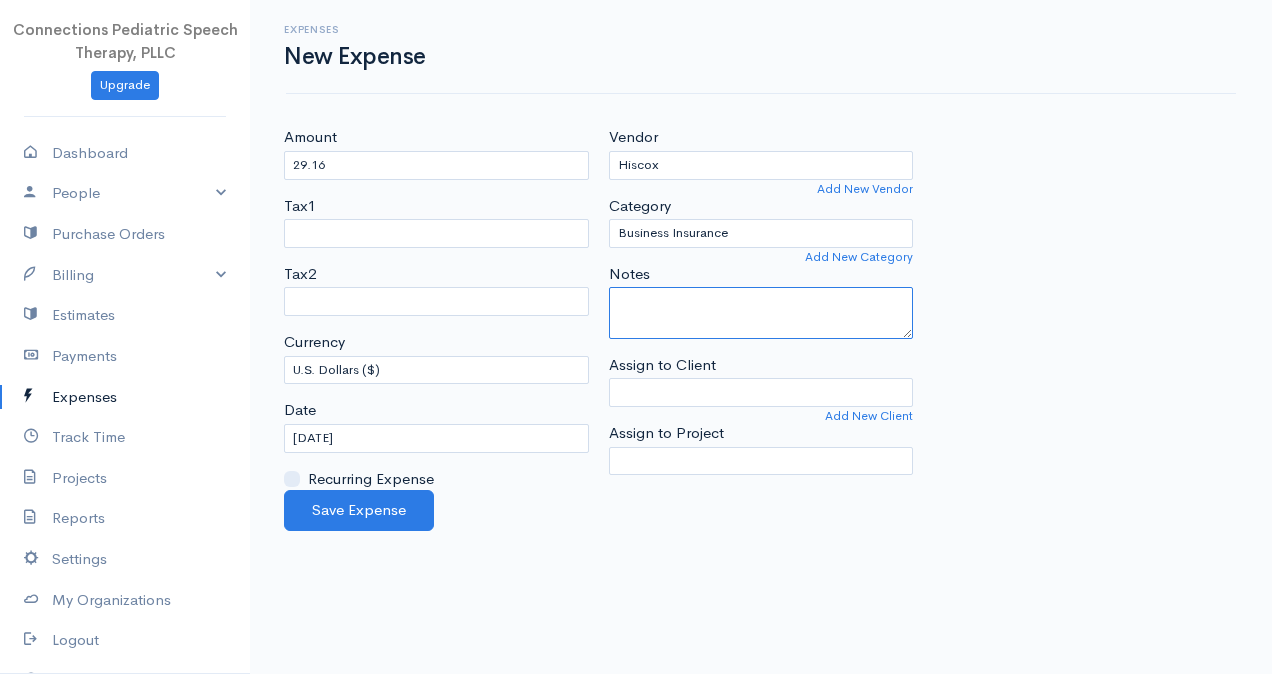 click on "Notes" at bounding box center [761, 313] 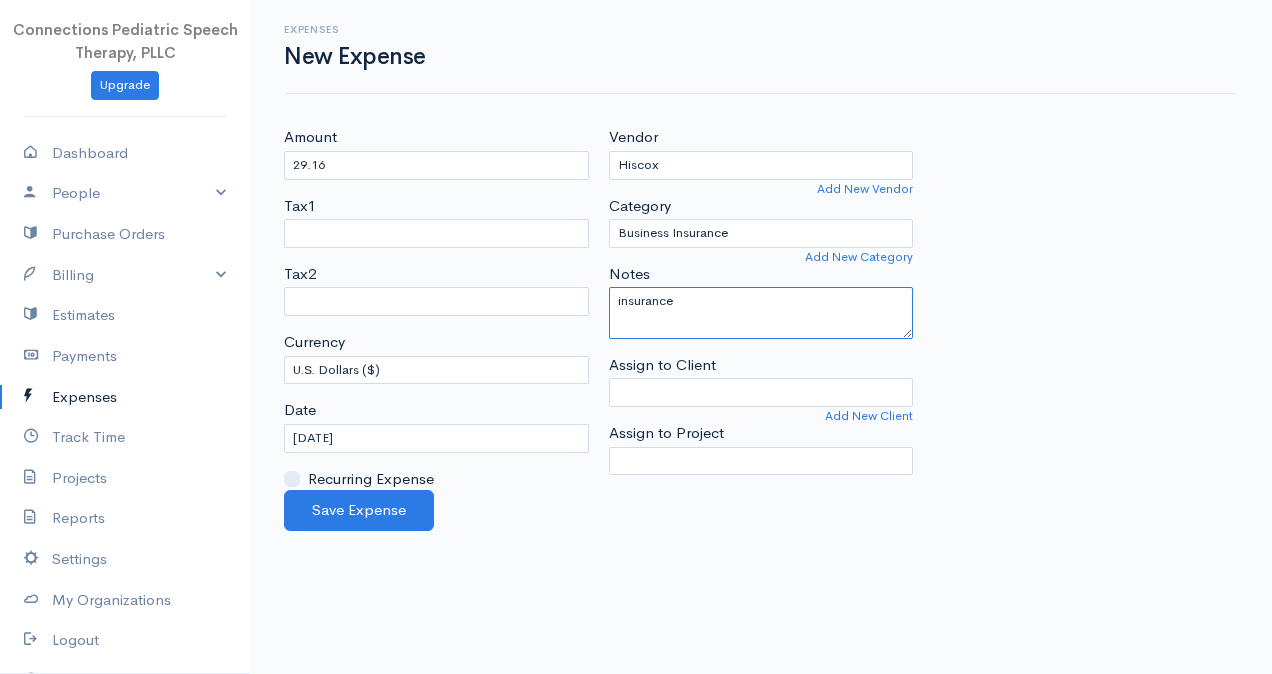 type on "insurance" 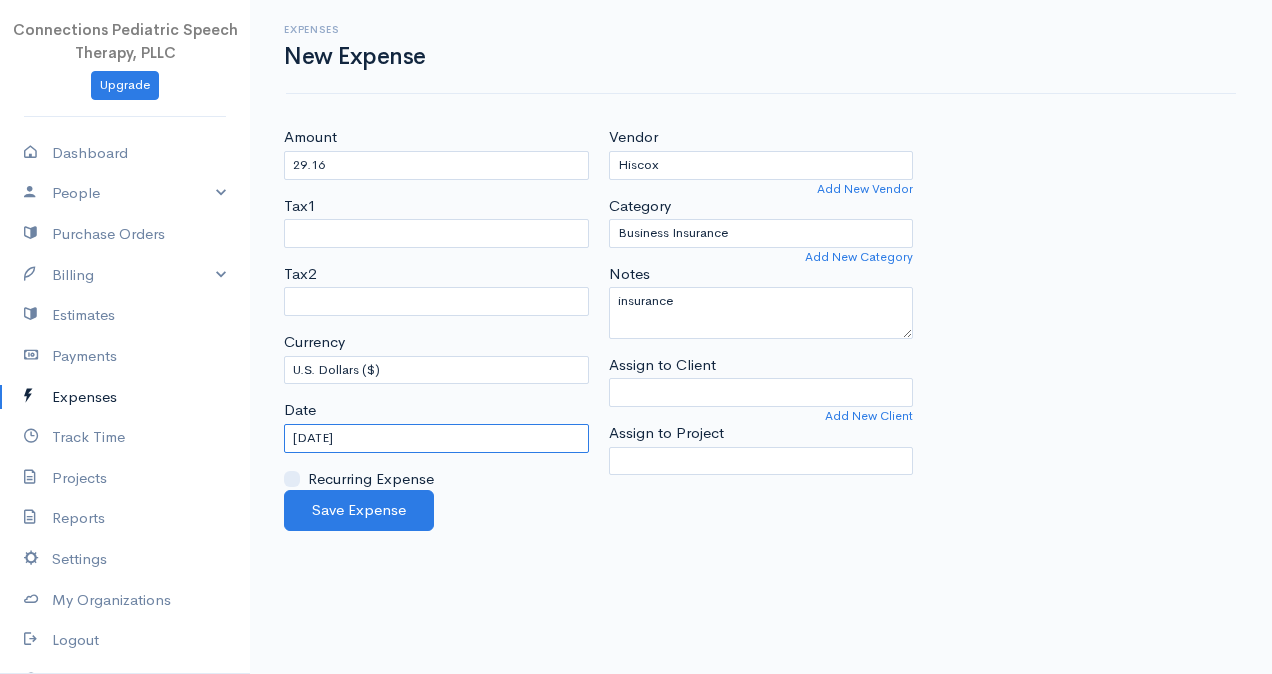 click on "[DATE]" at bounding box center [436, 438] 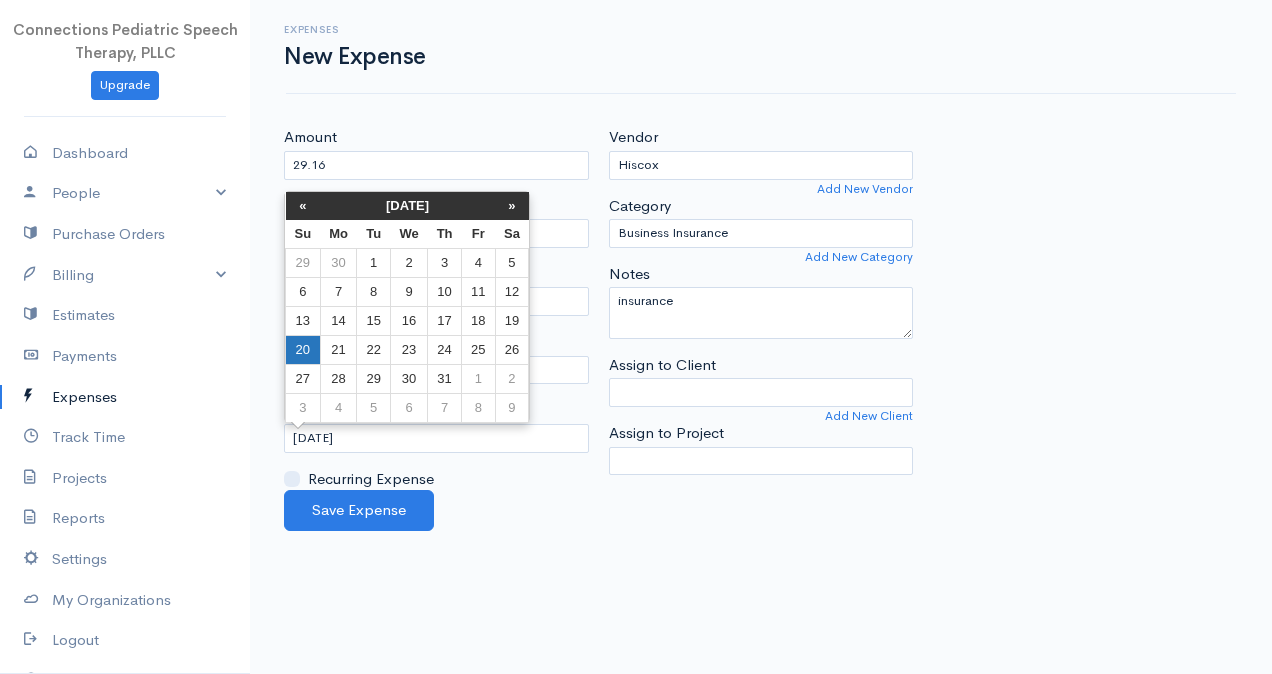 click on "20" at bounding box center (303, 349) 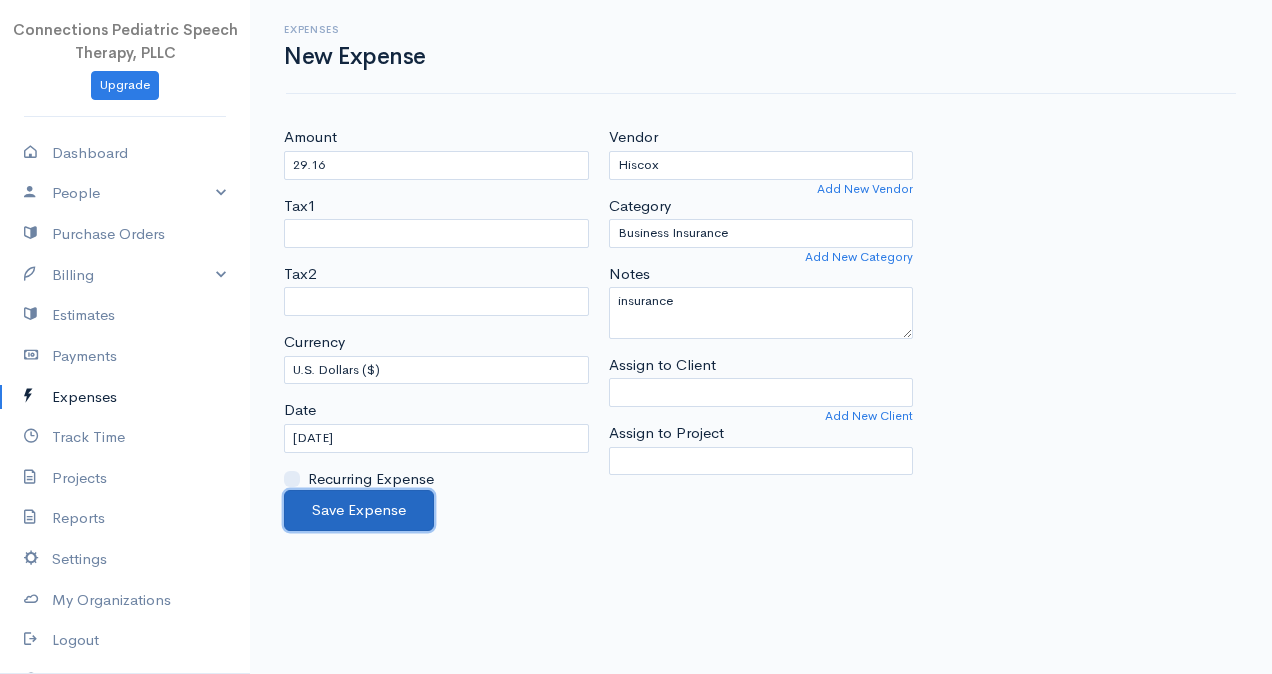 click on "Save Expense" at bounding box center [359, 510] 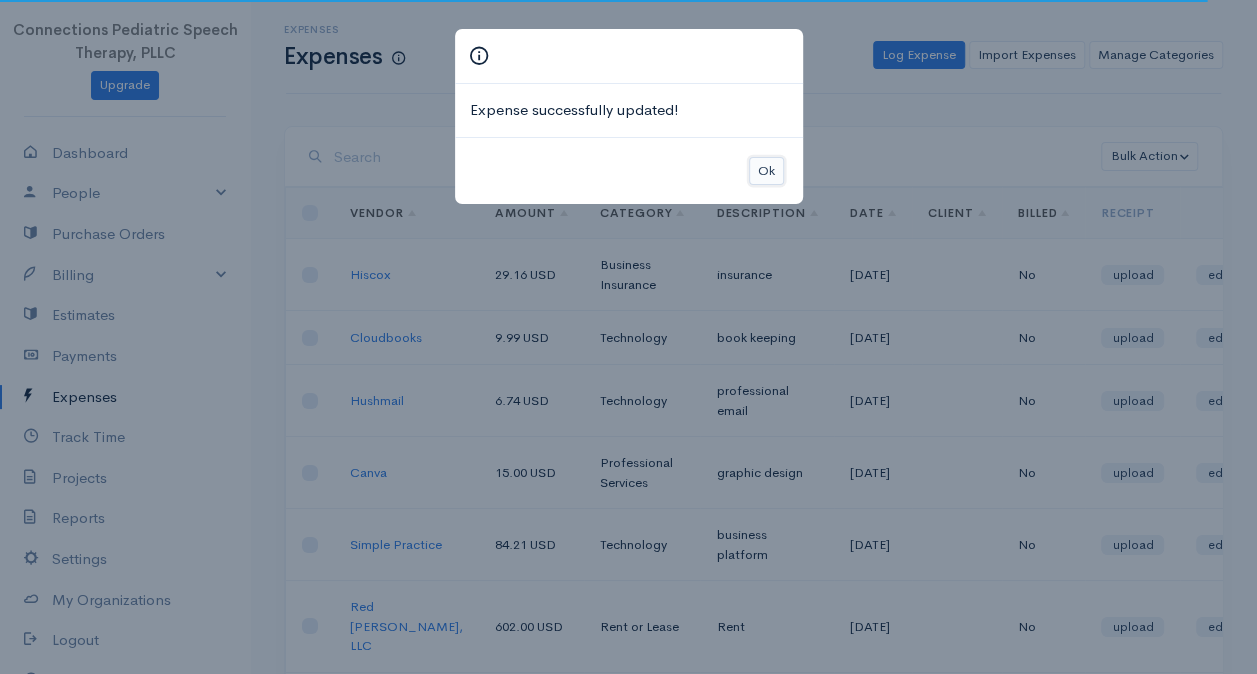 click on "Ok" at bounding box center [766, 171] 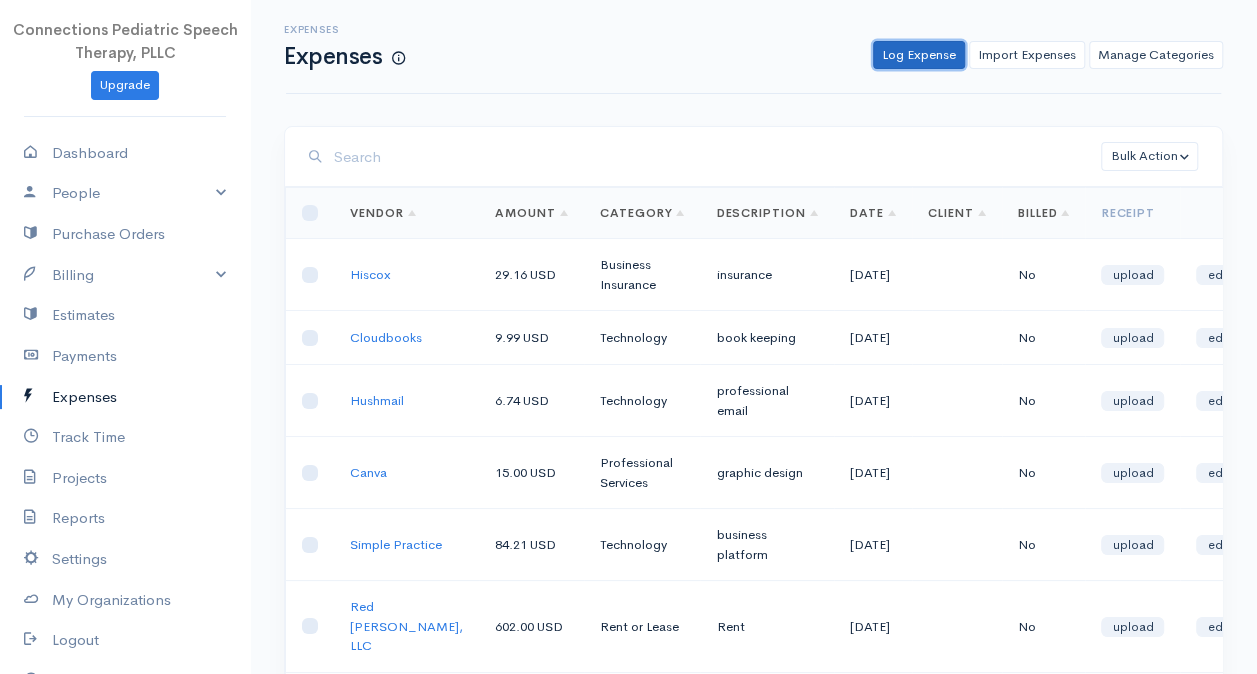 click on "Log Expense" at bounding box center (919, 55) 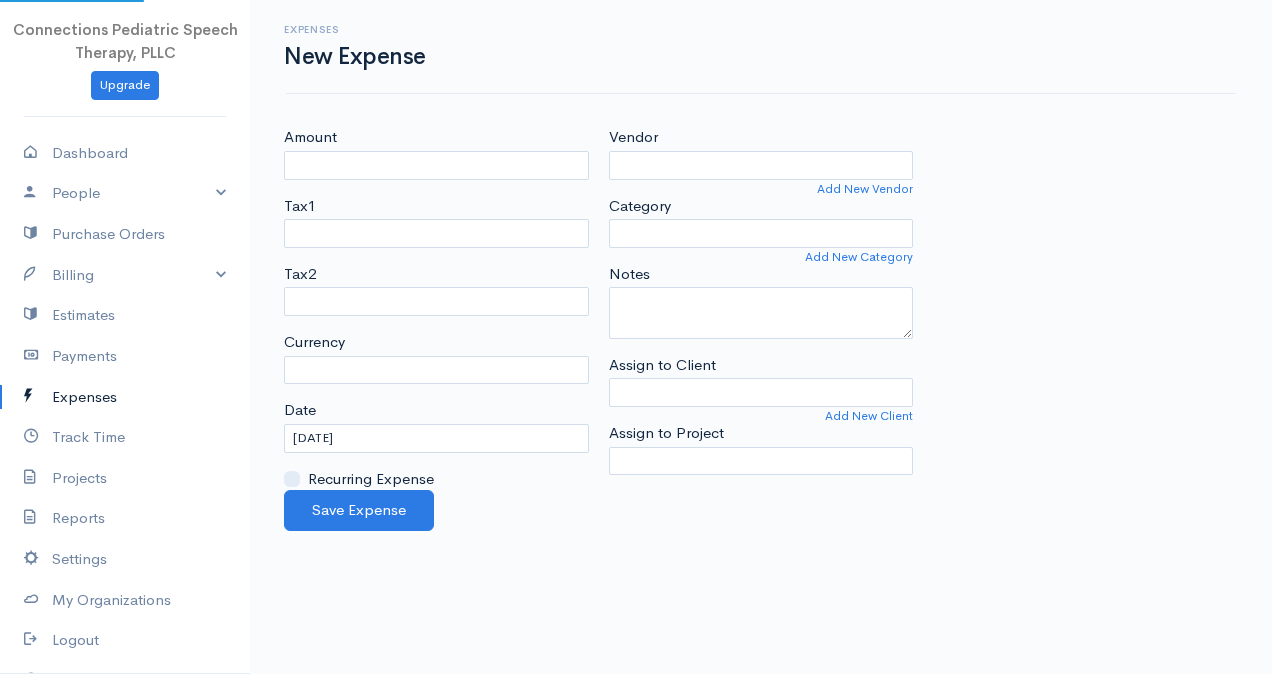 select on "USD" 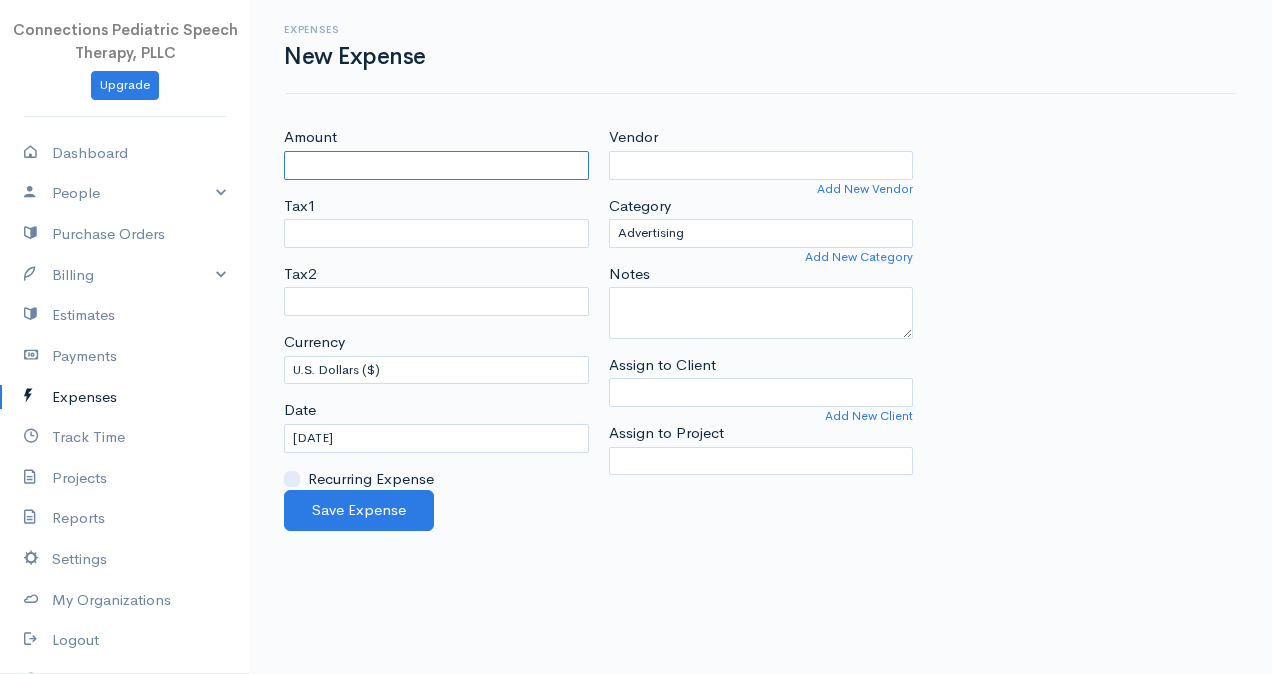 click on "Amount" at bounding box center (436, 165) 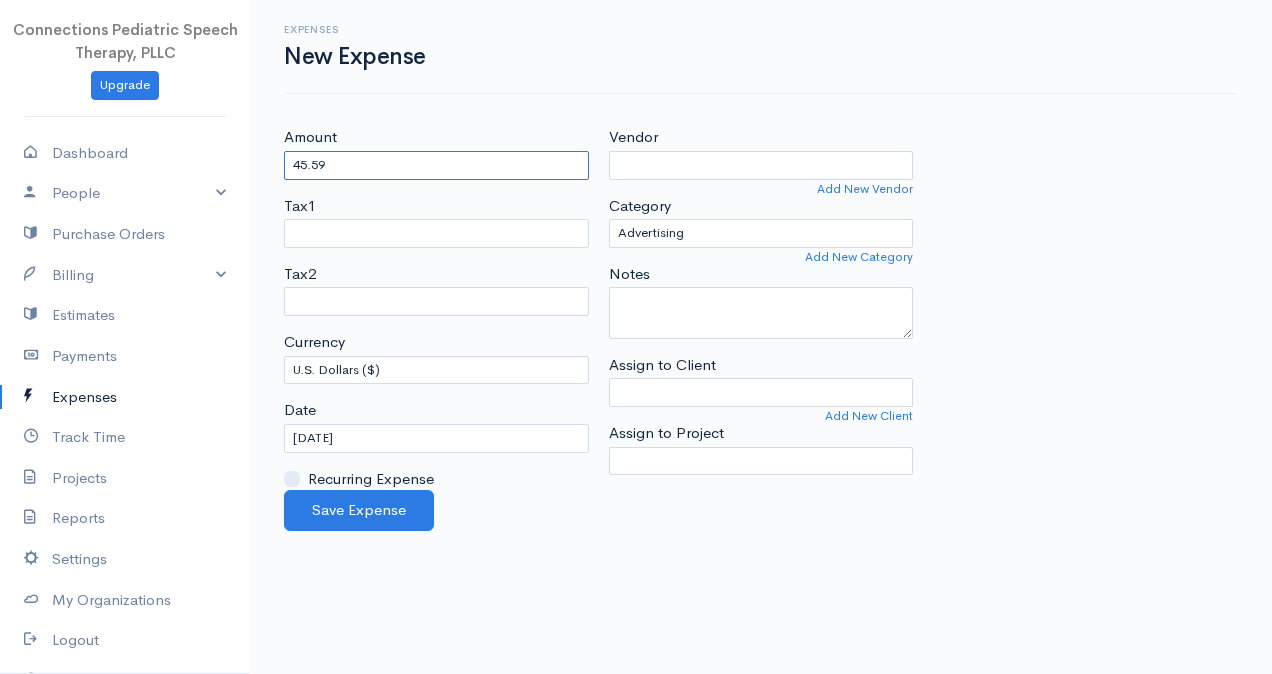 type on "45.59" 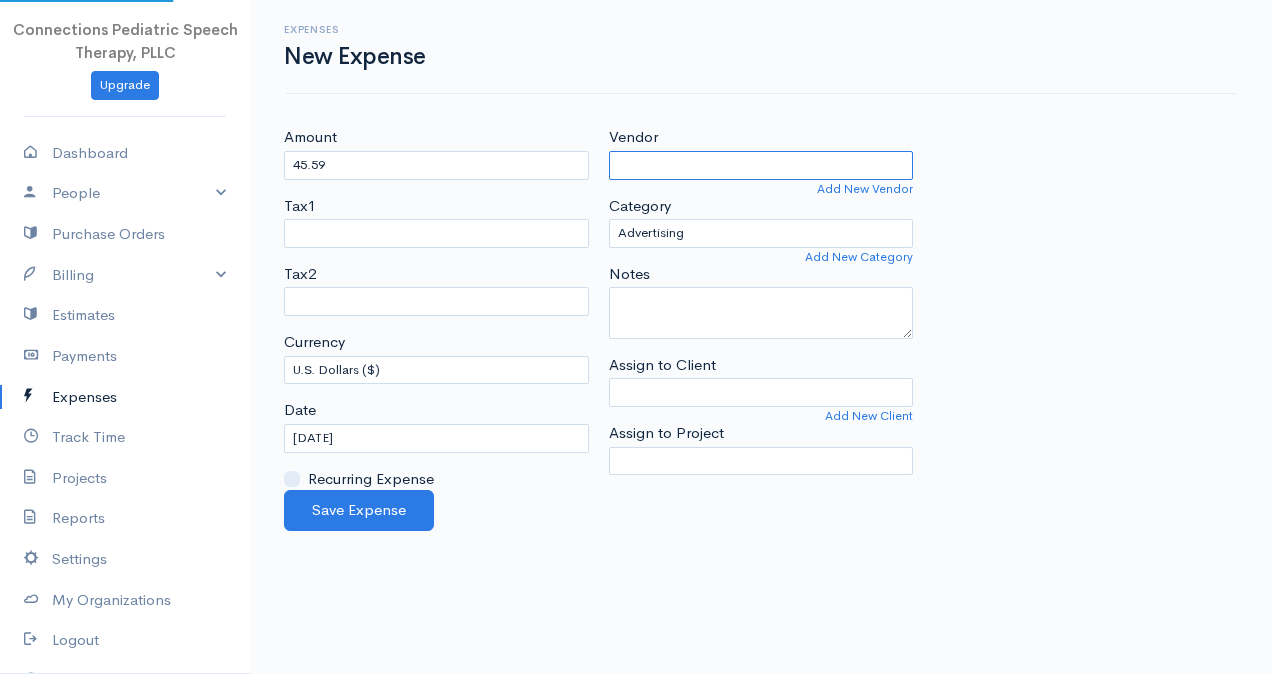 click on "Vendor" at bounding box center (761, 165) 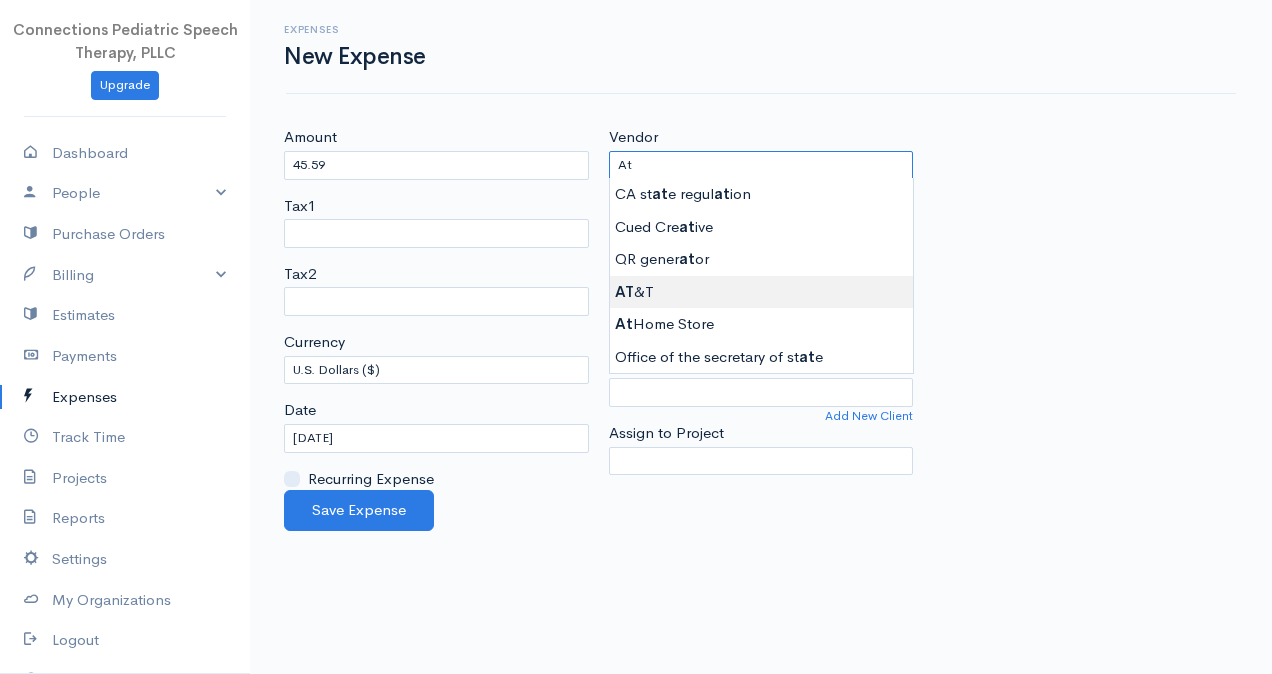 type on "AT&T" 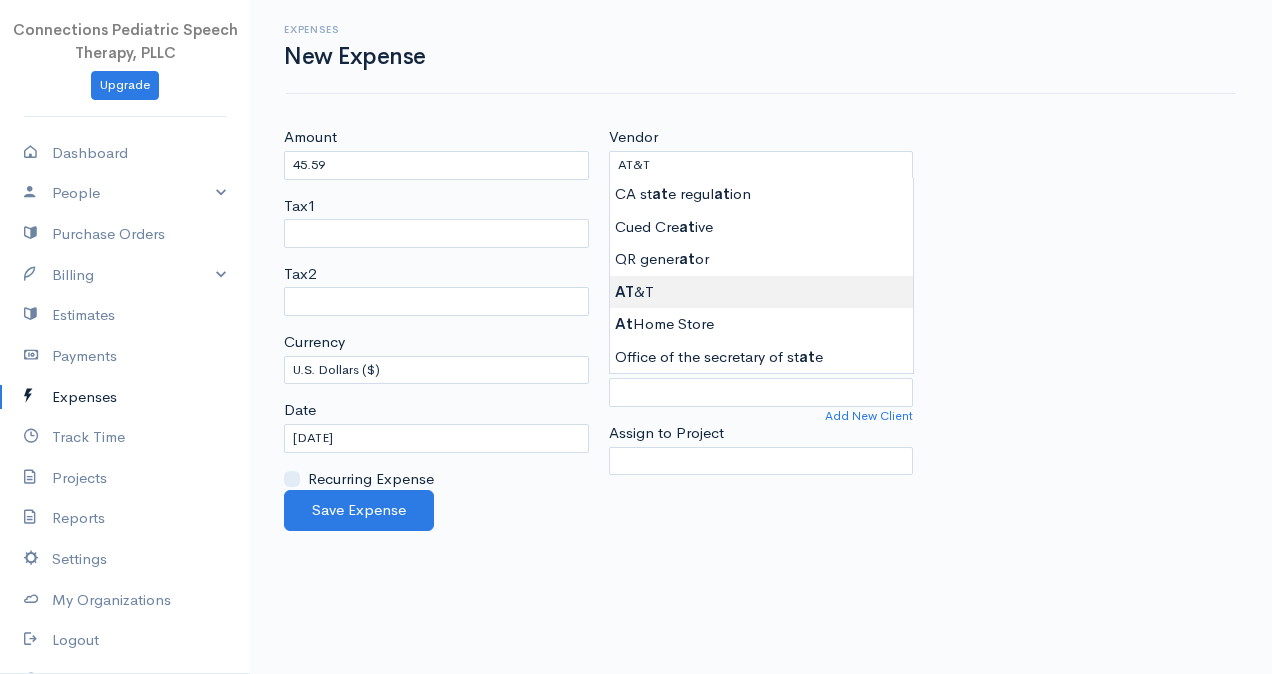 click on "Connections Pediatric Speech Therapy, PLLC
Upgrade
Dashboard
People
Clients
Vendors
Staff Users
Purchase Orders
Billing
Invoice
Recurring Invoice
Items
Services
Taxes
Credits
Estimates
Payments
Expenses
Track Time
Projects
Reports
Settings
My Organizations
Logout
Help
@CloudBooksApp 2022
Expenses
New Expense
Amount 45.59 Tax1 Tax2 Currency U.S. Dollars ($) Canadian Dollars ($) British Pounds Sterling (£) Euros (€) Australian Dollars ($) Afghani (Af) Argentine Pesos ($)" at bounding box center [636, 337] 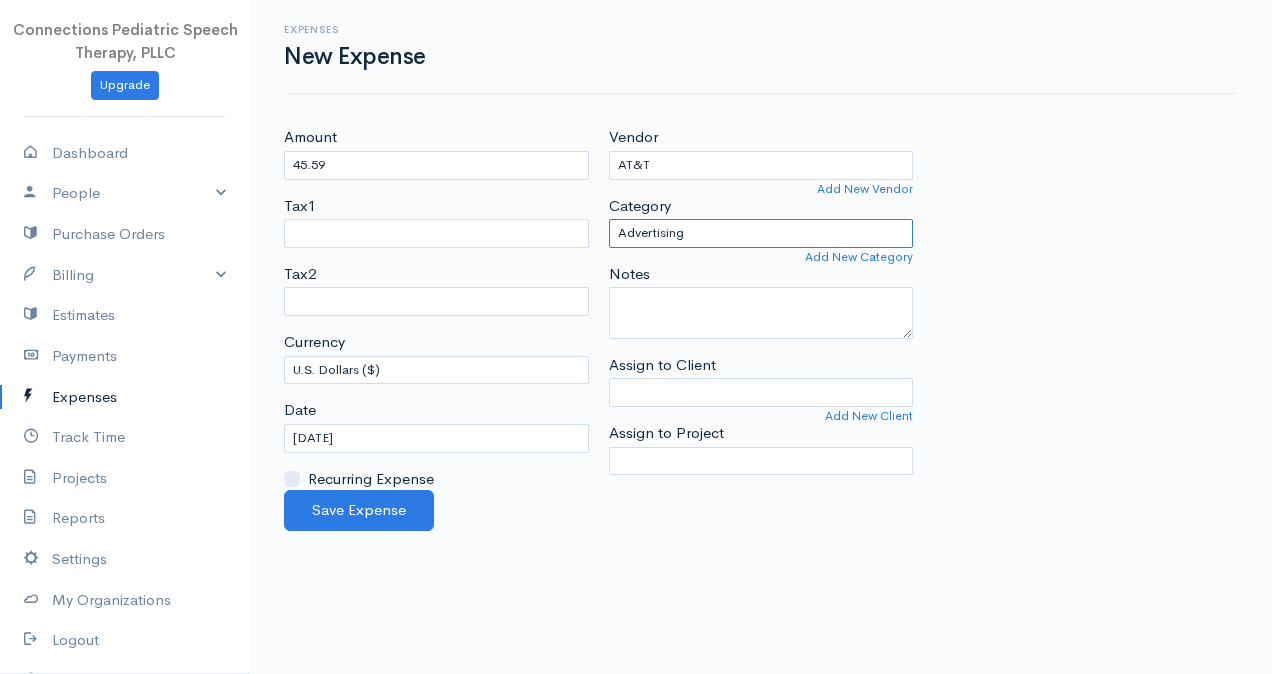 click on "Advertising Business Insurance Business Licenses and Permits Car & Truck Expenses Contractors Education Education and Training Employee Benefits Hardware Meals & Entertainment Organizational Dues Other Expenses Personal Professional Services Rent or Lease Supplies Technology Travel Utilities" at bounding box center [761, 233] 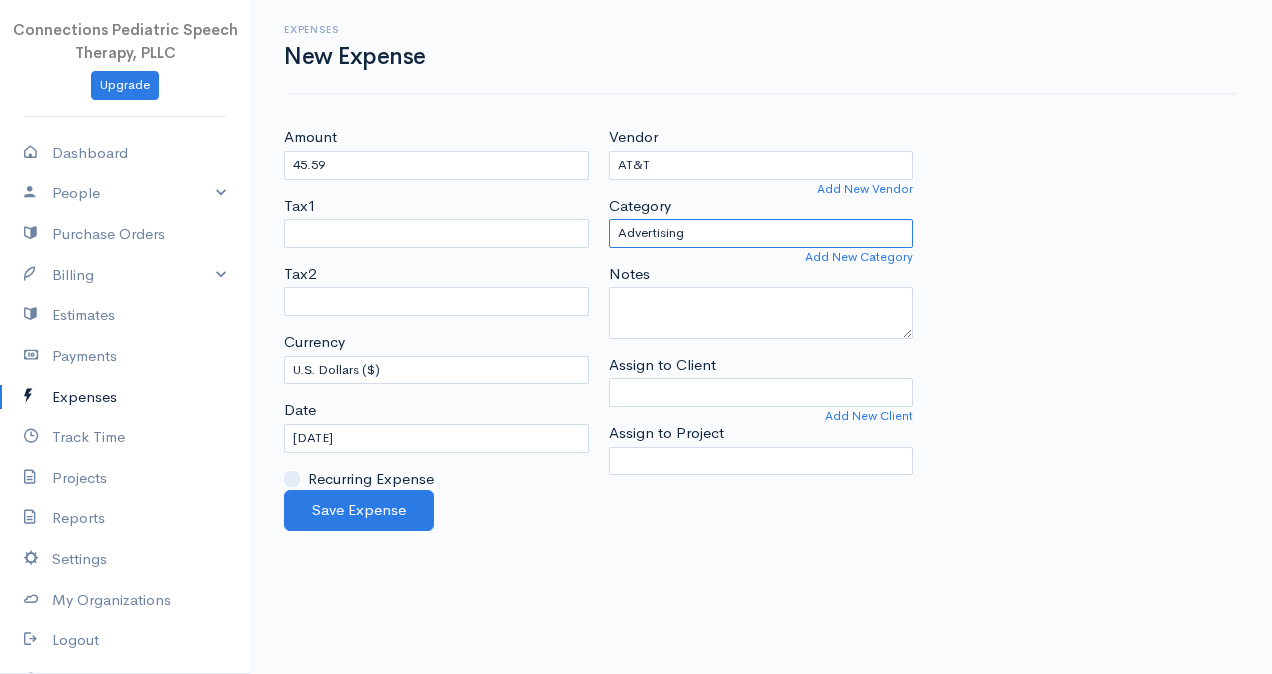 select on "Technology" 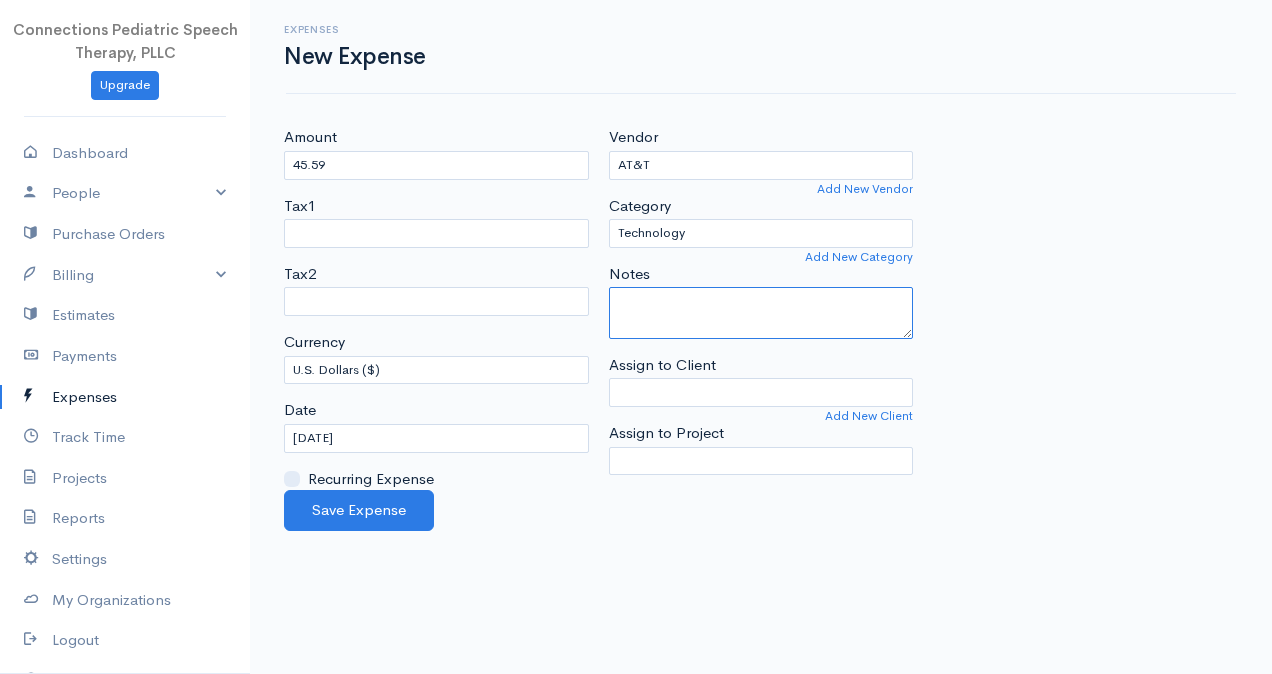 click on "Notes" at bounding box center [761, 313] 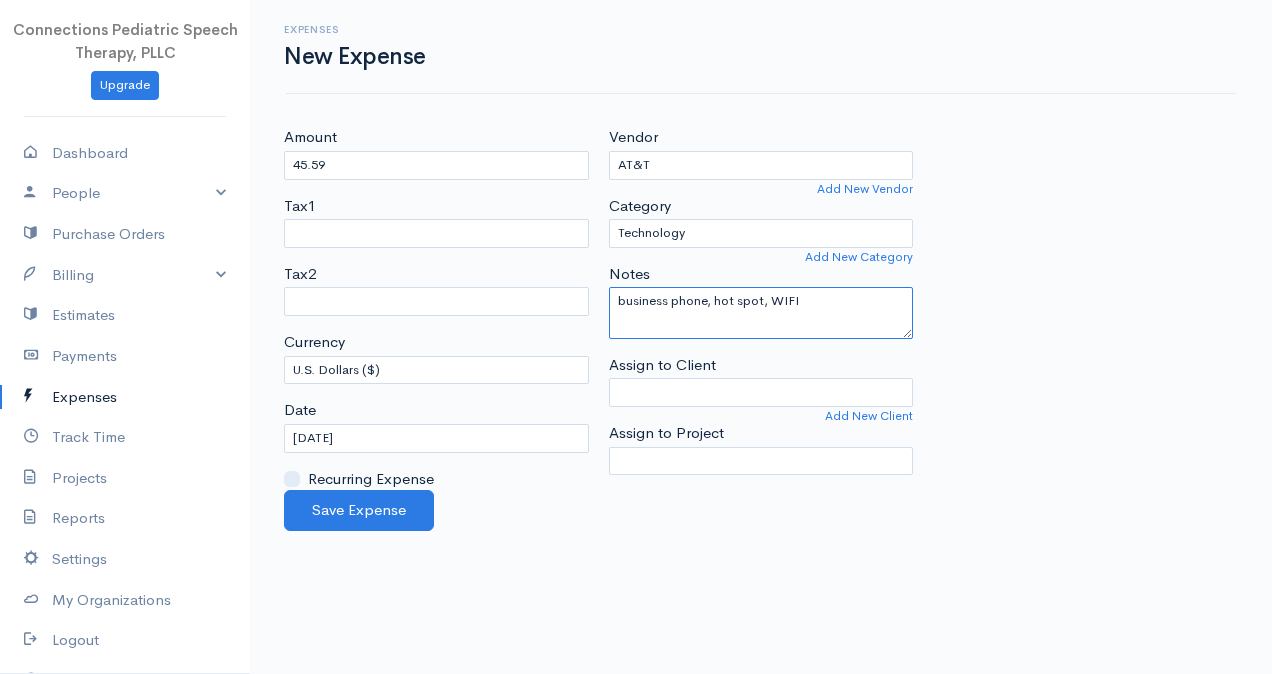 type on "business phone, hot spot, WIFI" 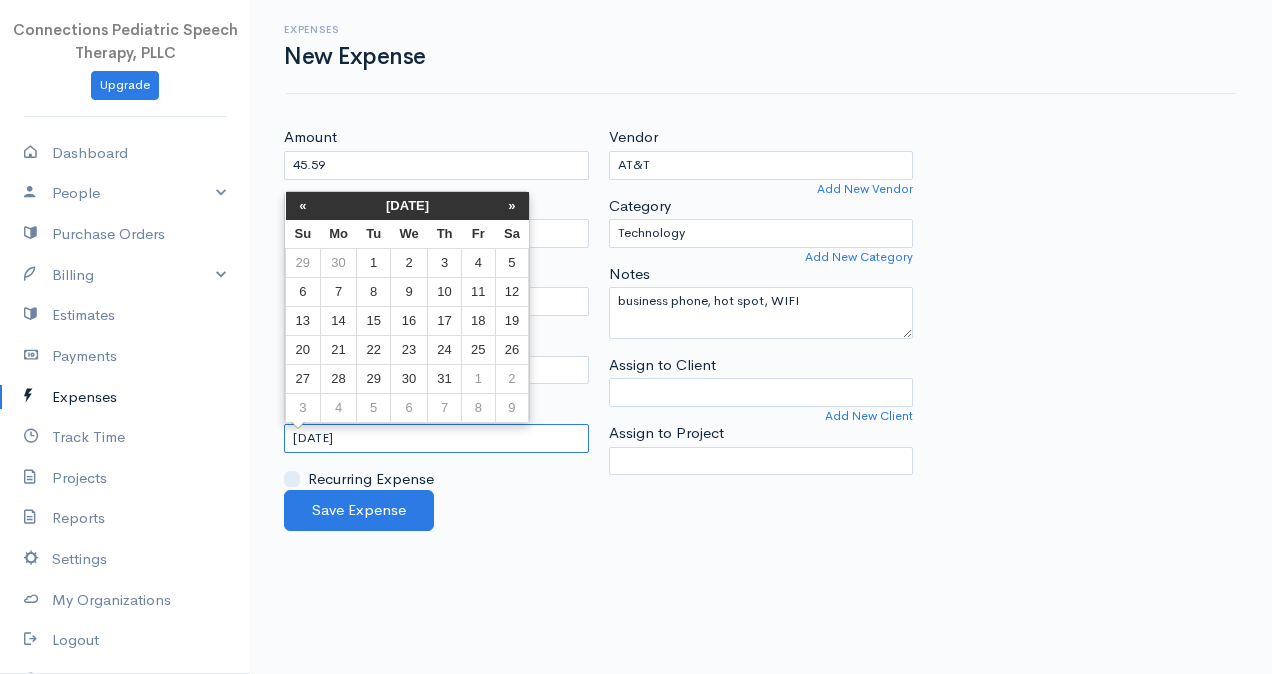 click on "[DATE]" at bounding box center (436, 438) 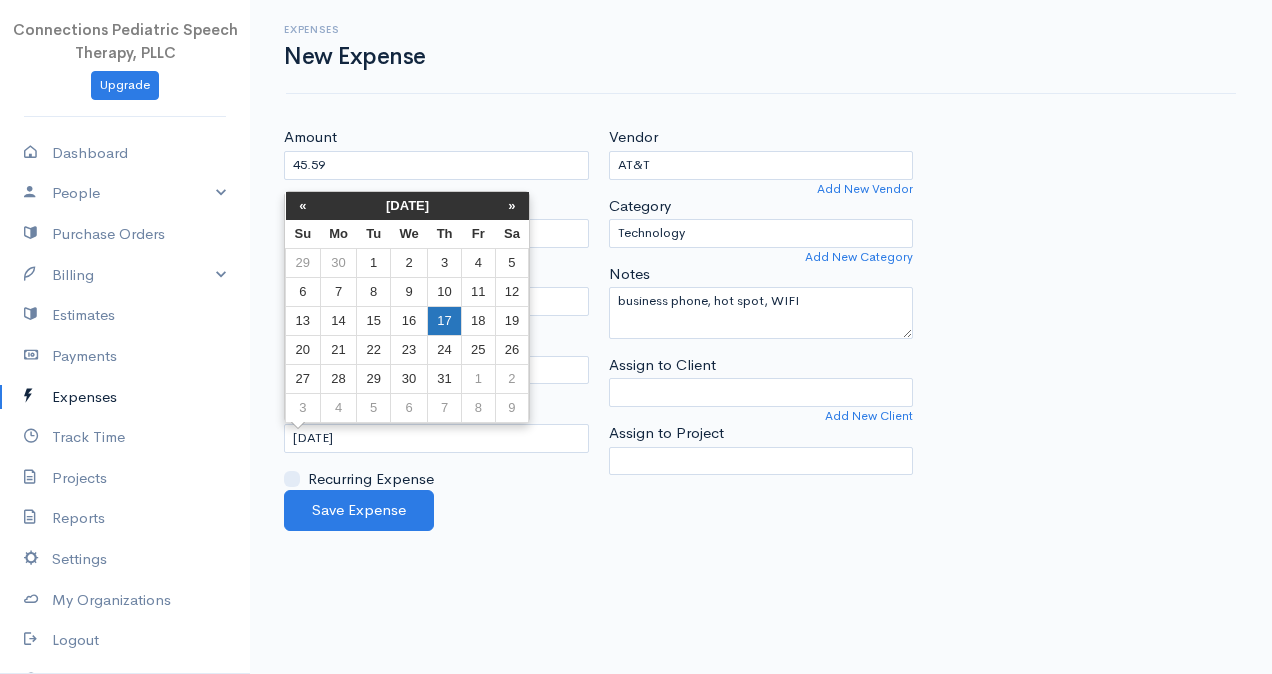 click on "17" at bounding box center [445, 320] 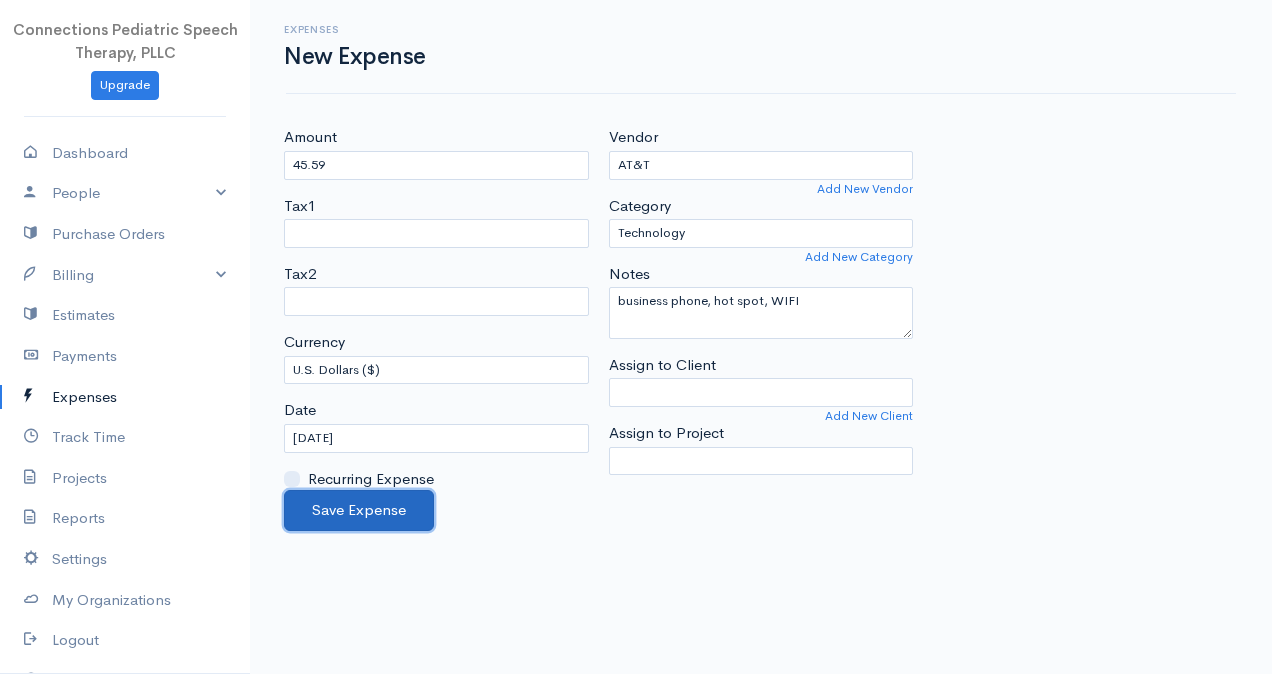 click on "Save Expense" at bounding box center (359, 510) 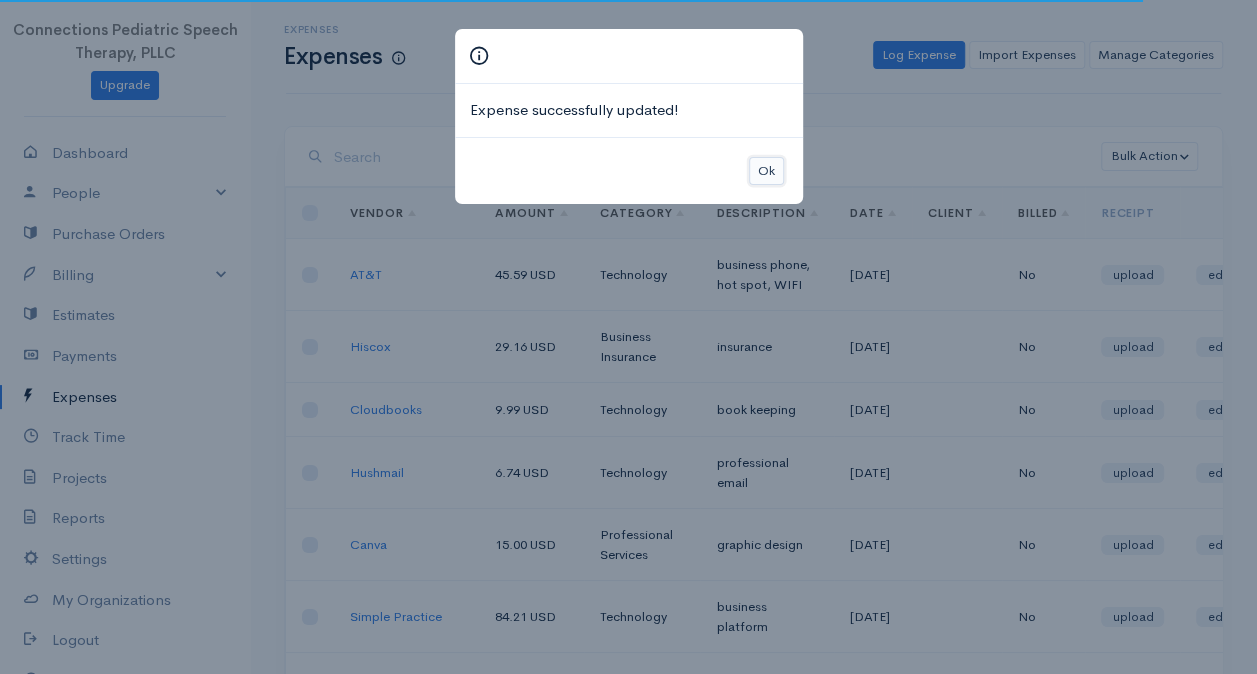 click on "Ok" at bounding box center [766, 171] 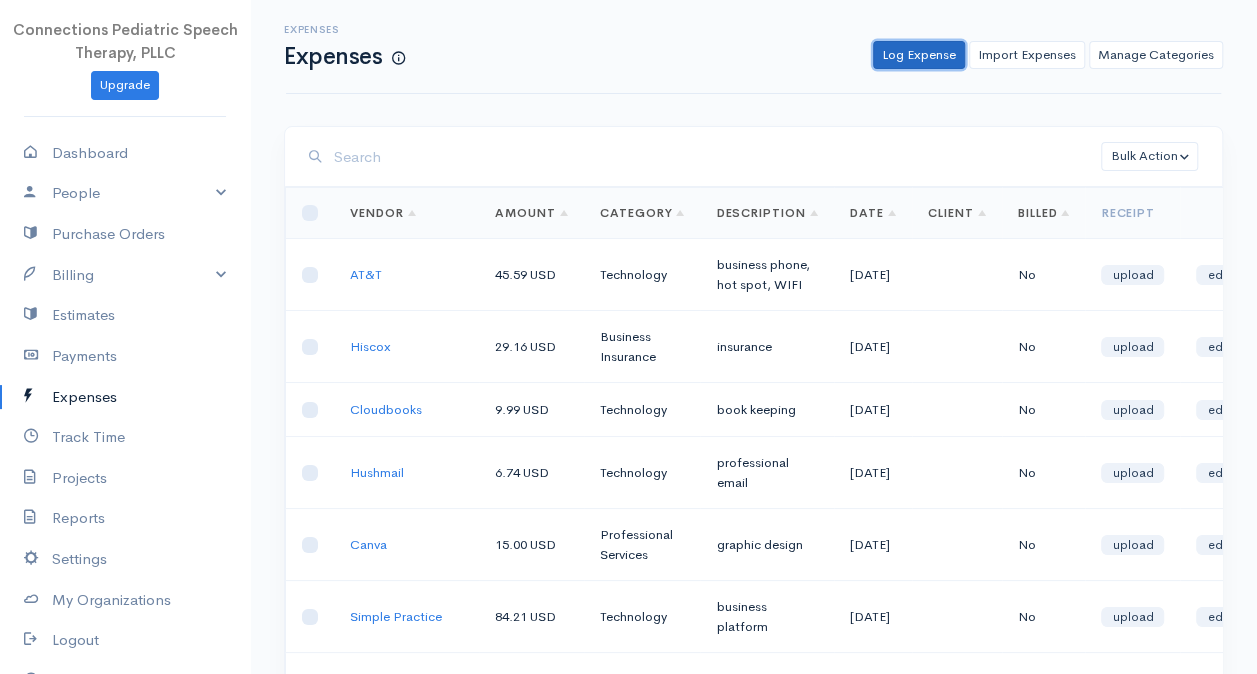 click on "Log Expense" at bounding box center (919, 55) 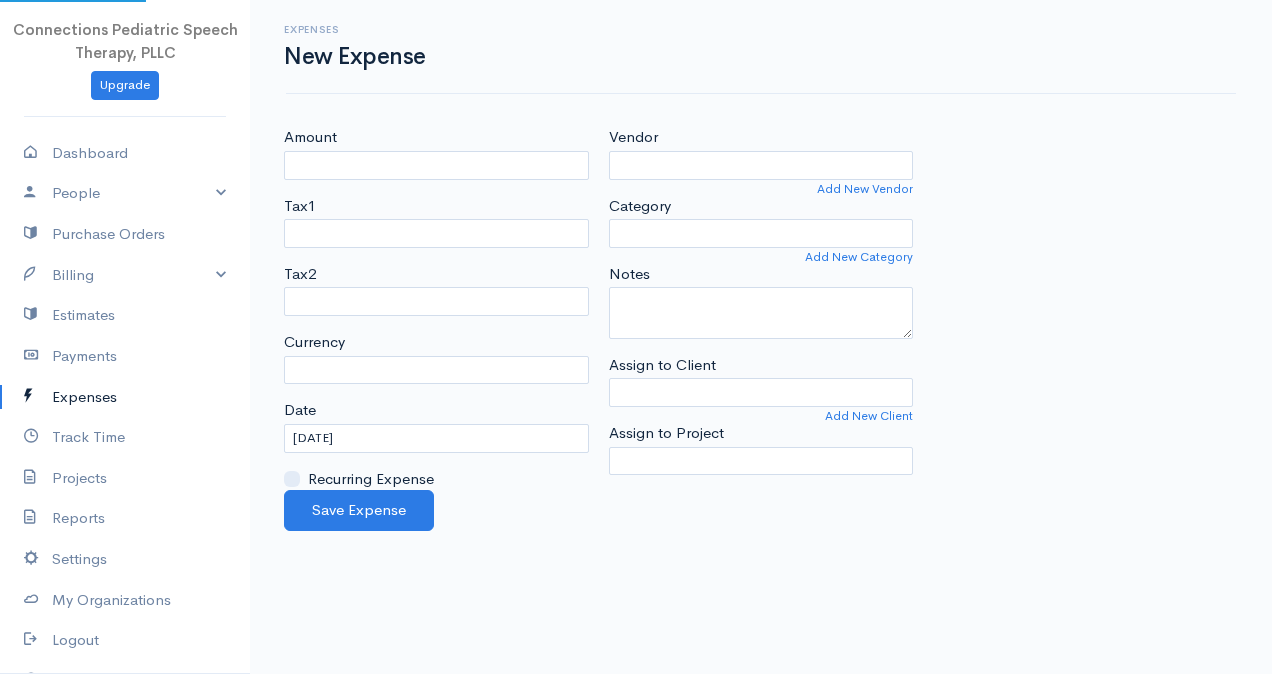 select on "USD" 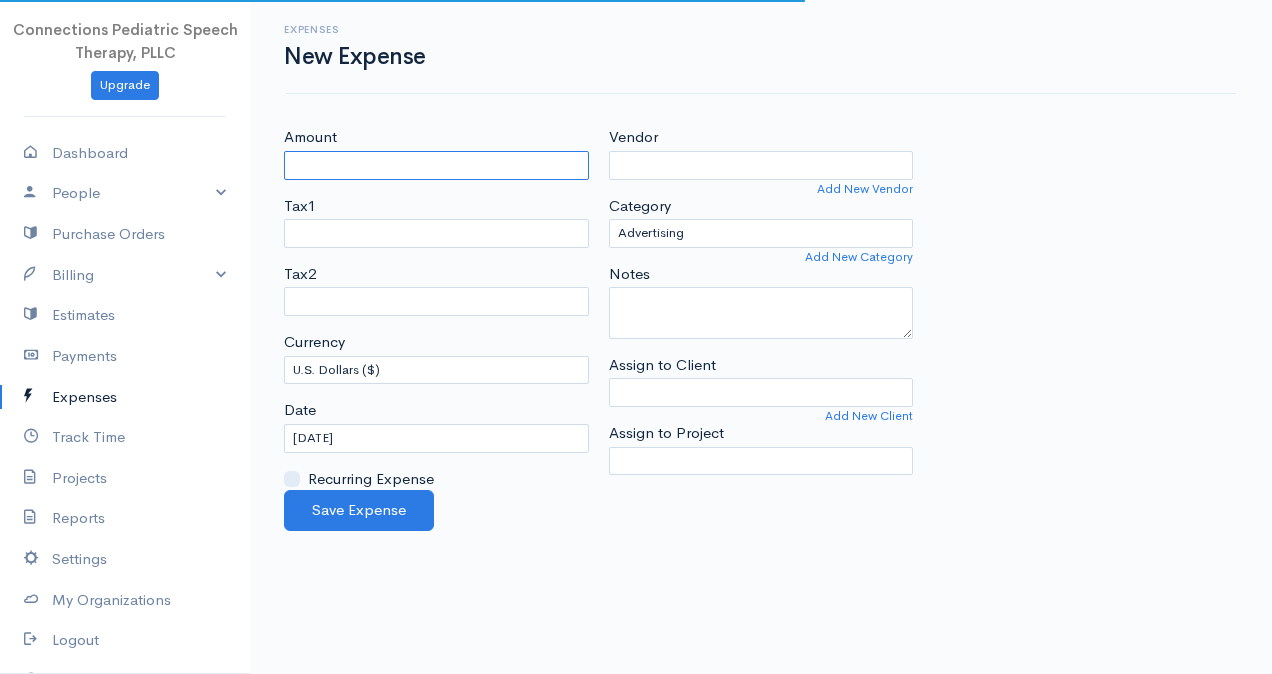 click on "Amount" at bounding box center (436, 165) 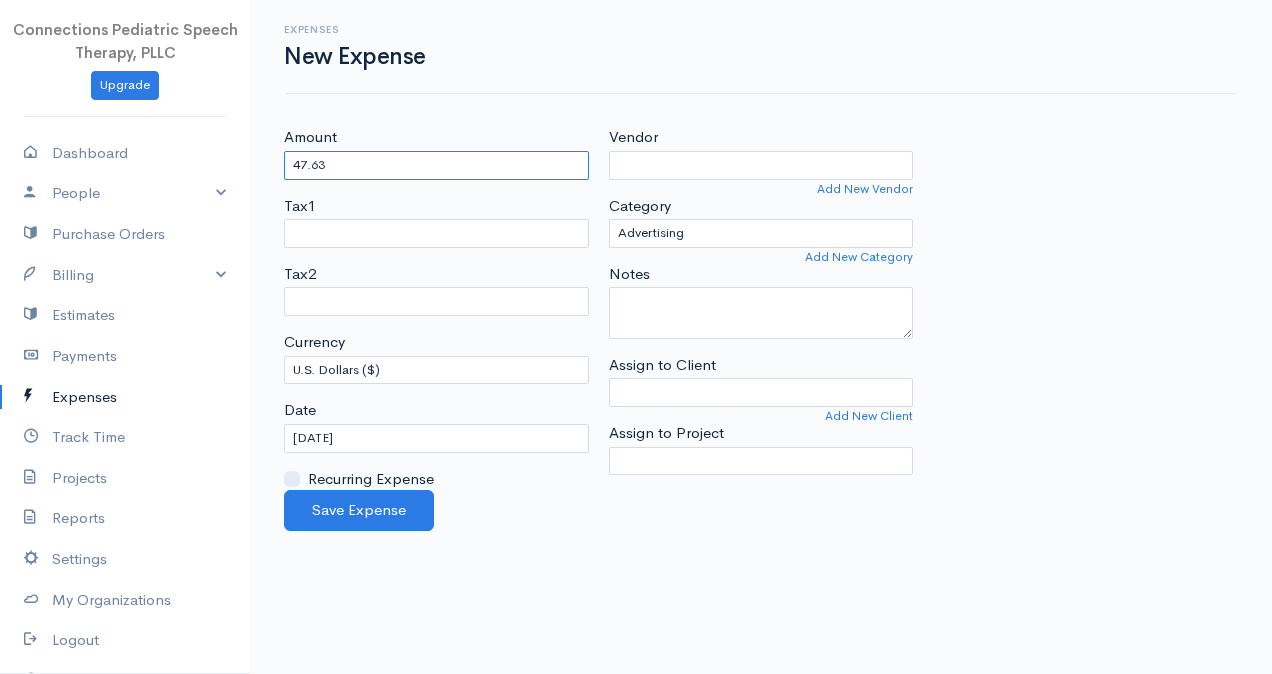 type on "47.63" 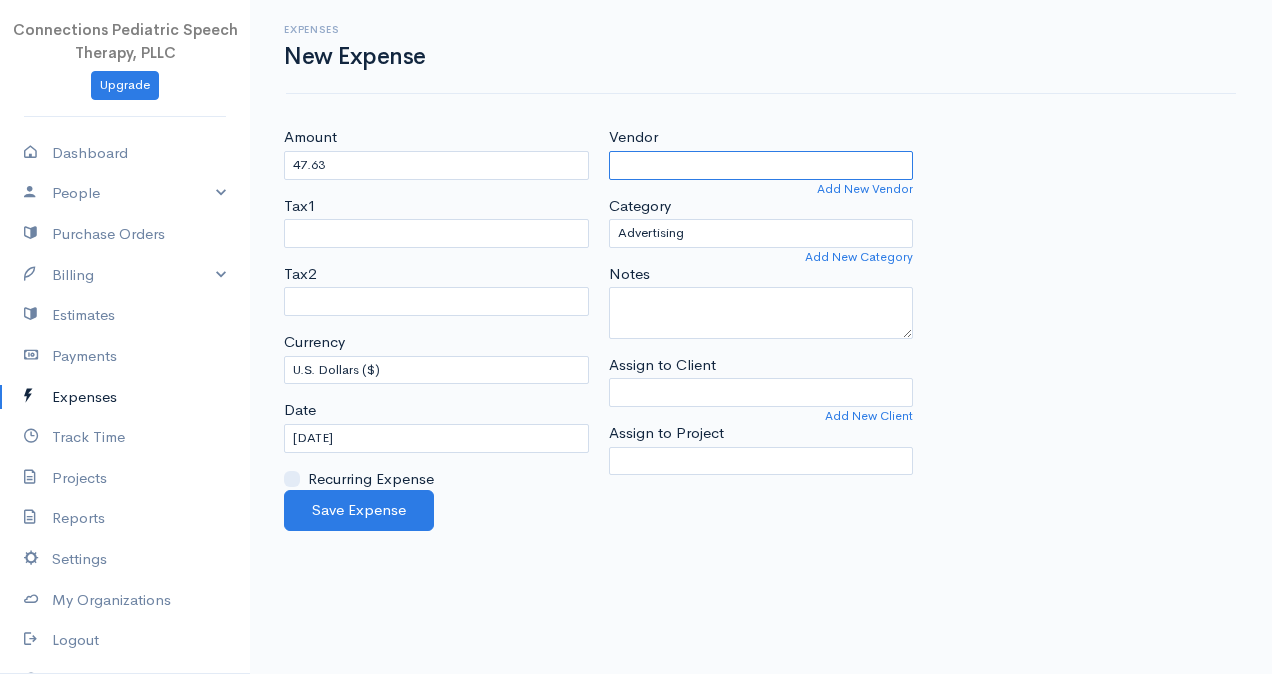 click on "Vendor" at bounding box center (761, 165) 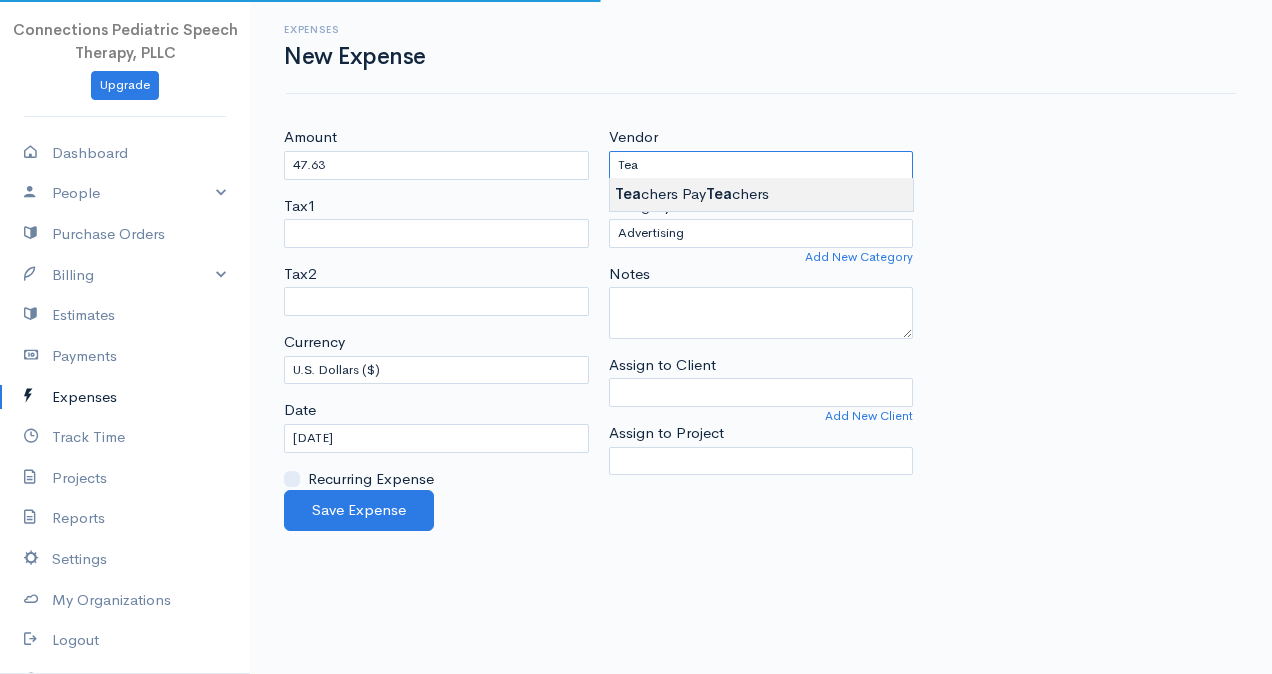 type on "Teachers Pay Teachers" 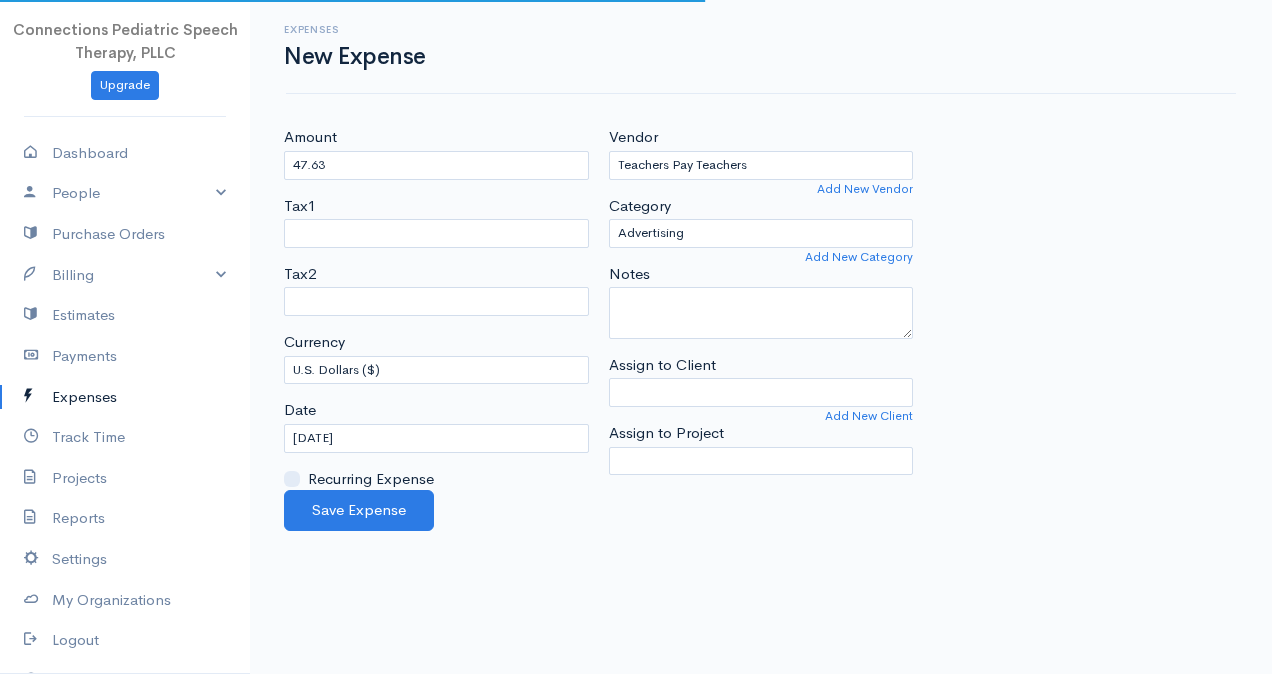 click on "Connections Pediatric Speech Therapy, PLLC
Upgrade
Dashboard
People
Clients
Vendors
Staff Users
Purchase Orders
Billing
Invoice
Recurring Invoice
Items
Services
Taxes
Credits
Estimates
Payments
Expenses
Track Time
Projects
Reports
Settings
My Organizations
Logout
Help
@CloudBooksApp 2022
Expenses
New Expense
Amount 47.63 Tax1 Tax2 Currency U.S. Dollars ($) Canadian Dollars ($) British Pounds Sterling (£) Euros (€) Australian Dollars ($) Afghani (Af) Argentine Pesos ($)" at bounding box center [636, 337] 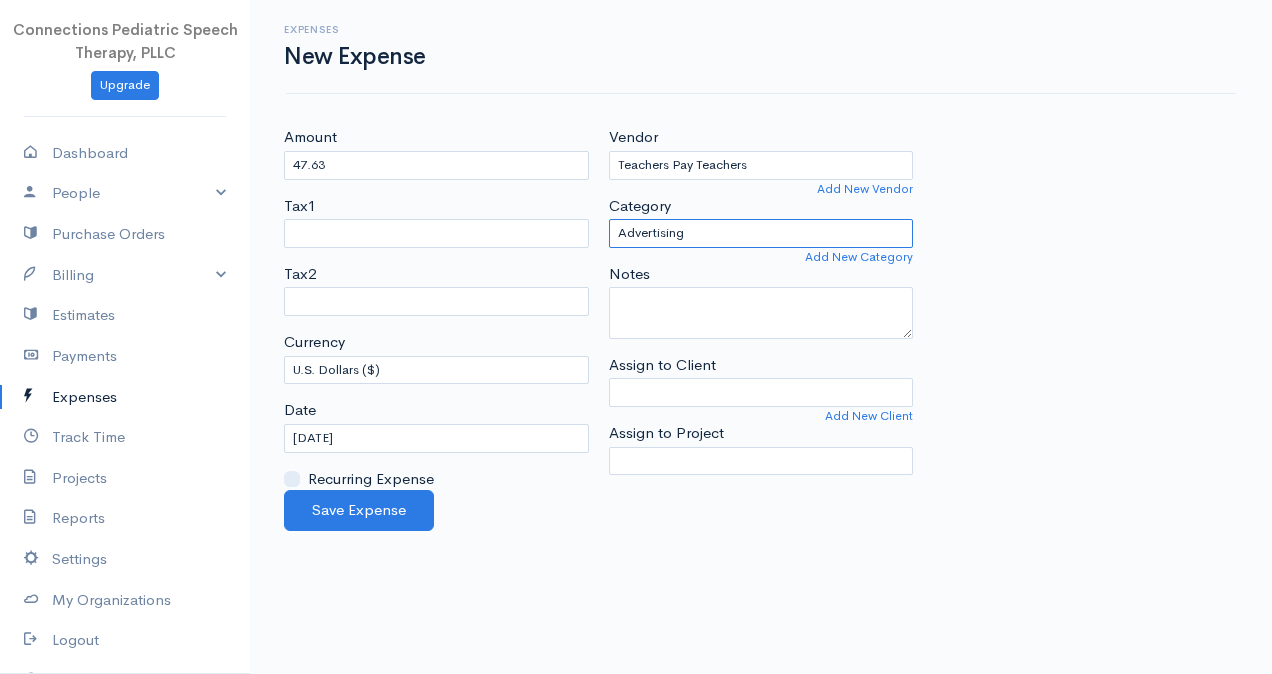 click on "Advertising Business Insurance Business Licenses and Permits Car & Truck Expenses Contractors Education Education and Training Employee Benefits Hardware Meals & Entertainment Organizational Dues Other Expenses Personal Professional Services Rent or Lease Supplies Technology Travel Utilities" at bounding box center [761, 233] 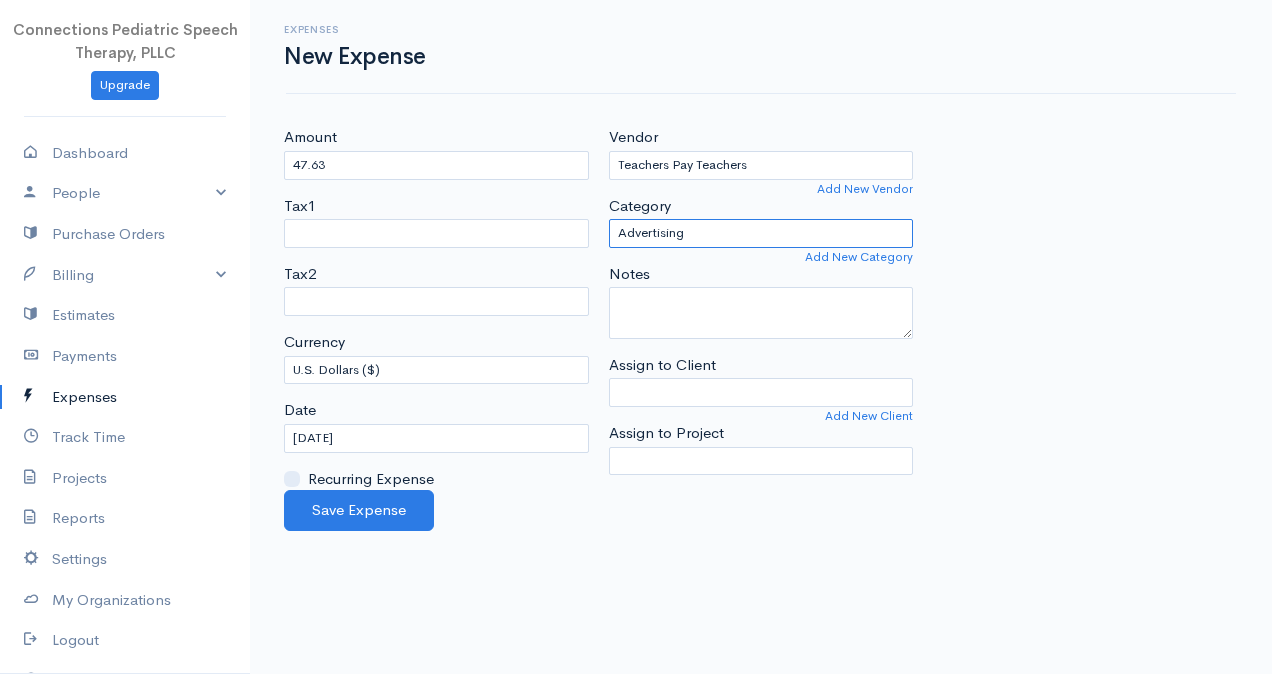 select on "Supplies" 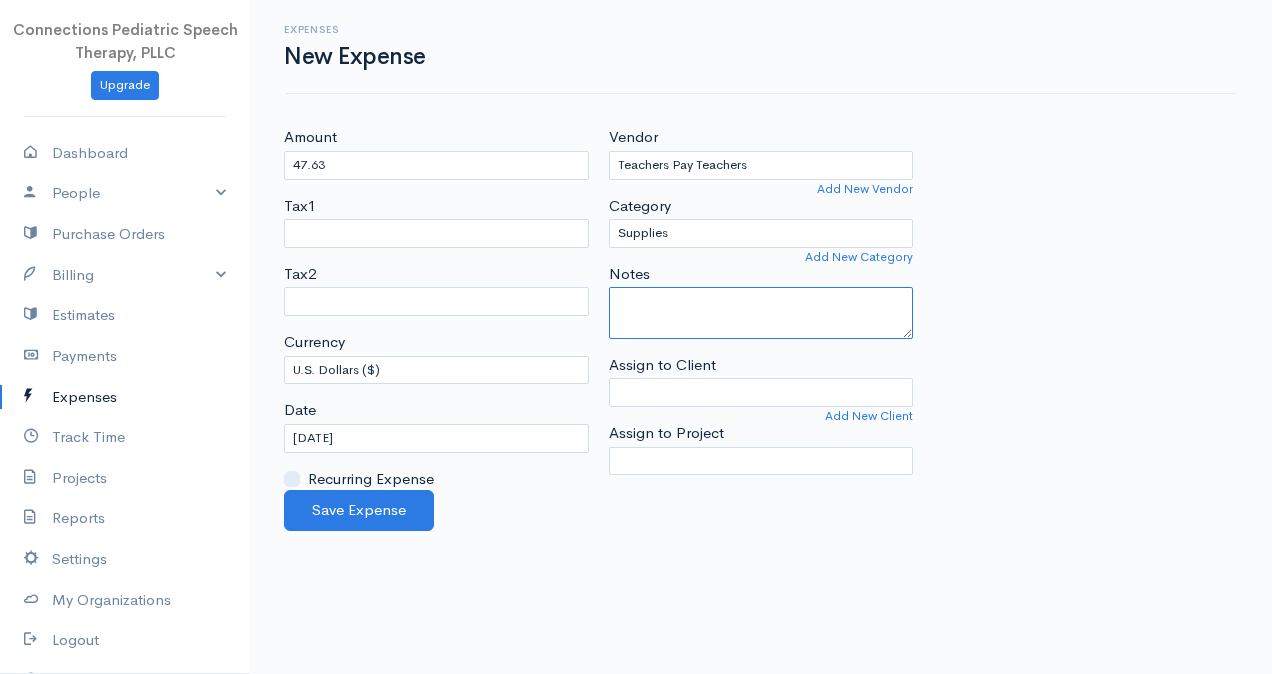 click on "Notes" at bounding box center [761, 313] 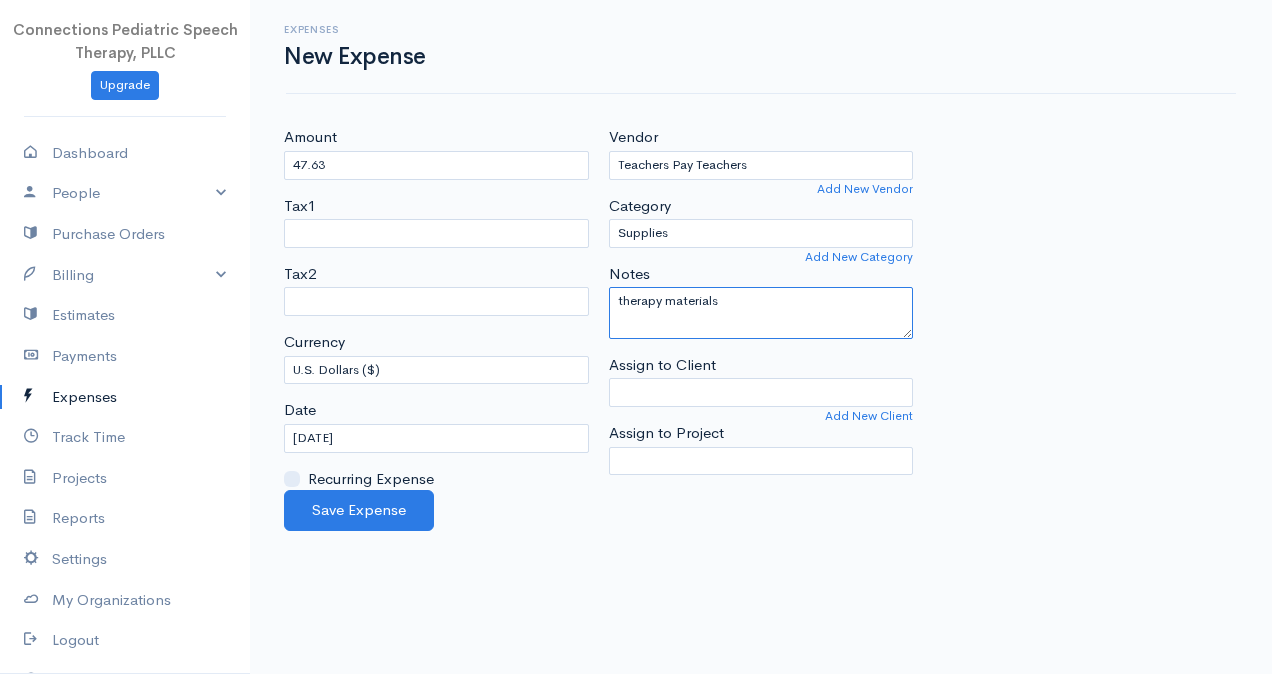 type on "therapy materials" 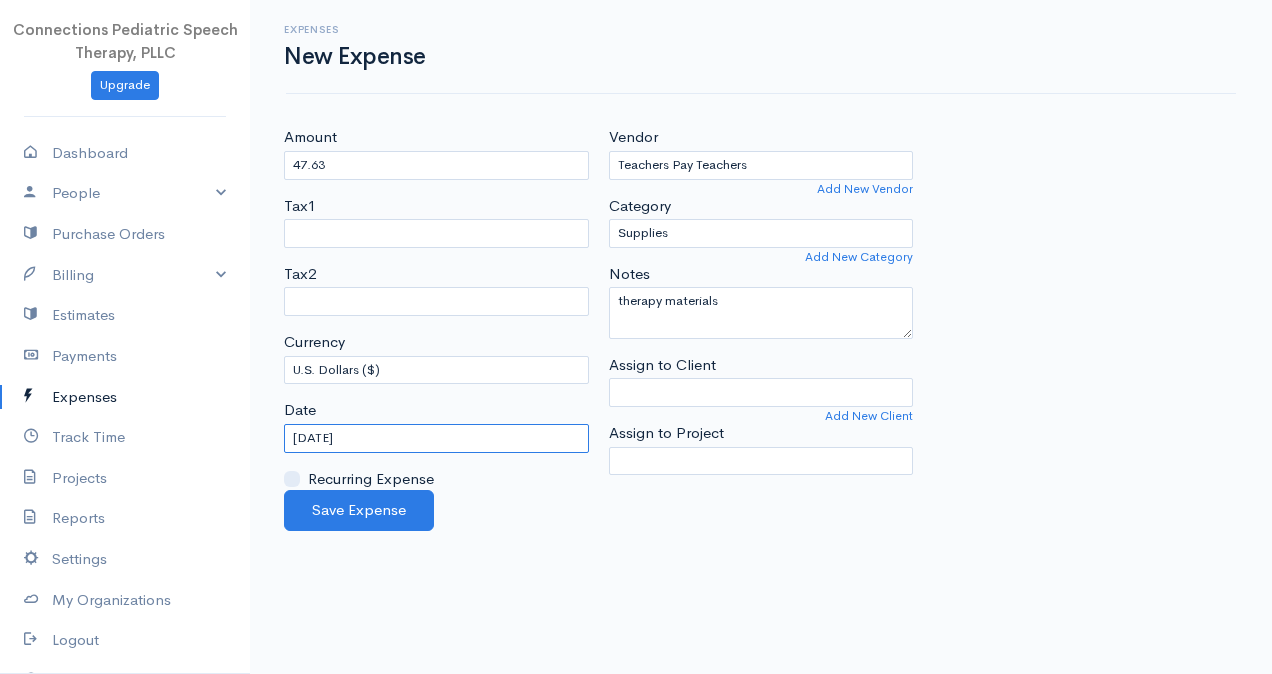 click on "[DATE]" at bounding box center (436, 438) 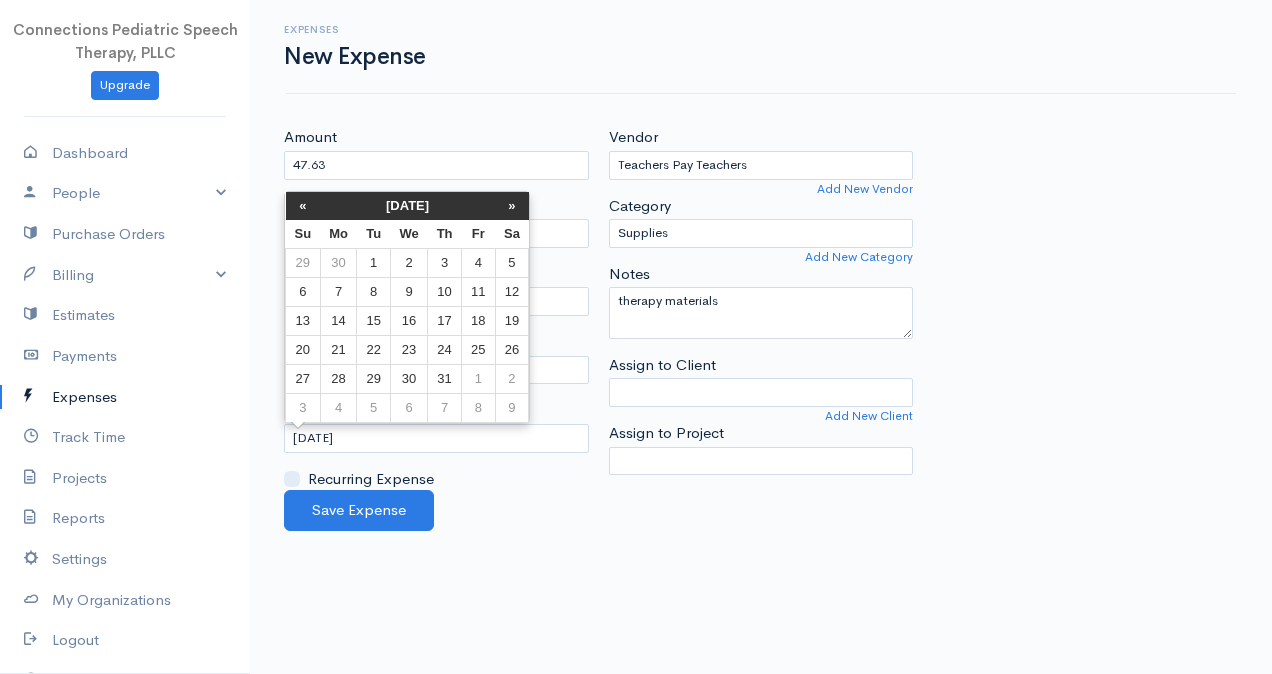 click on "1" at bounding box center [373, 262] 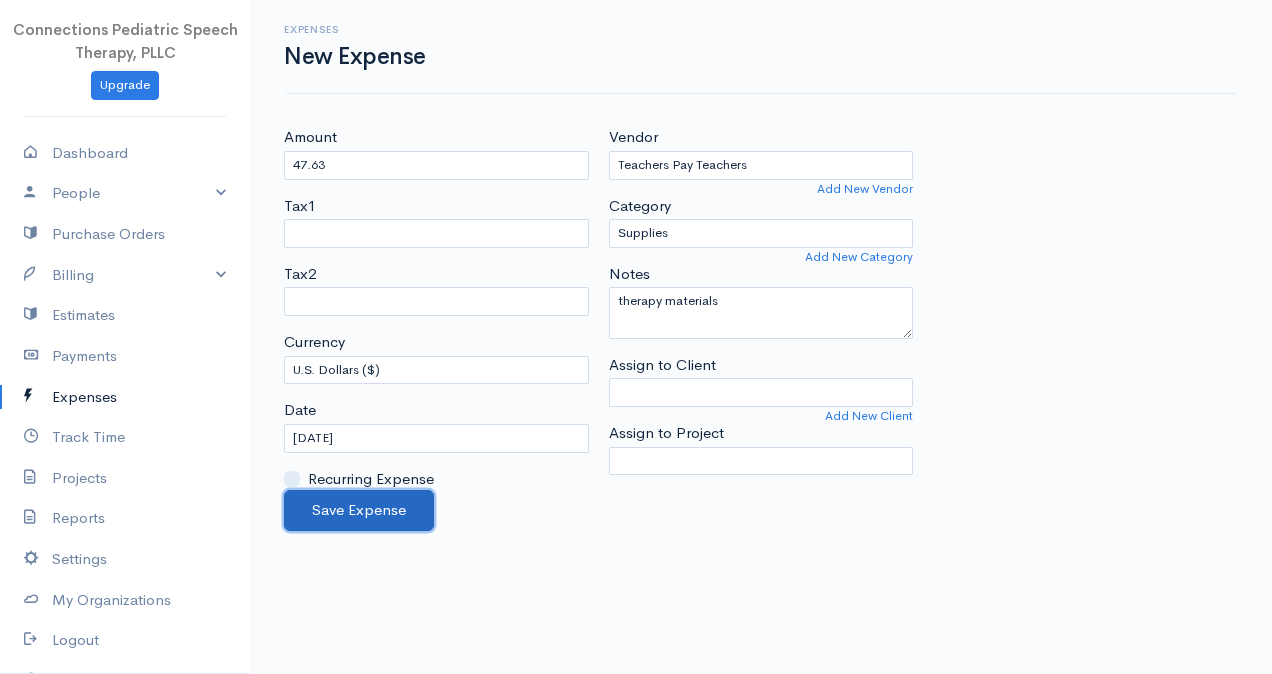click on "Save Expense" at bounding box center [359, 510] 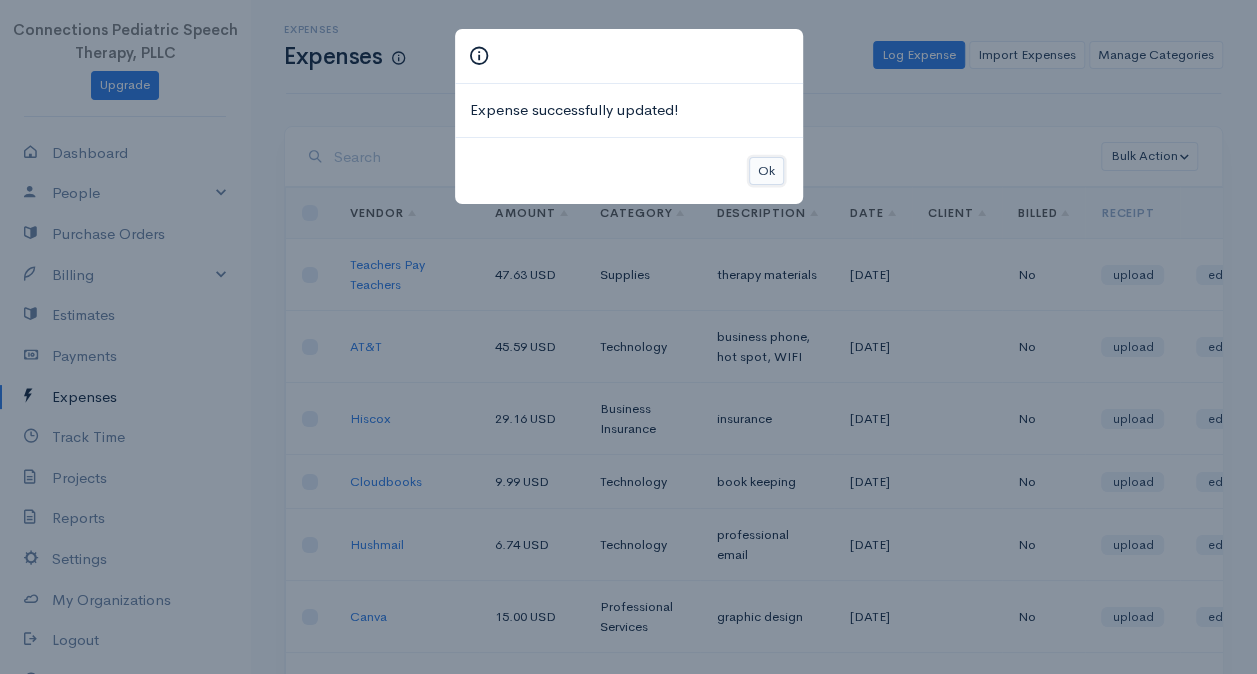 click on "Ok" at bounding box center (766, 171) 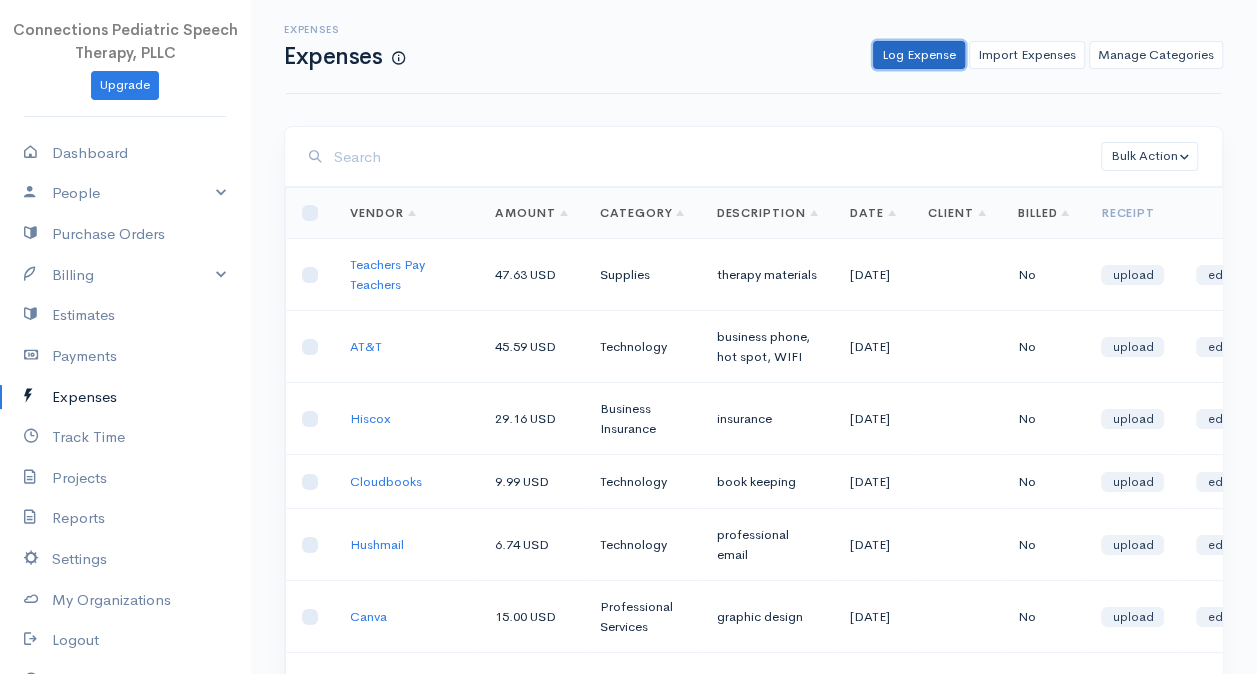 click on "Log Expense" at bounding box center (919, 55) 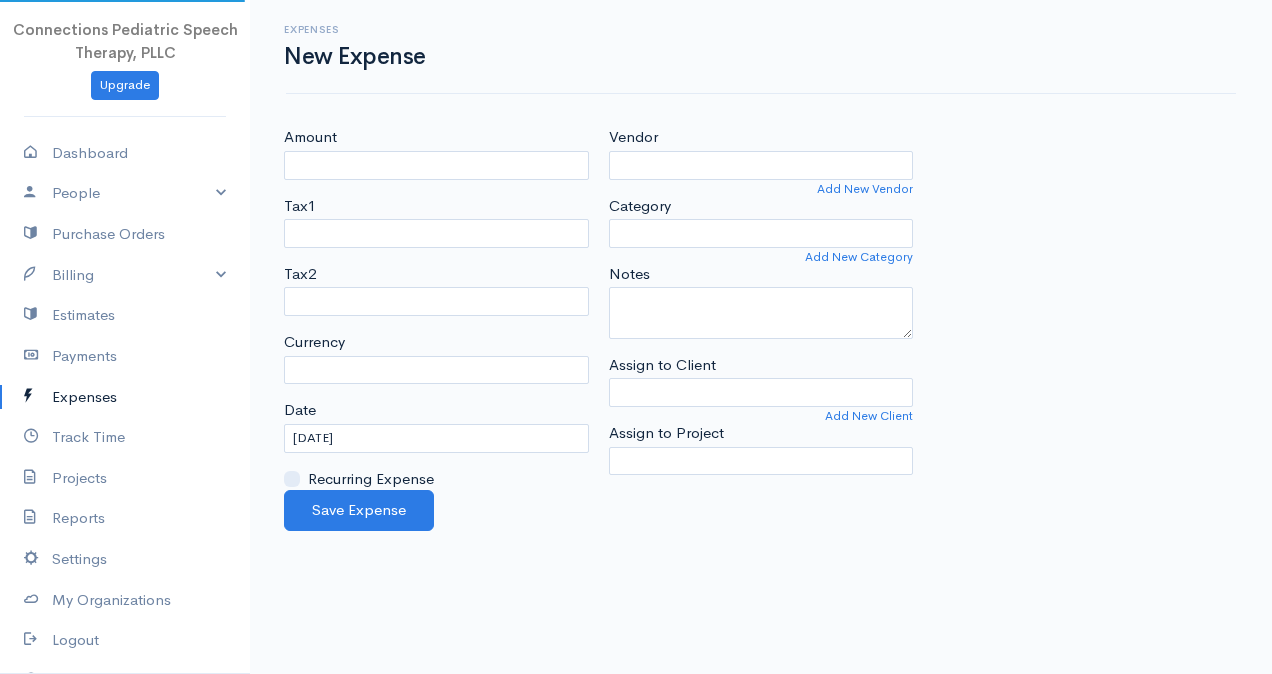 select on "USD" 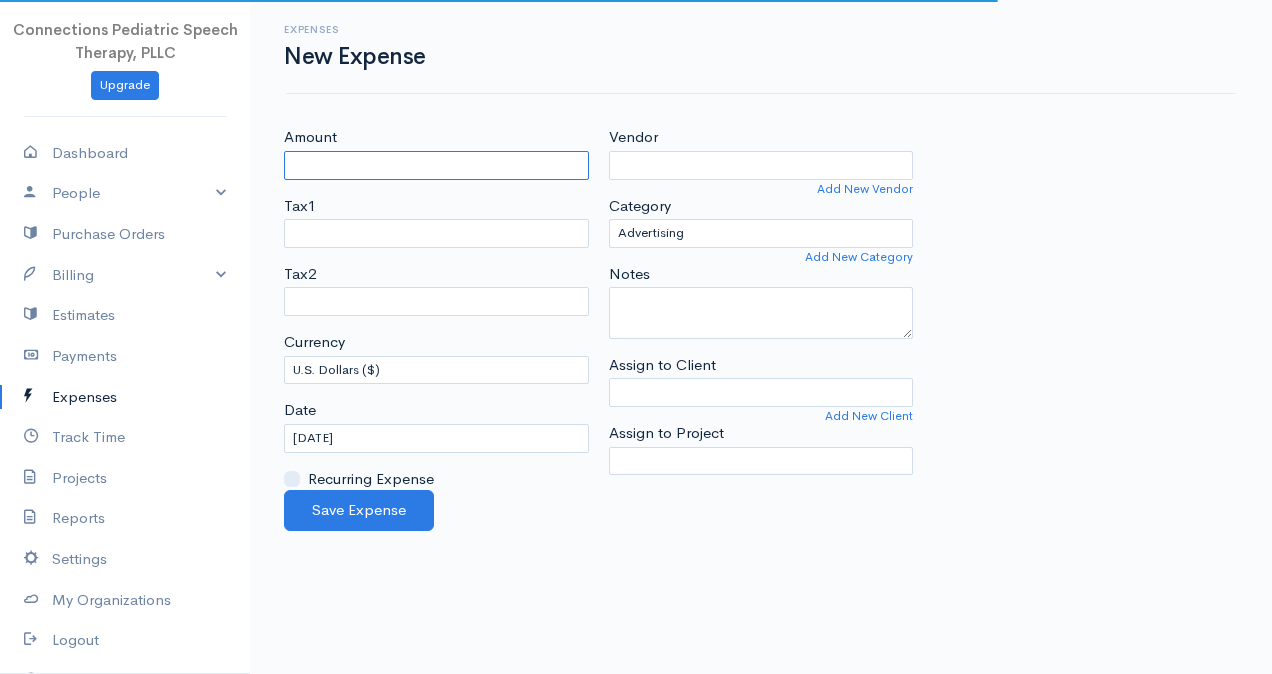click on "Amount" at bounding box center [436, 165] 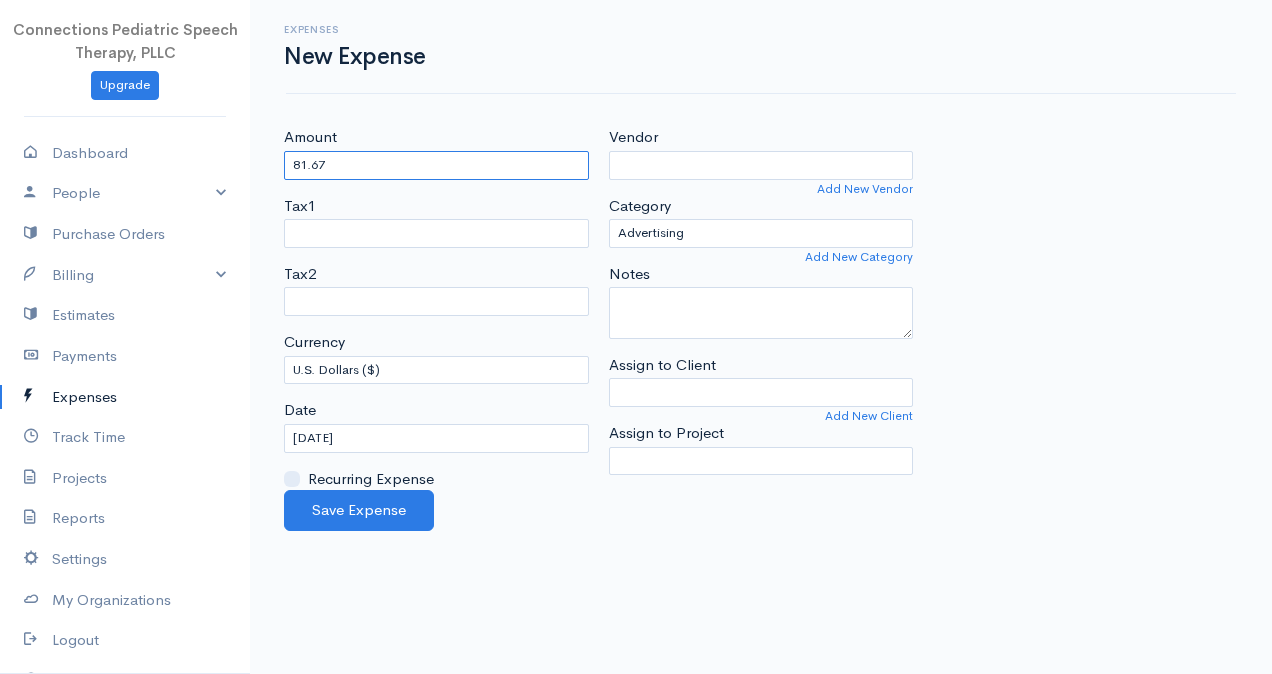 type on "81.67" 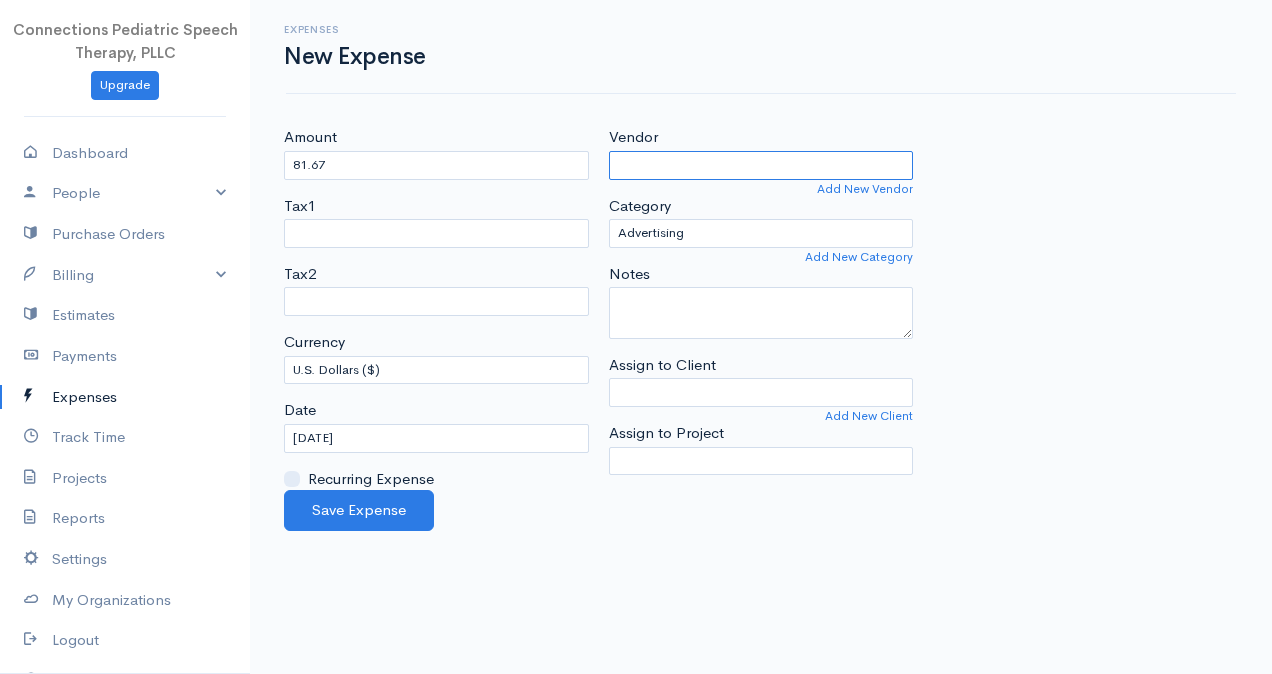 click on "Vendor" at bounding box center (761, 165) 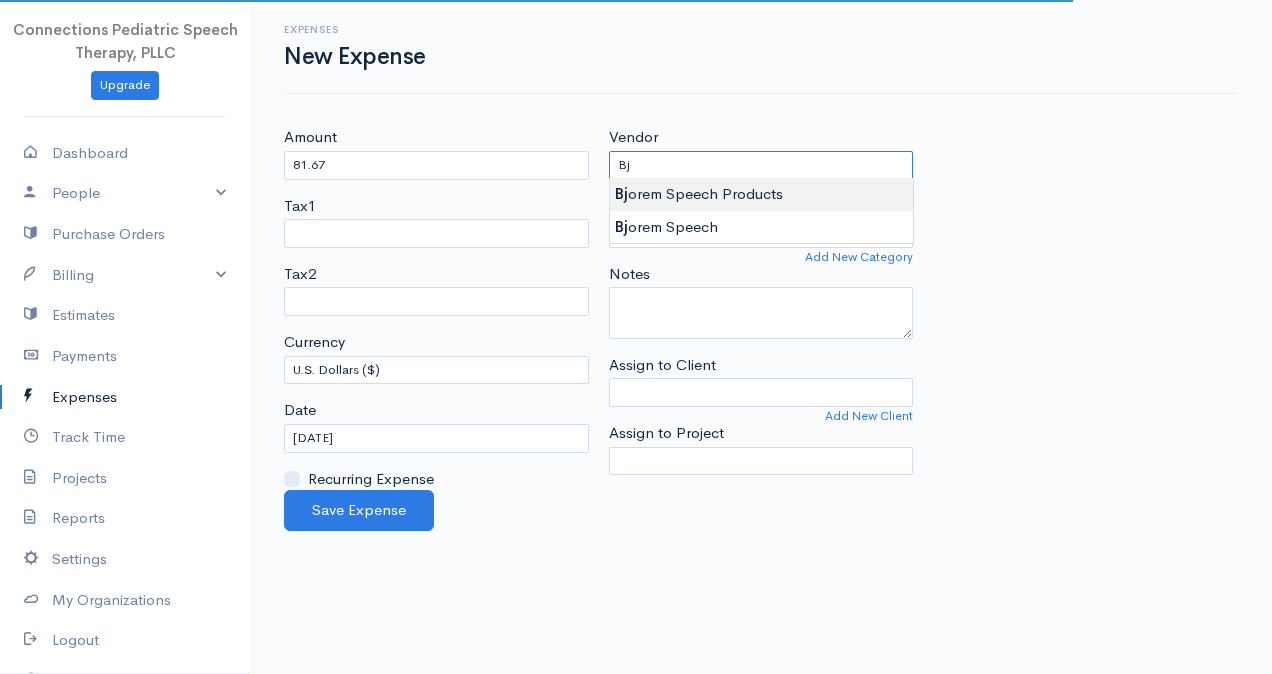 type on "Bjorem Speech Products" 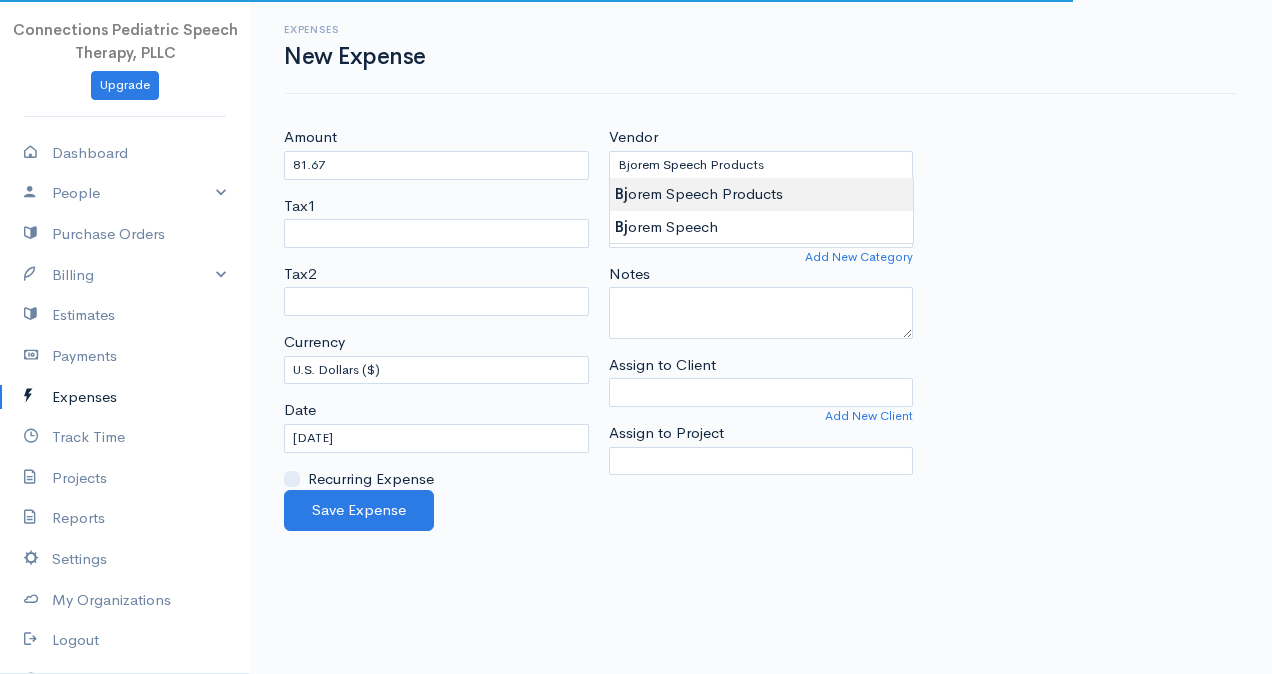 click on "Connections Pediatric Speech Therapy, PLLC
Upgrade
Dashboard
People
Clients
Vendors
Staff Users
Purchase Orders
Billing
Invoice
Recurring Invoice
Items
Services
Taxes
Credits
Estimates
Payments
Expenses
Track Time
Projects
Reports
Settings
My Organizations
Logout
Help
@CloudBooksApp 2022
Expenses
New Expense
Amount 81.67 Tax1 Tax2 Currency U.S. Dollars ($) Canadian Dollars ($) British Pounds Sterling (£) Euros (€) Australian Dollars ($) Afghani (Af) Argentine Pesos ($)" at bounding box center [636, 337] 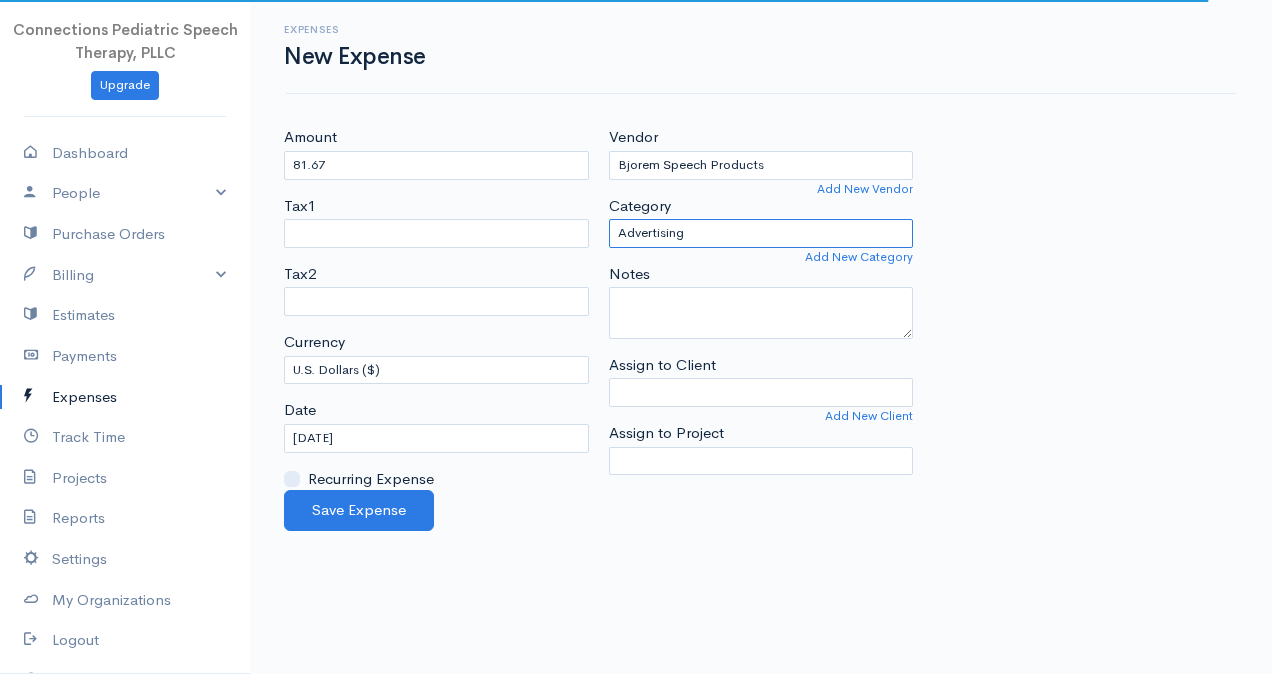 click on "Advertising Business Insurance Business Licenses and Permits Car & Truck Expenses Contractors Education Education and Training Employee Benefits Hardware Meals & Entertainment Organizational Dues Other Expenses Personal Professional Services Rent or Lease Supplies Technology Travel Utilities" at bounding box center (761, 233) 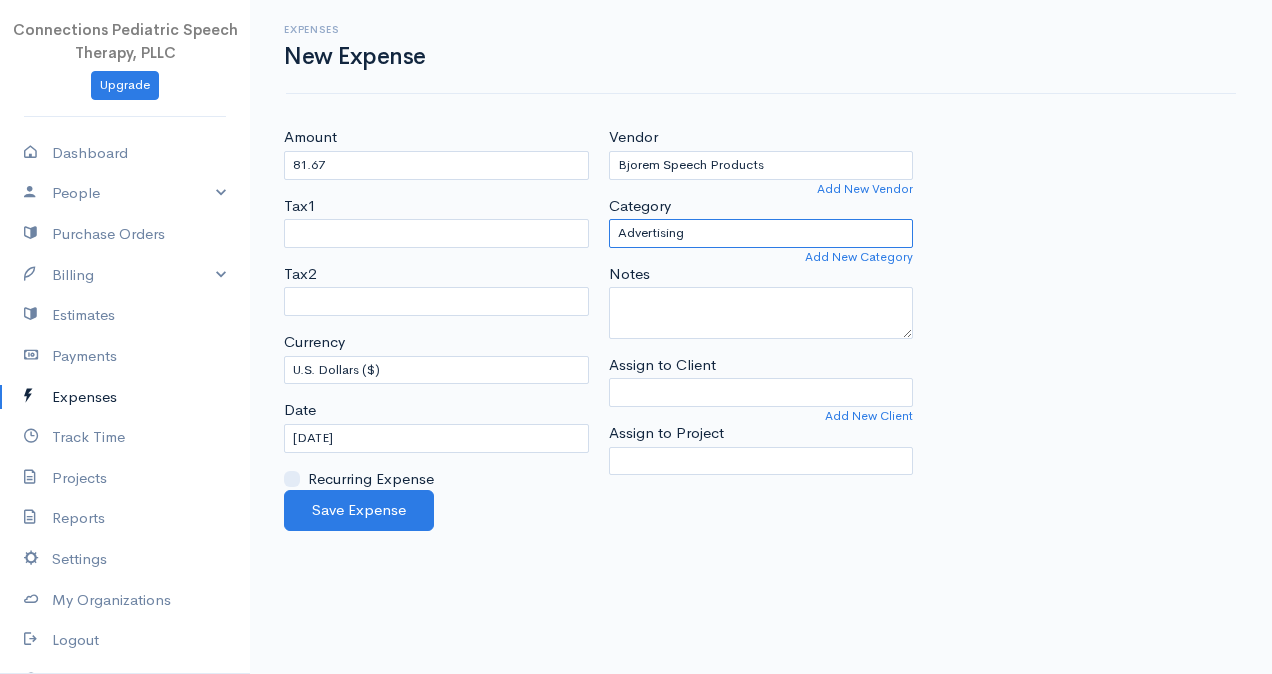 select on "Education and Training" 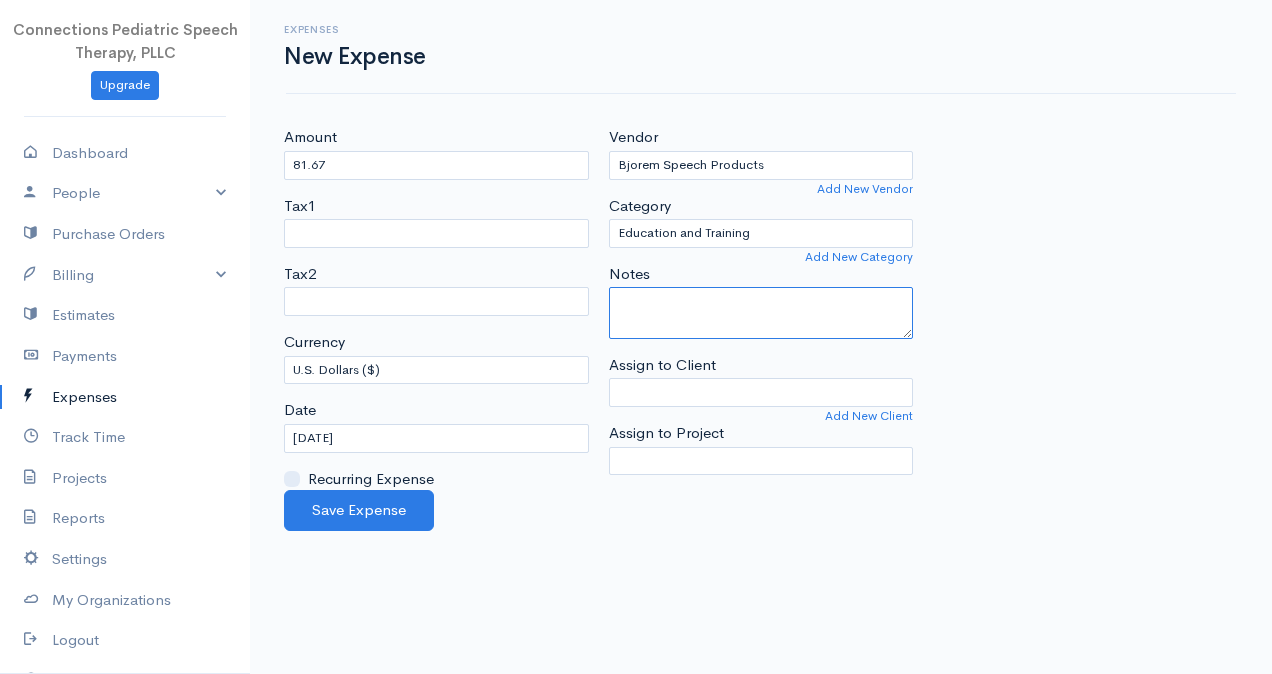 click on "Notes" at bounding box center (761, 313) 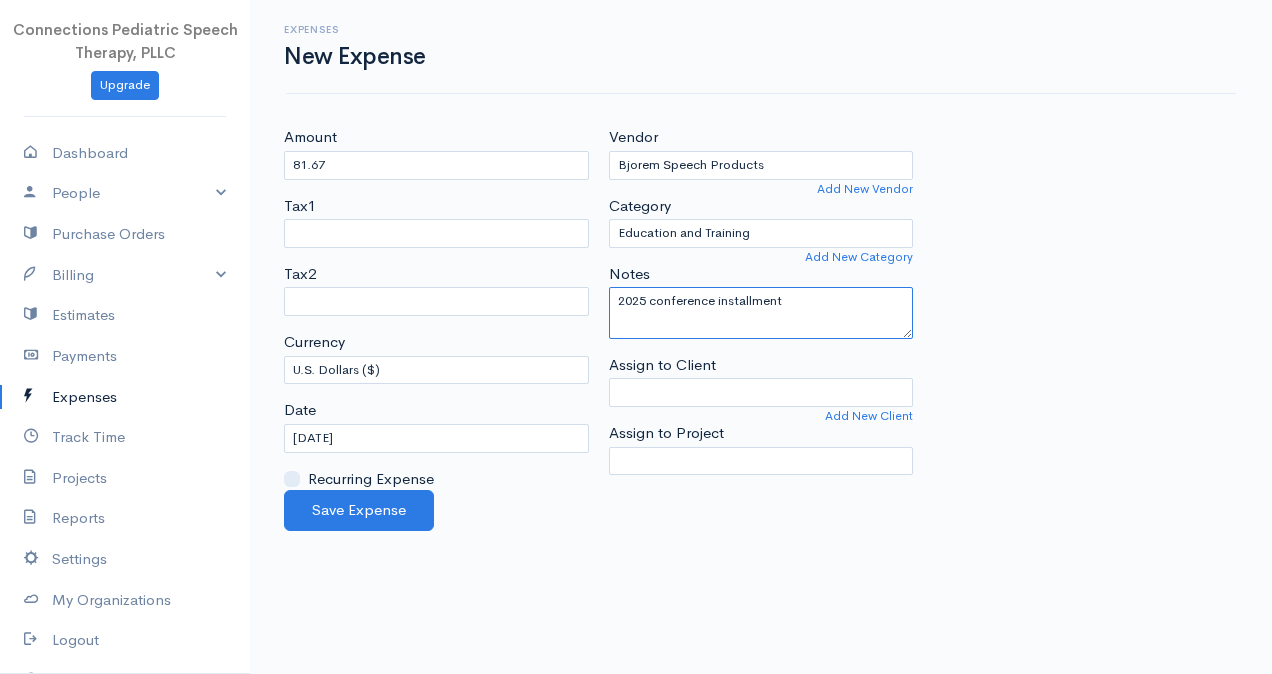 click on "2025 conference installment" at bounding box center [761, 313] 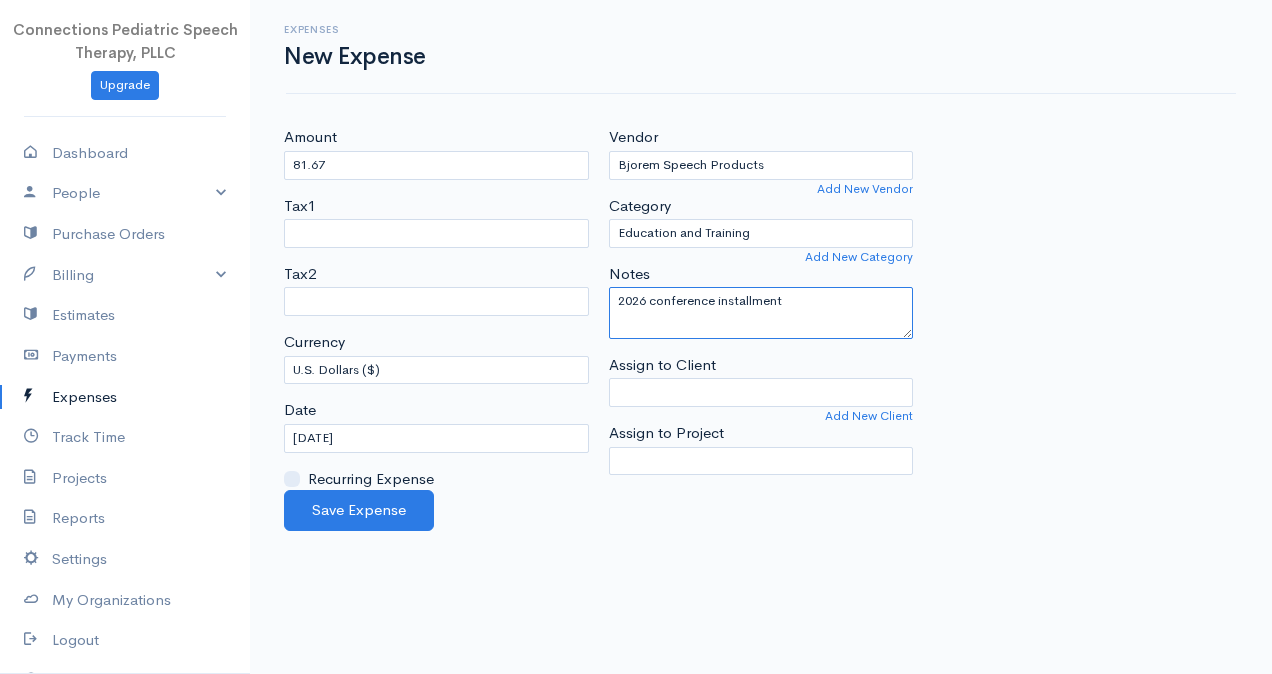 type on "2026 conference installment" 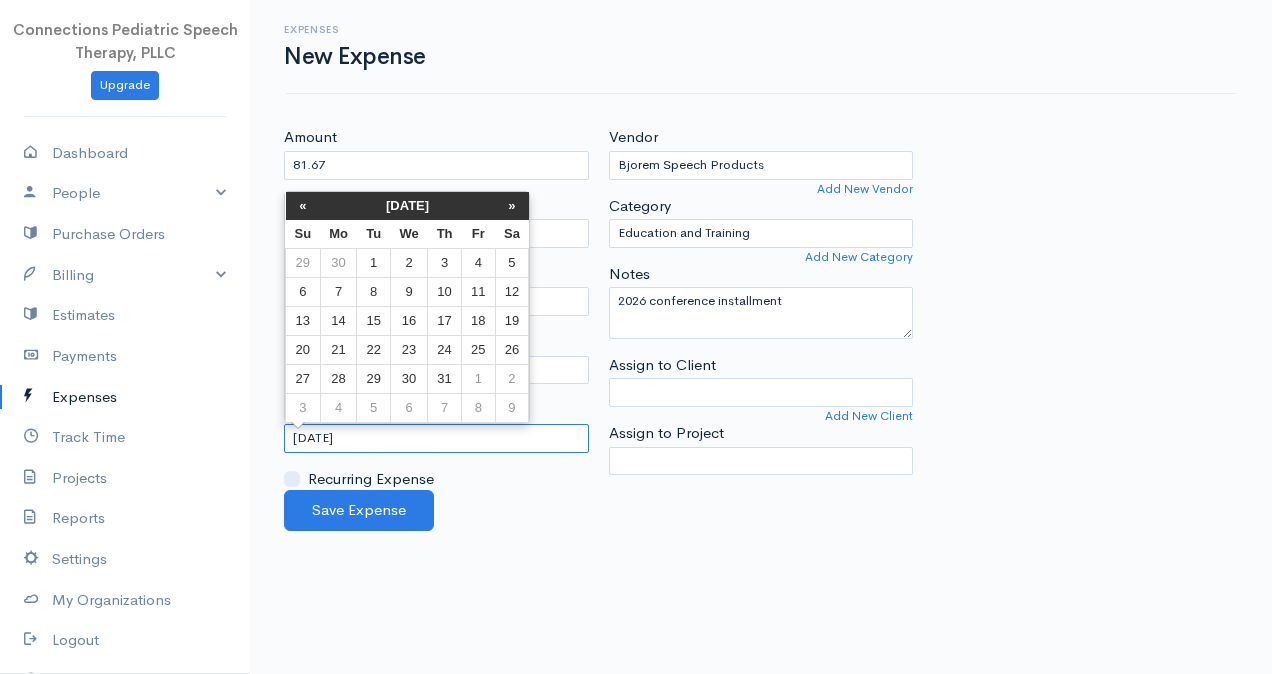 click on "[DATE]" at bounding box center [436, 438] 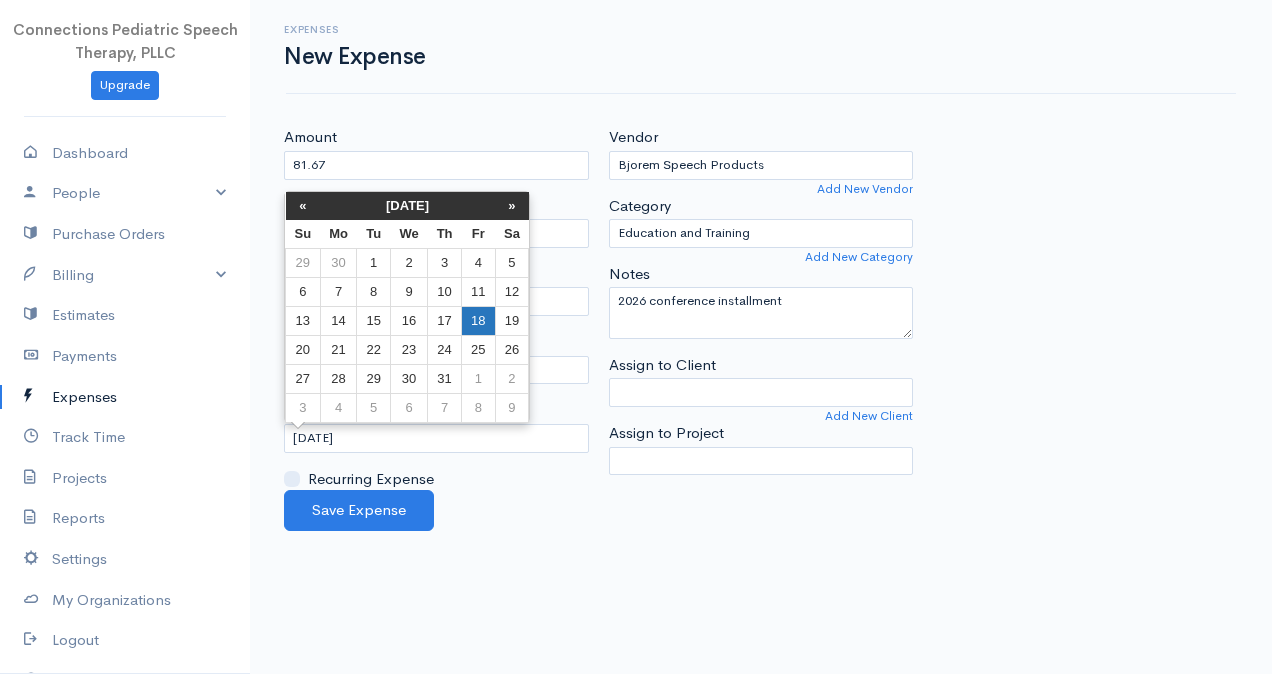 click on "18" at bounding box center [478, 320] 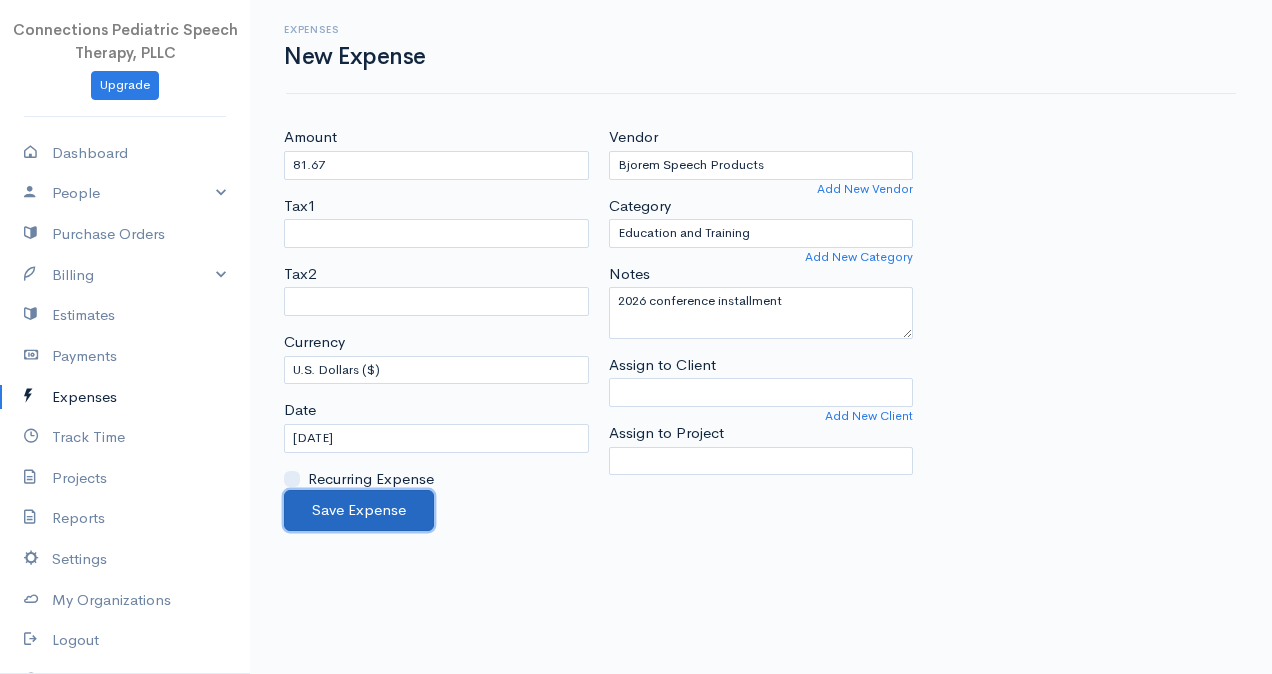 click on "Save Expense" at bounding box center [359, 510] 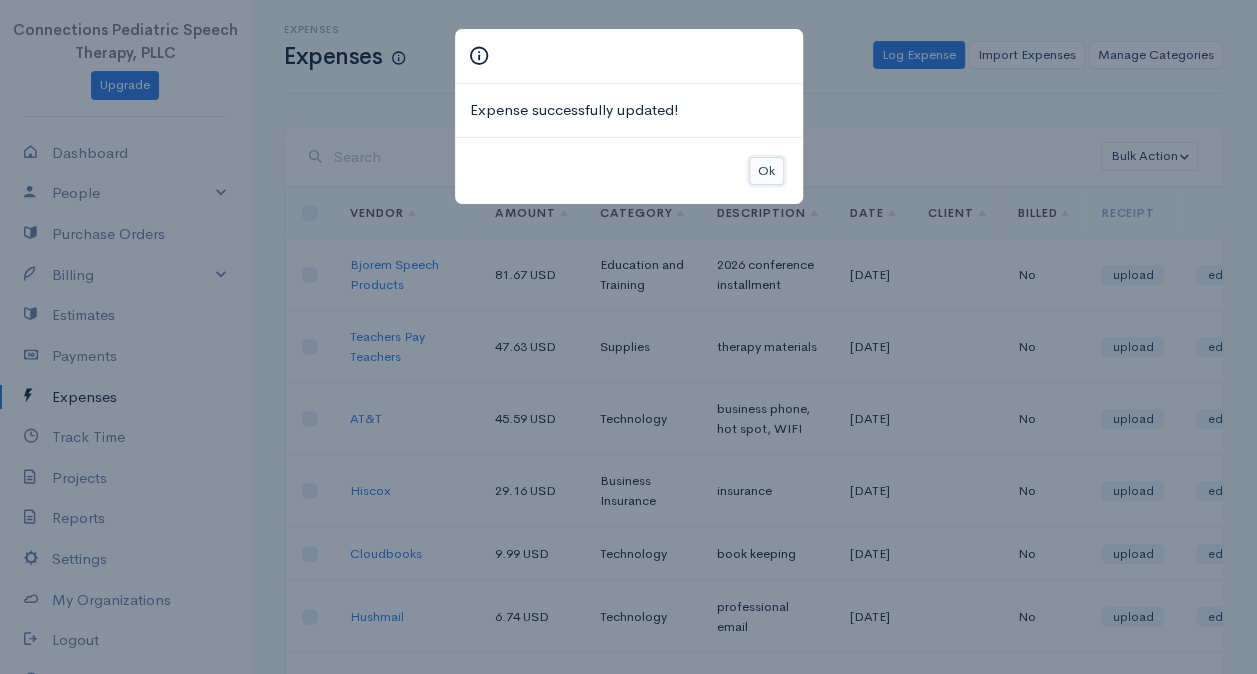 click on "Ok" at bounding box center [766, 171] 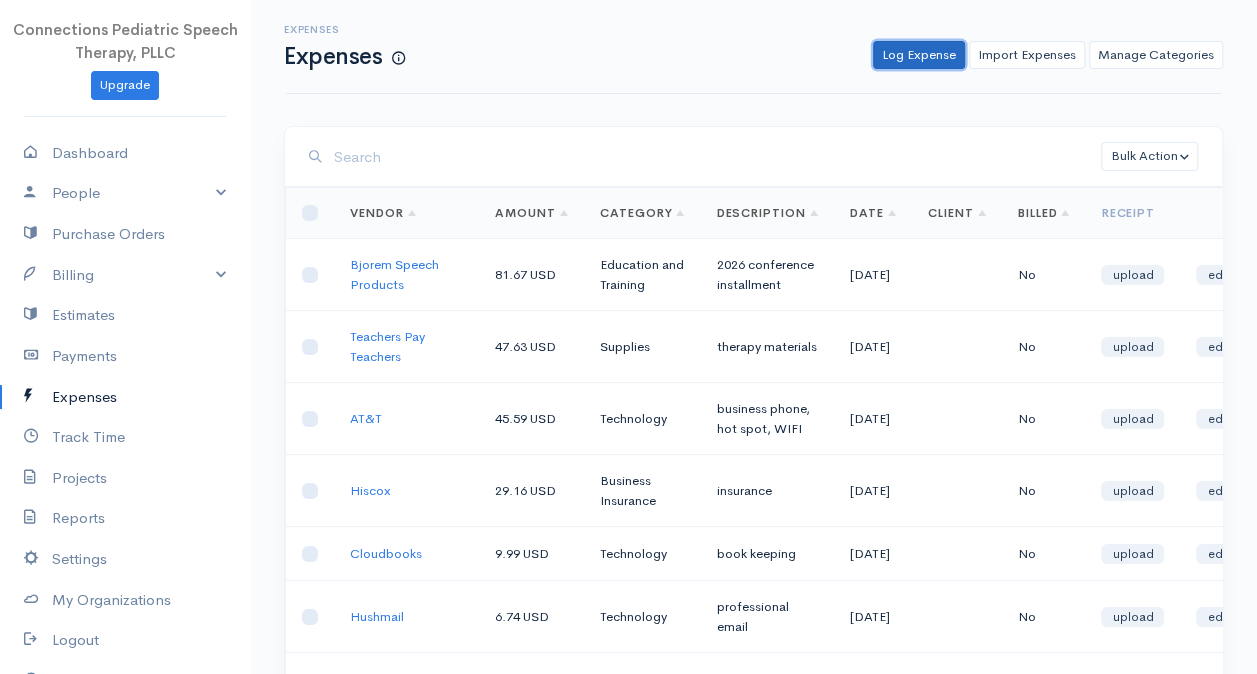 click on "Log Expense" at bounding box center [919, 55] 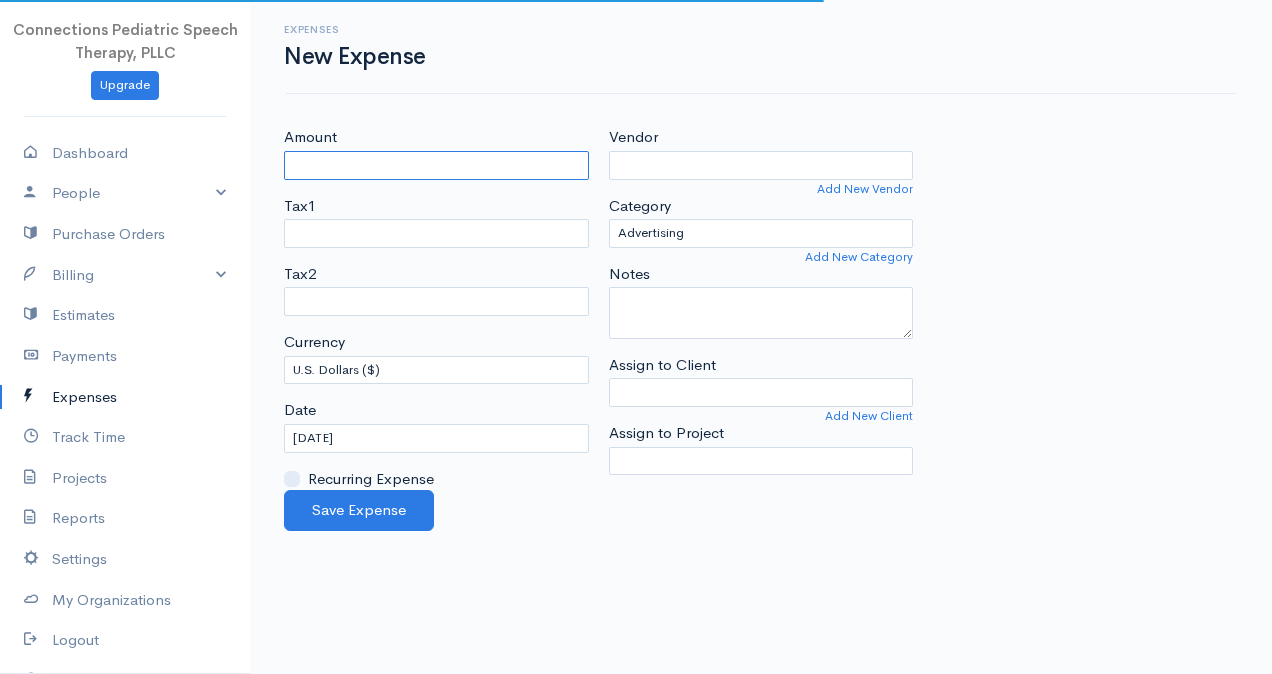 click on "Amount" at bounding box center [436, 165] 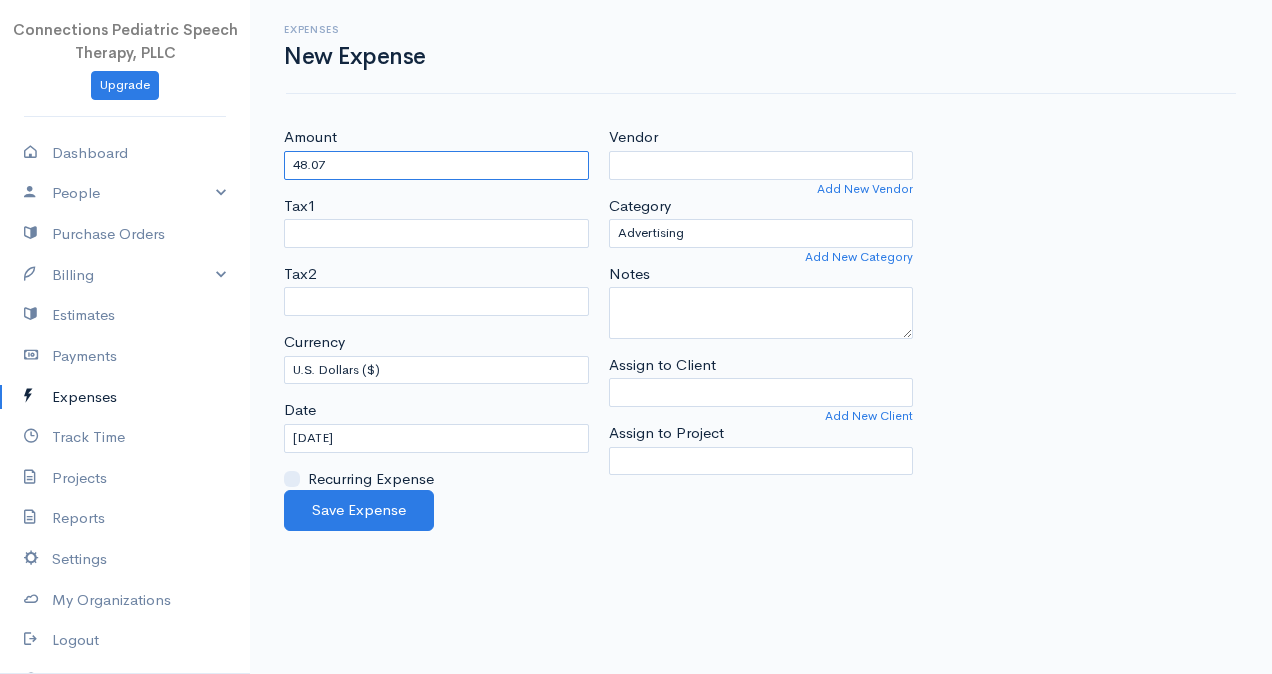 type on "48.07" 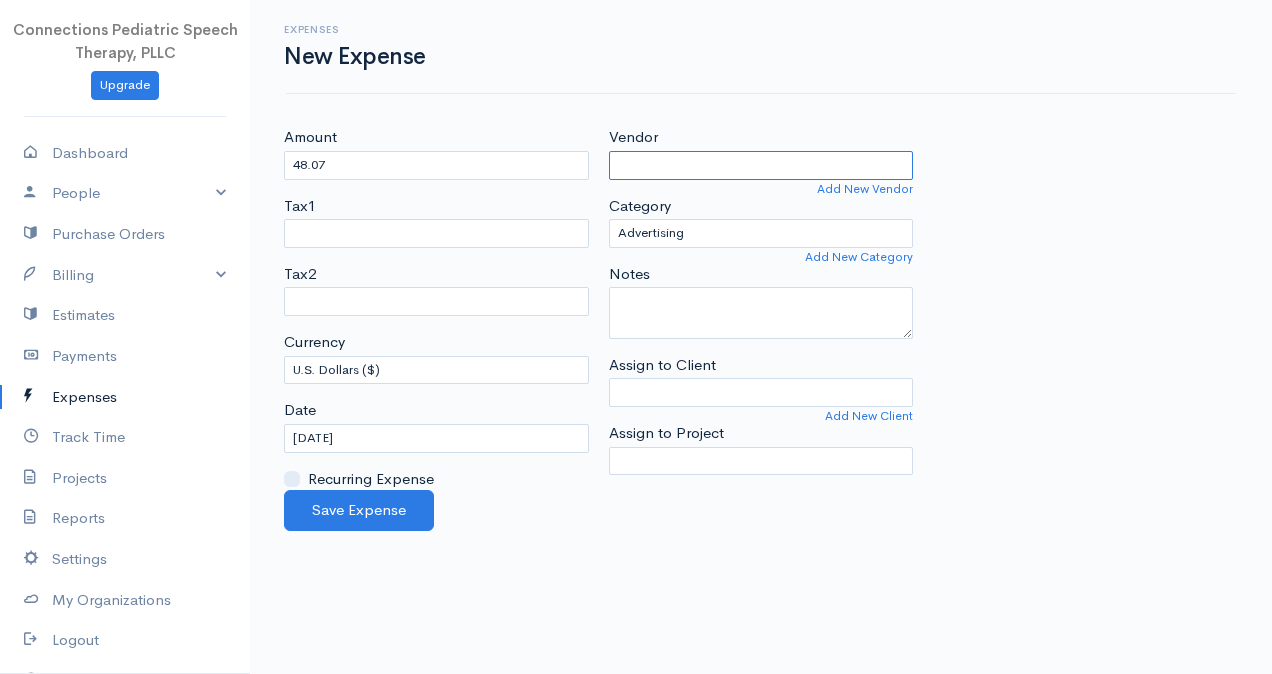 click on "Vendor" at bounding box center [761, 165] 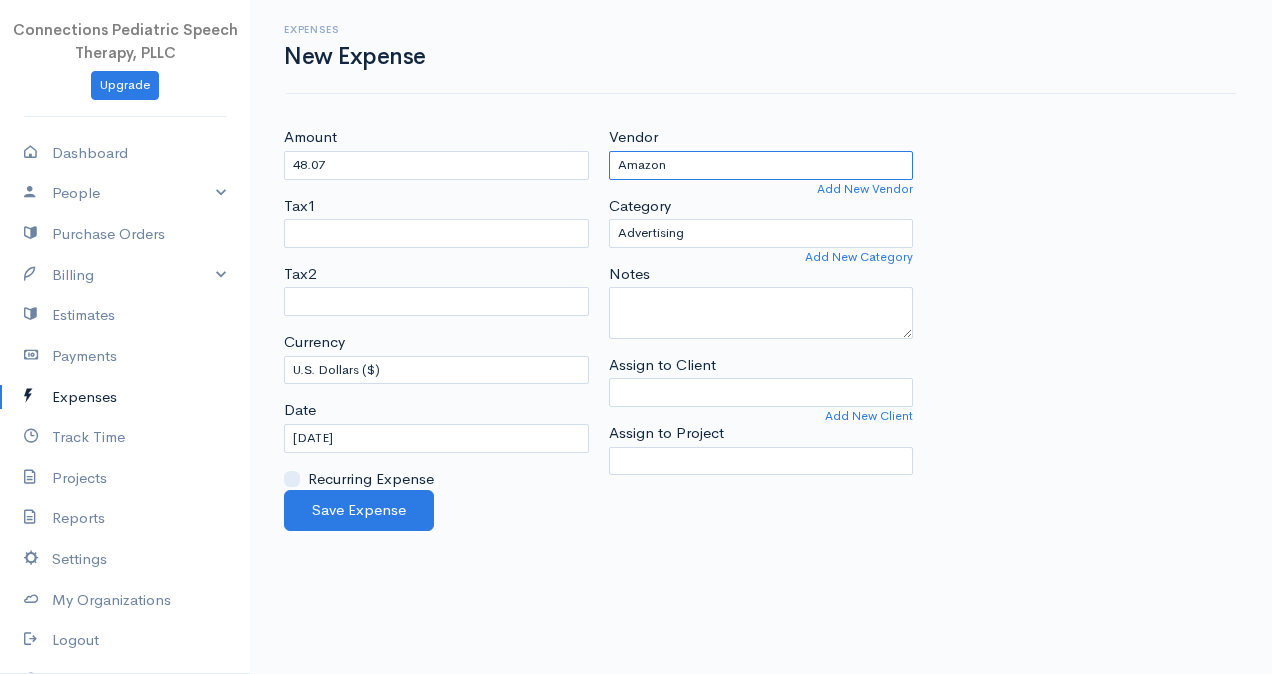 type on "Amazon" 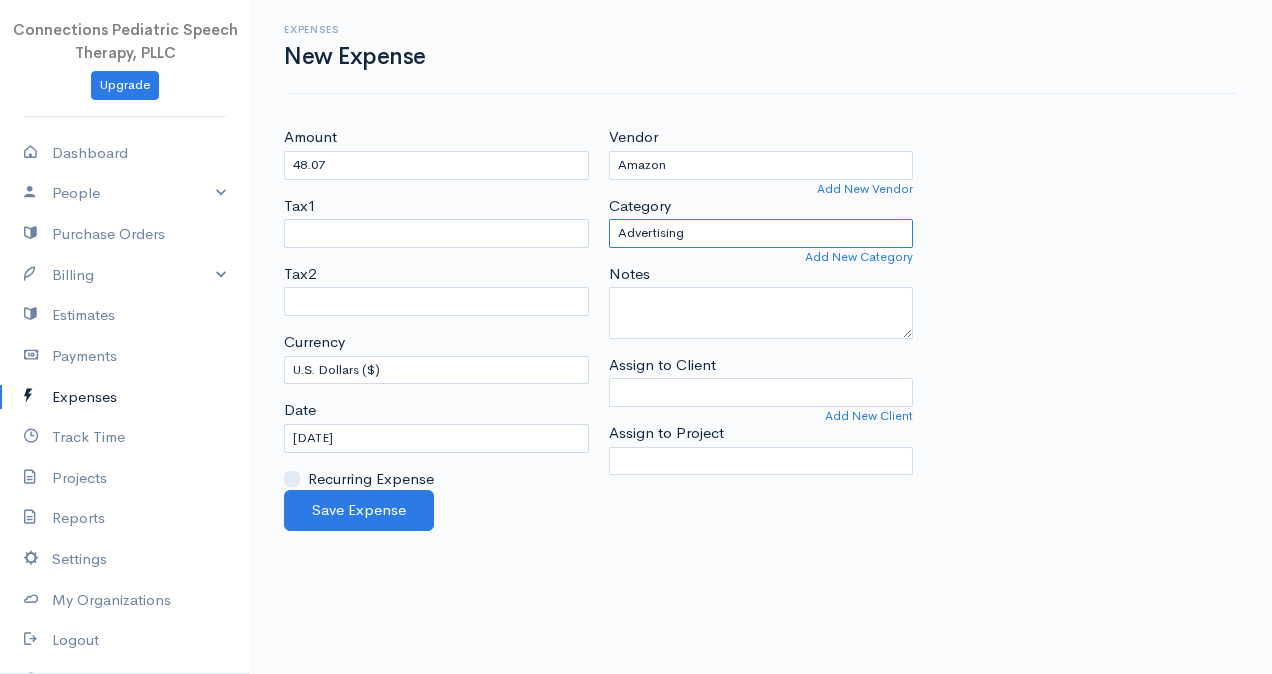 click on "Advertising Business Insurance Business Licenses and Permits Car & Truck Expenses Contractors Education Education and Training Employee Benefits Hardware Meals & Entertainment Organizational Dues Other Expenses Personal Professional Services Rent or Lease Supplies Technology Travel Utilities" at bounding box center (761, 233) 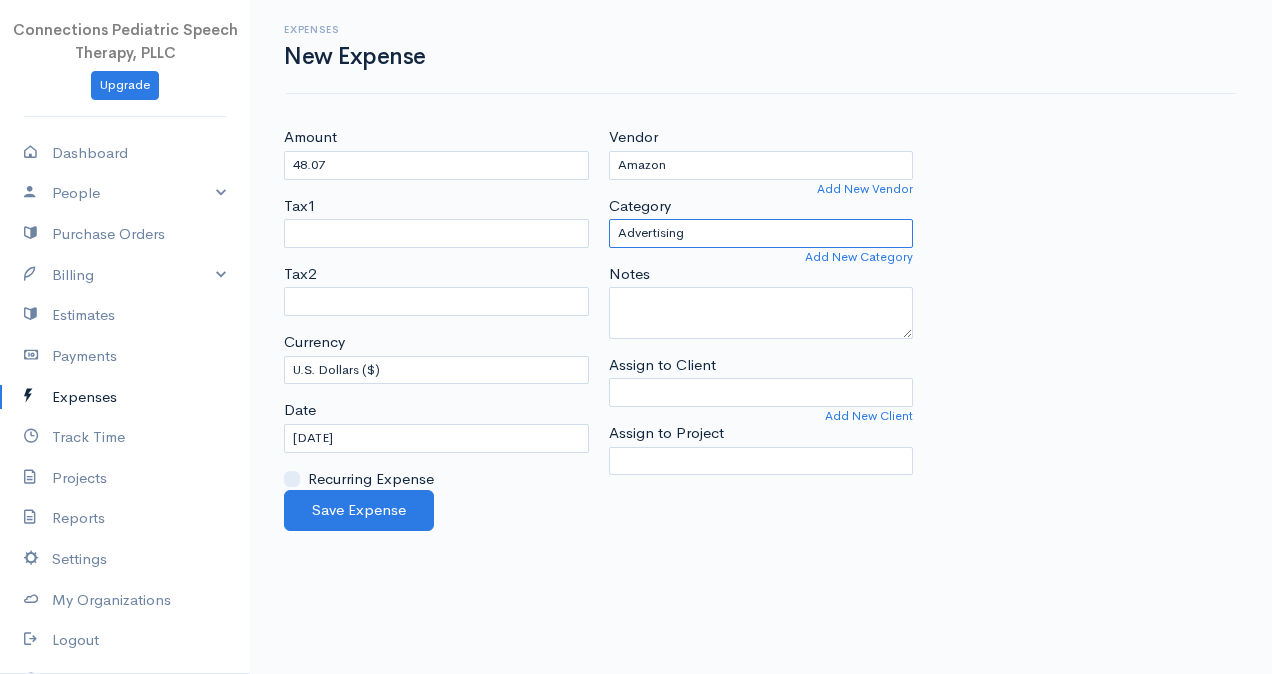 select on "Supplies" 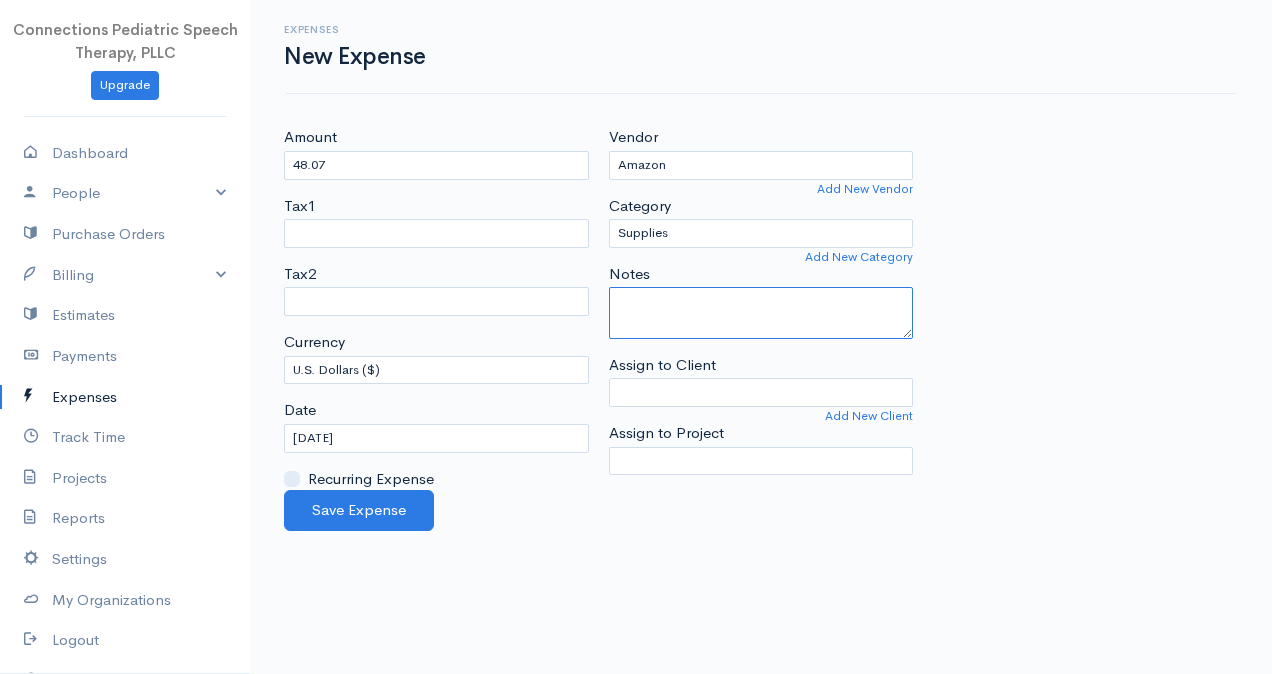 click on "Notes" at bounding box center [761, 313] 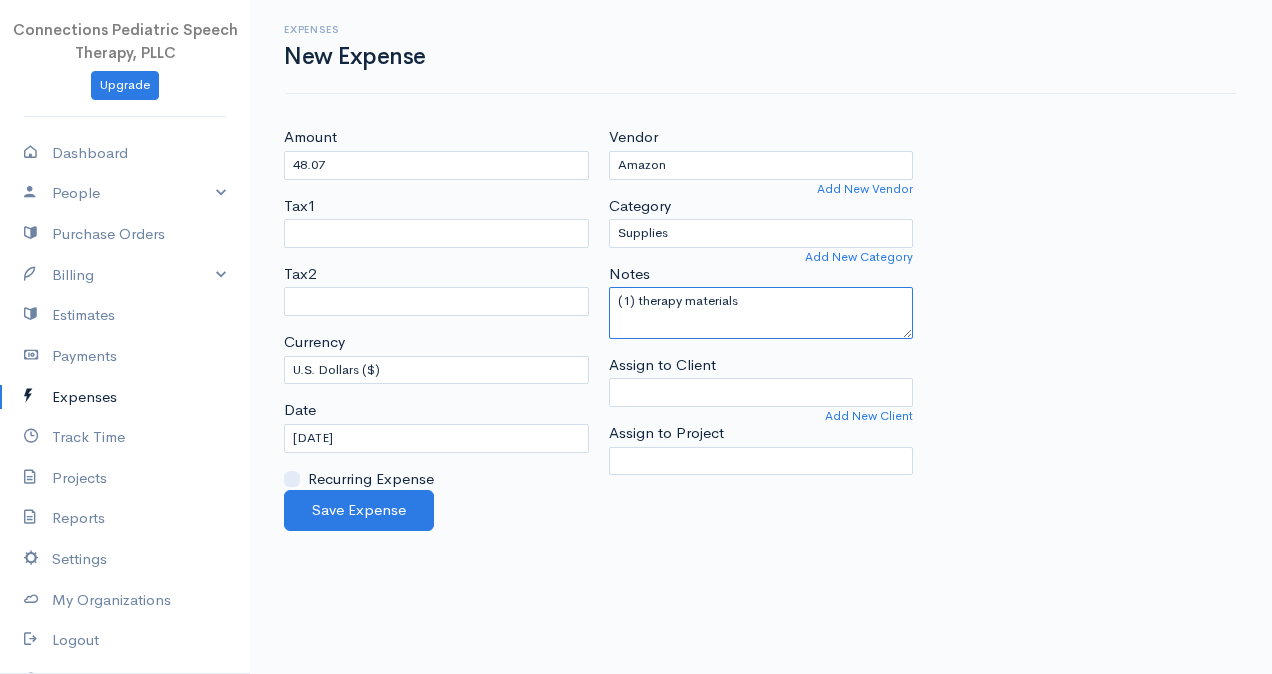 type on "(1) therapy materials" 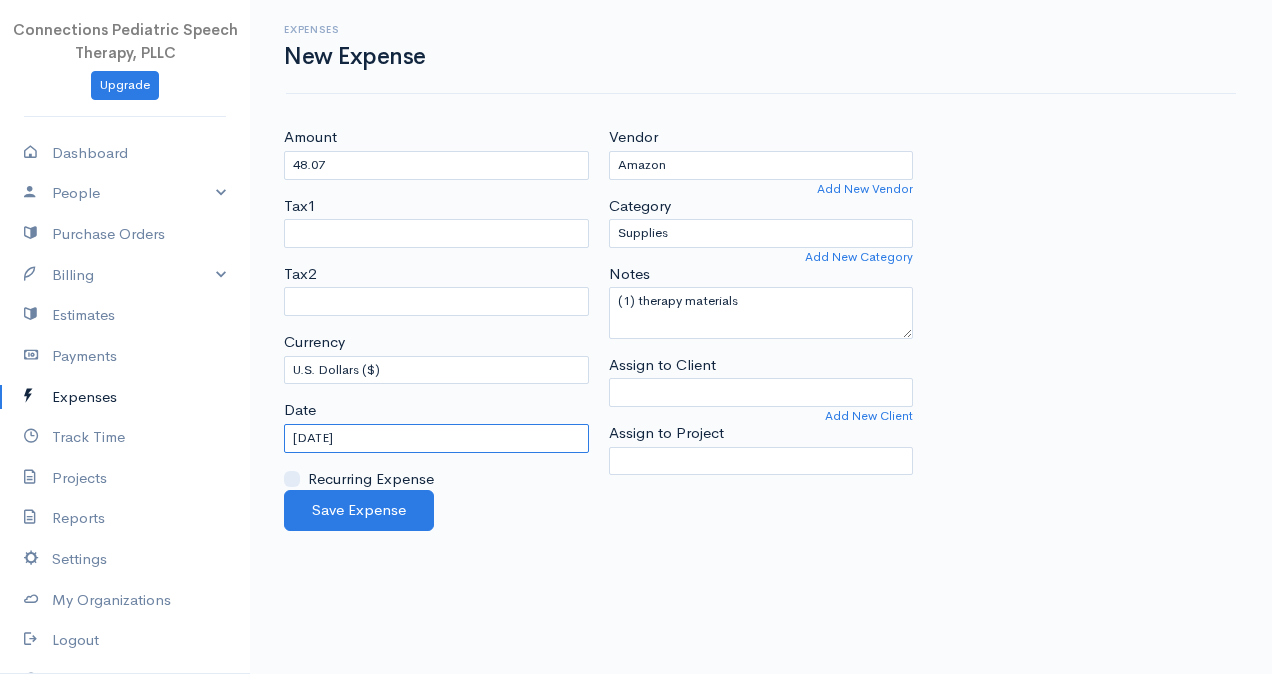 click on "[DATE]" at bounding box center [436, 438] 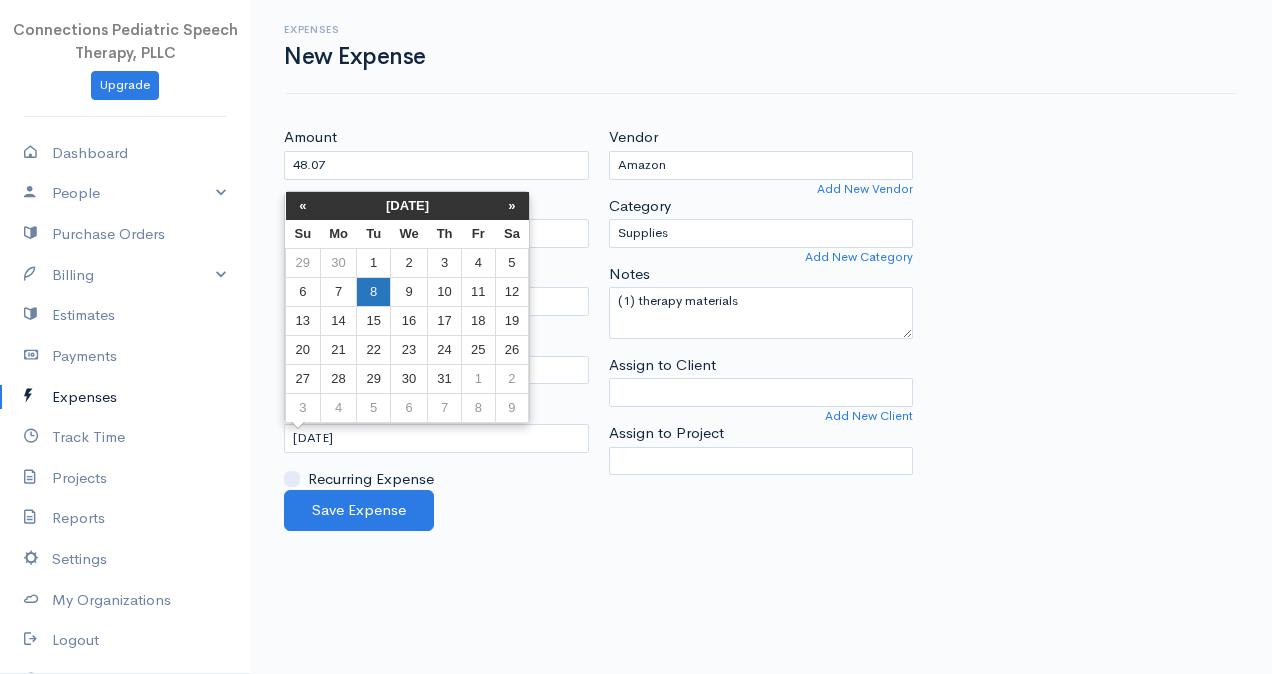click on "8" at bounding box center (373, 291) 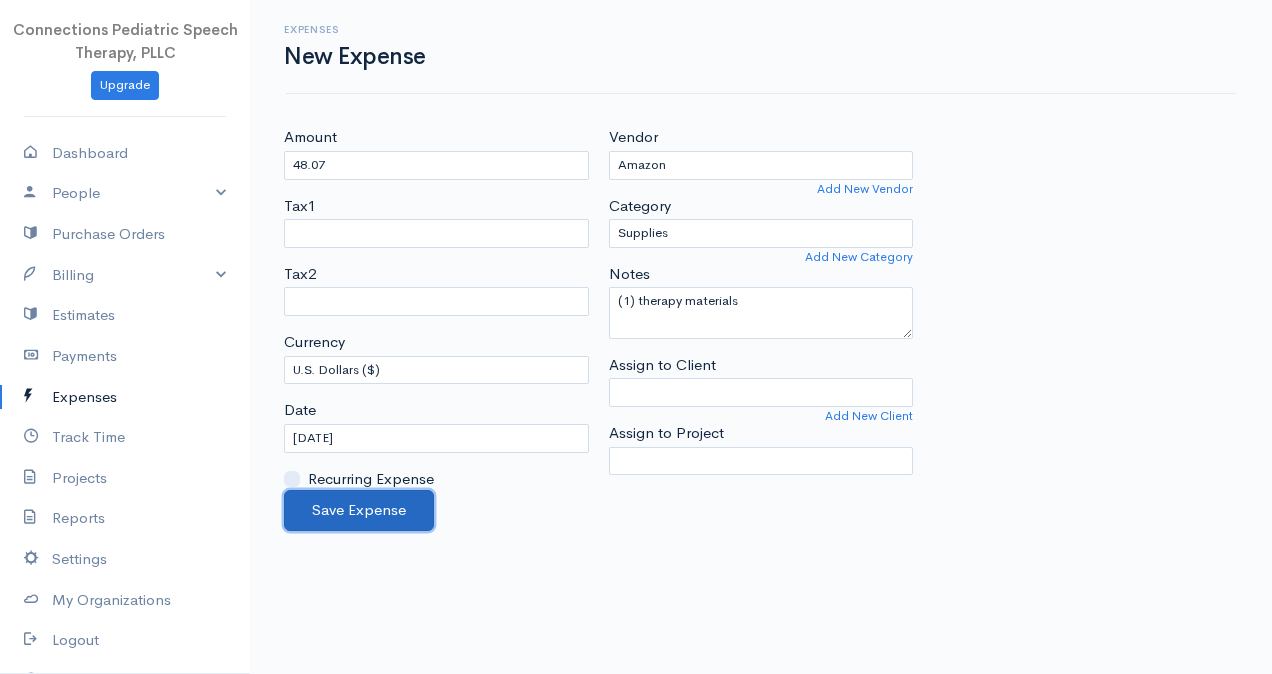 click on "Save Expense" at bounding box center [359, 510] 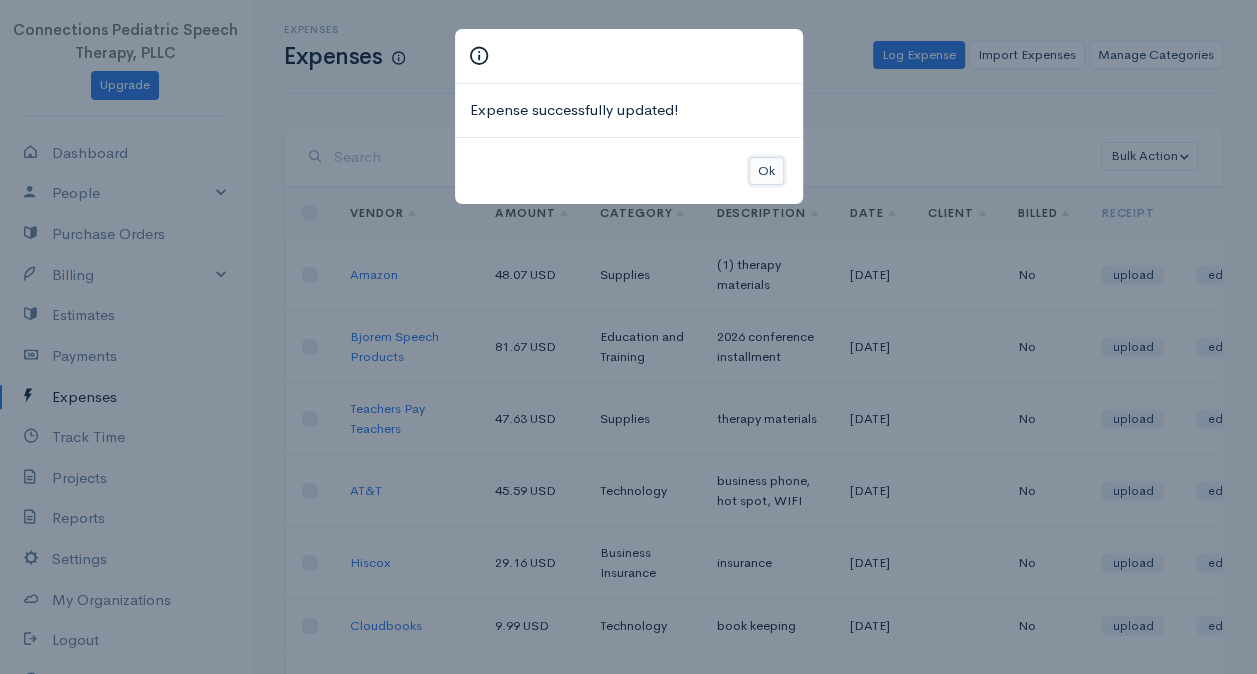 click on "Ok" at bounding box center [766, 171] 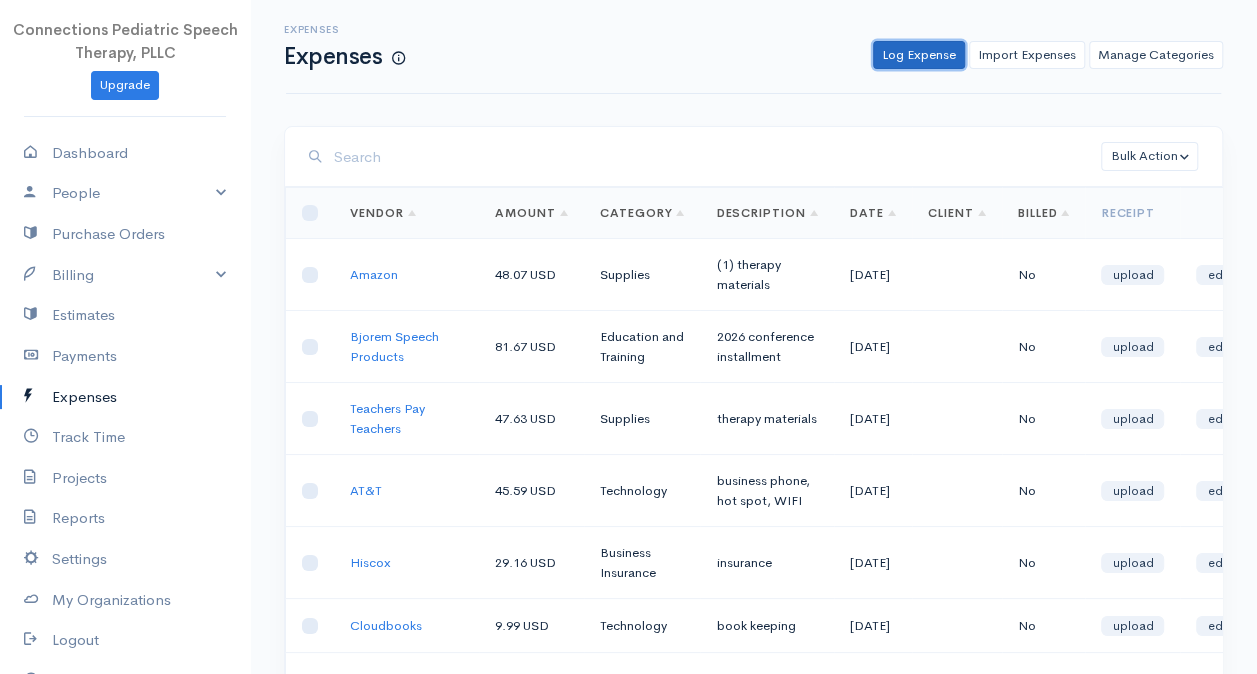 click on "Log Expense" at bounding box center (919, 55) 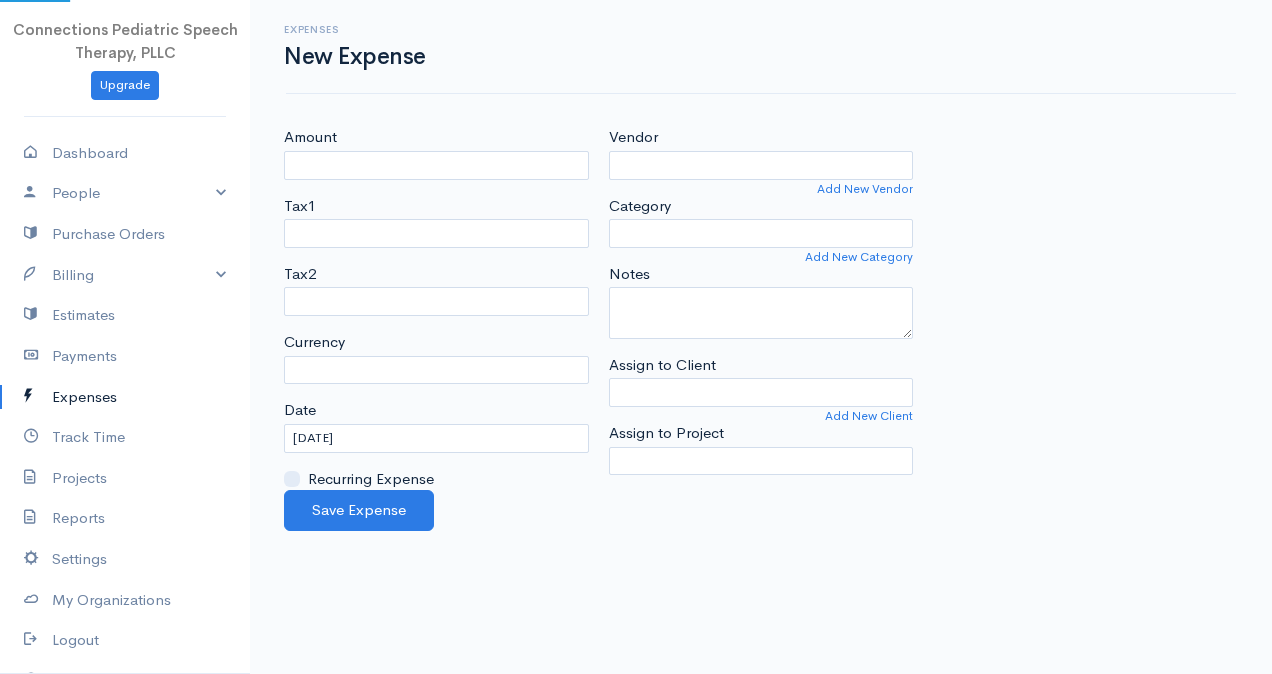 select on "USD" 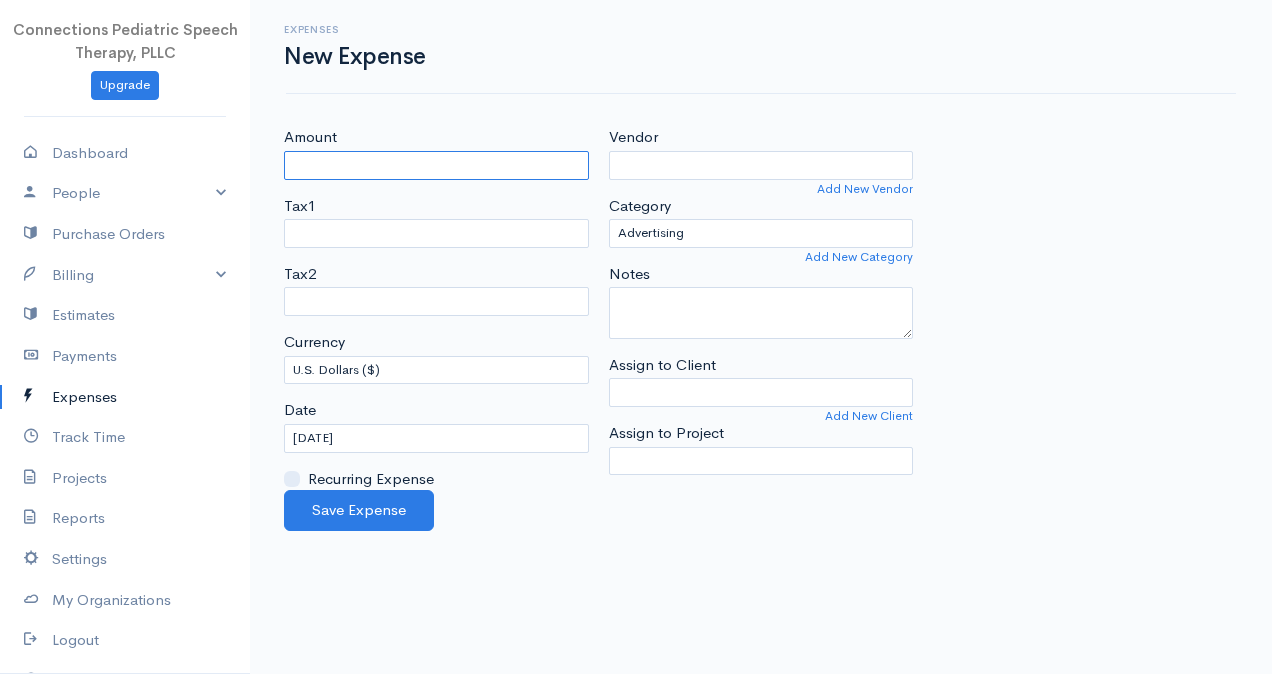 click on "Amount" at bounding box center (436, 165) 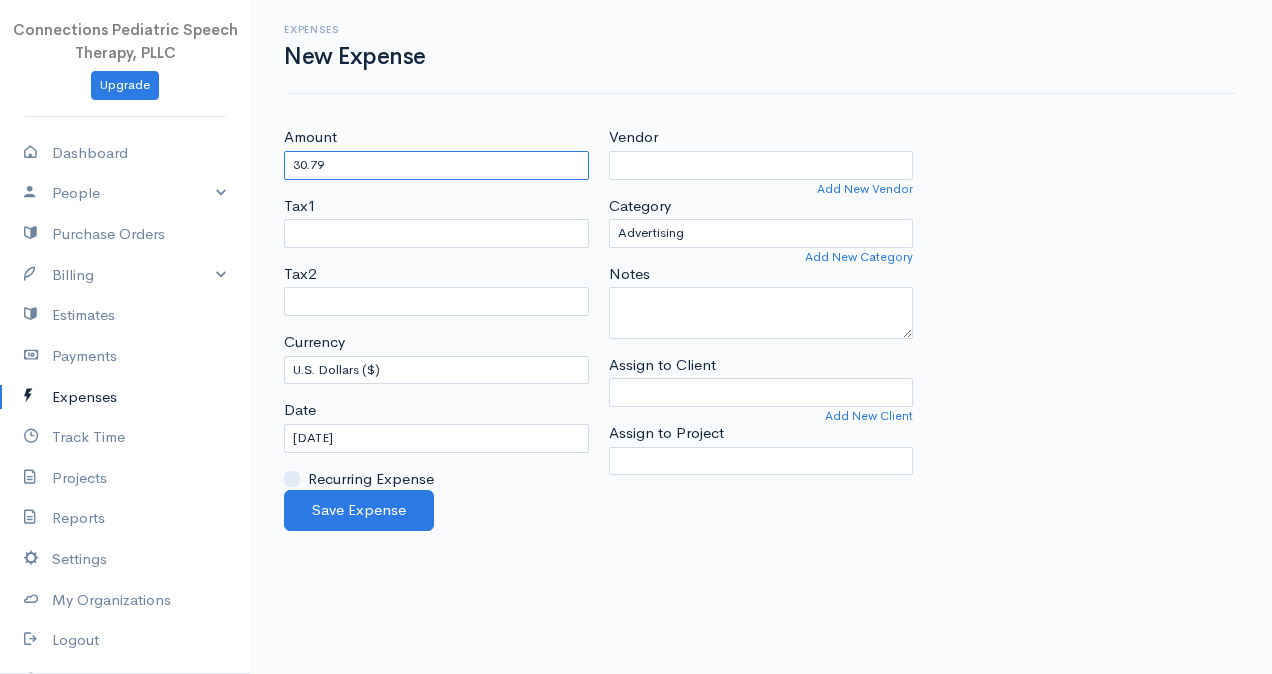 type on "30.79" 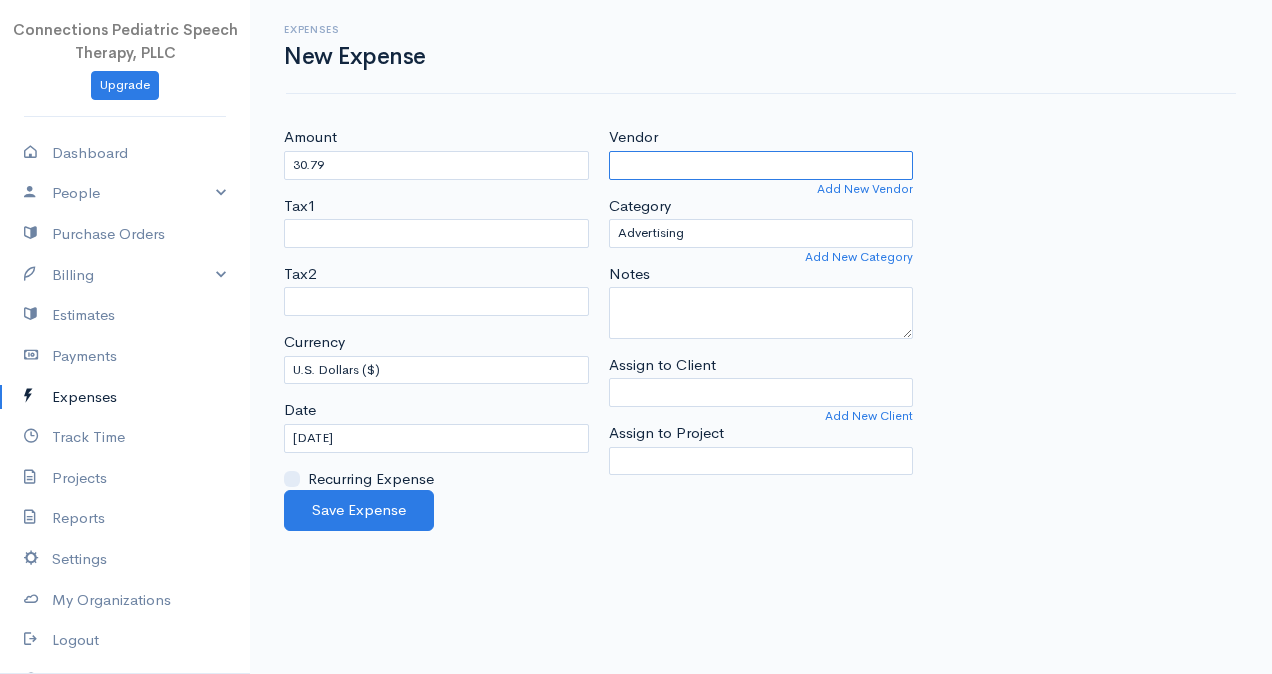 click on "Vendor" at bounding box center (761, 165) 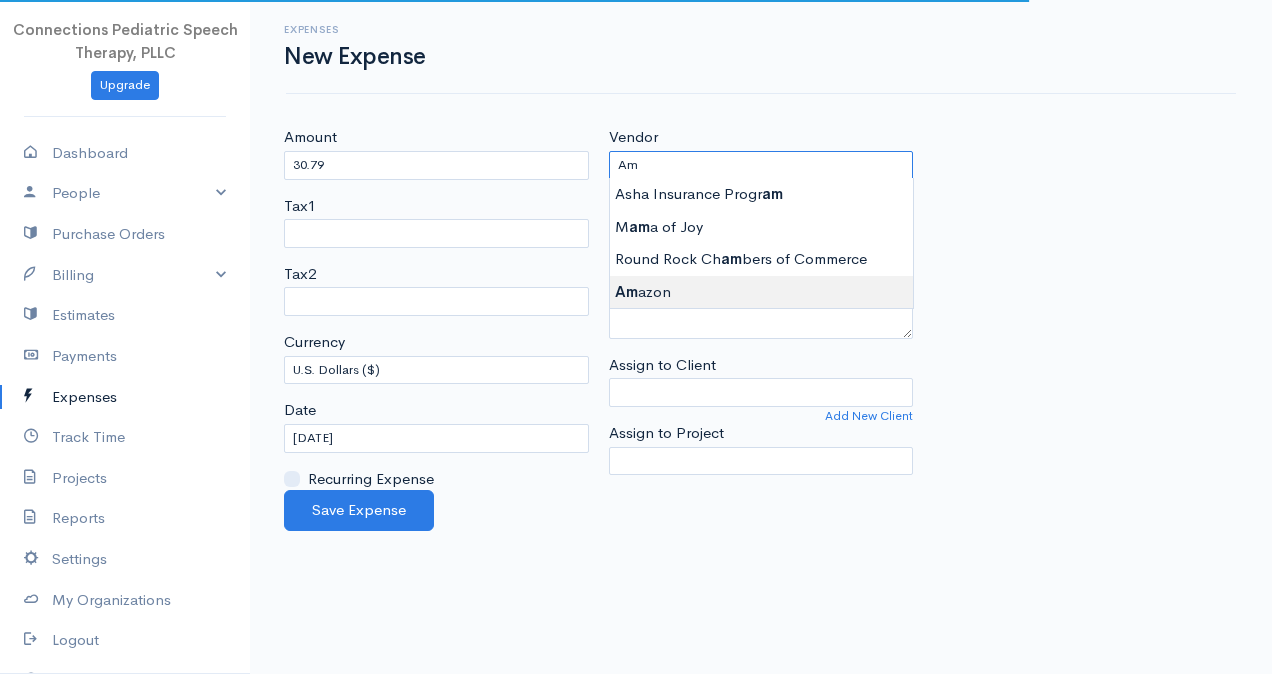 type on "Amazon" 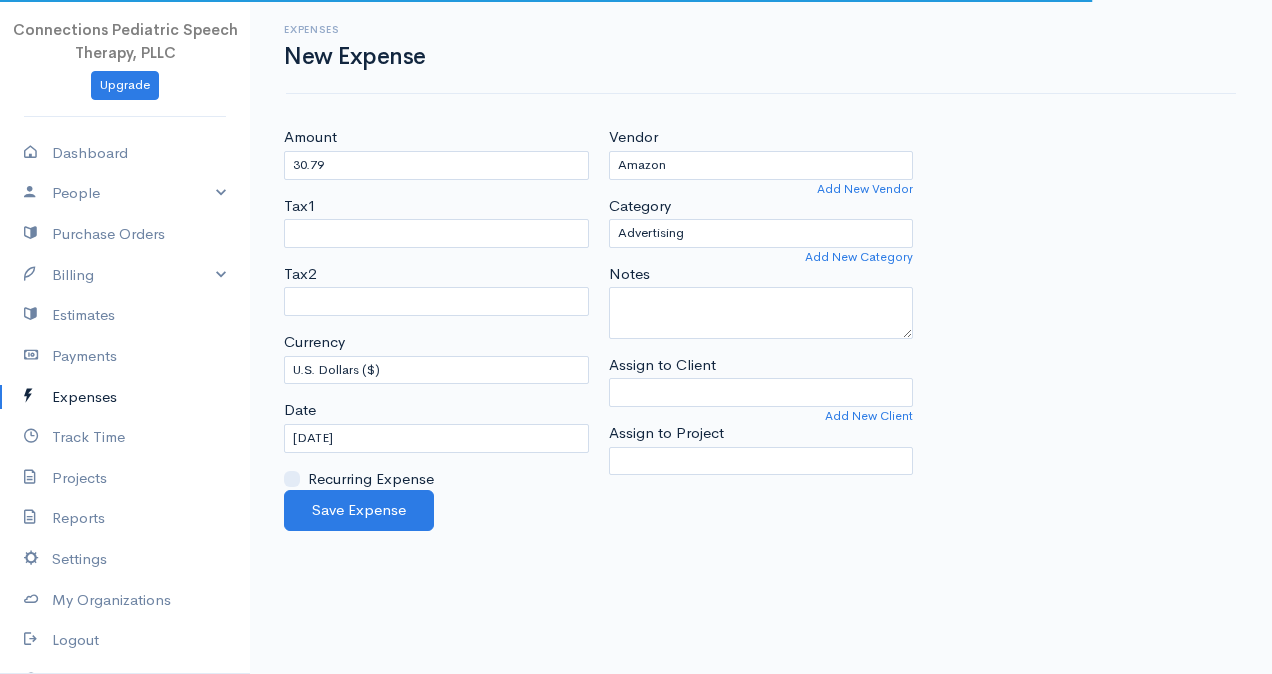 click on "Connections Pediatric Speech Therapy, PLLC
Upgrade
Dashboard
People
Clients
Vendors
Staff Users
Purchase Orders
Billing
Invoice
Recurring Invoice
Items
Services
Taxes
Credits
Estimates
Payments
Expenses
Track Time
Projects
Reports
Settings
My Organizations
Logout
Help
@CloudBooksApp 2022
Expenses
New Expense
Amount 30.79 Tax1 Tax2 Currency U.S. Dollars ($) Canadian Dollars ($) British Pounds Sterling (£) Euros (€) Australian Dollars ($) Afghani (Af) Argentine Pesos ($)" at bounding box center (636, 337) 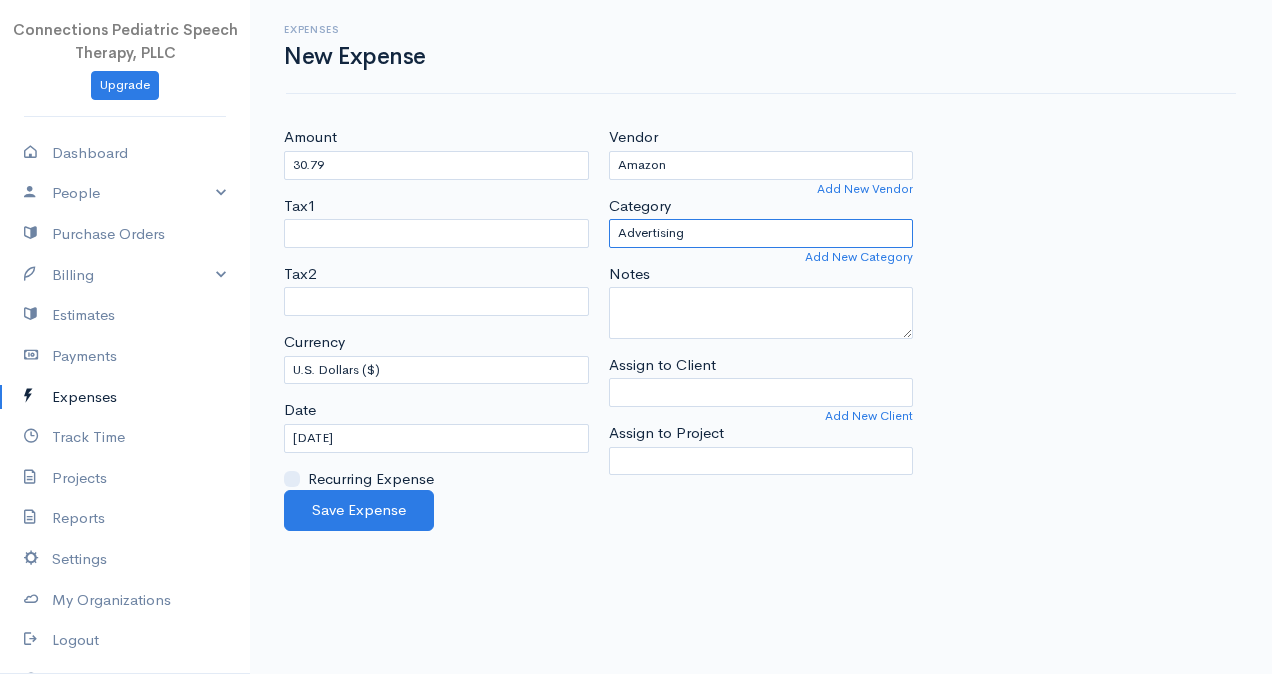 click on "Advertising Business Insurance Business Licenses and Permits Car & Truck Expenses Contractors Education Education and Training Employee Benefits Hardware Meals & Entertainment Organizational Dues Other Expenses Personal Professional Services Rent or Lease Supplies Technology Travel Utilities" at bounding box center (761, 233) 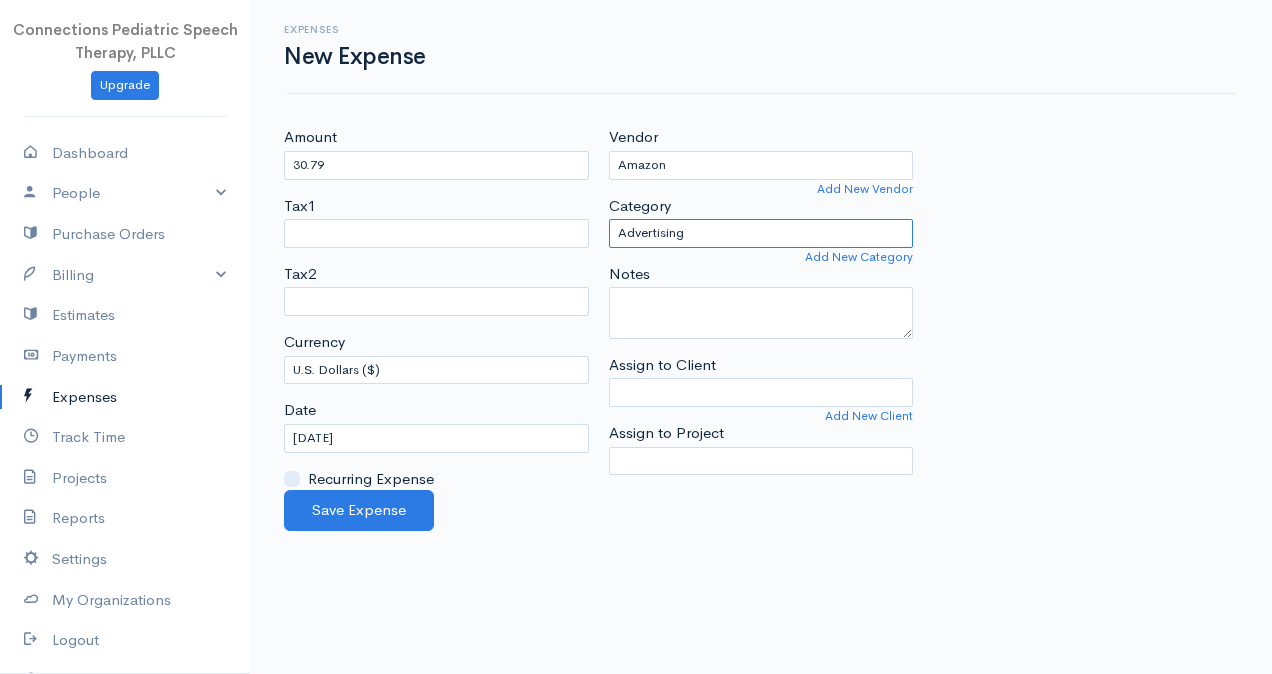 select on "Supplies" 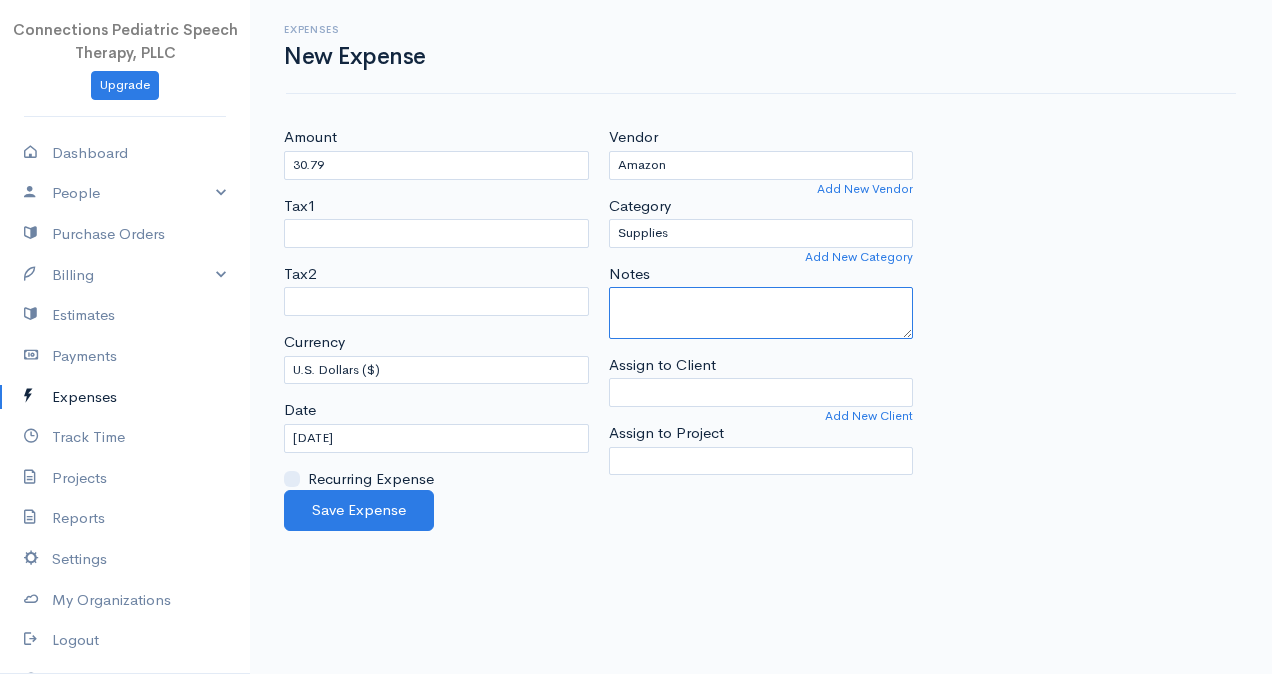 click on "Notes" at bounding box center [761, 313] 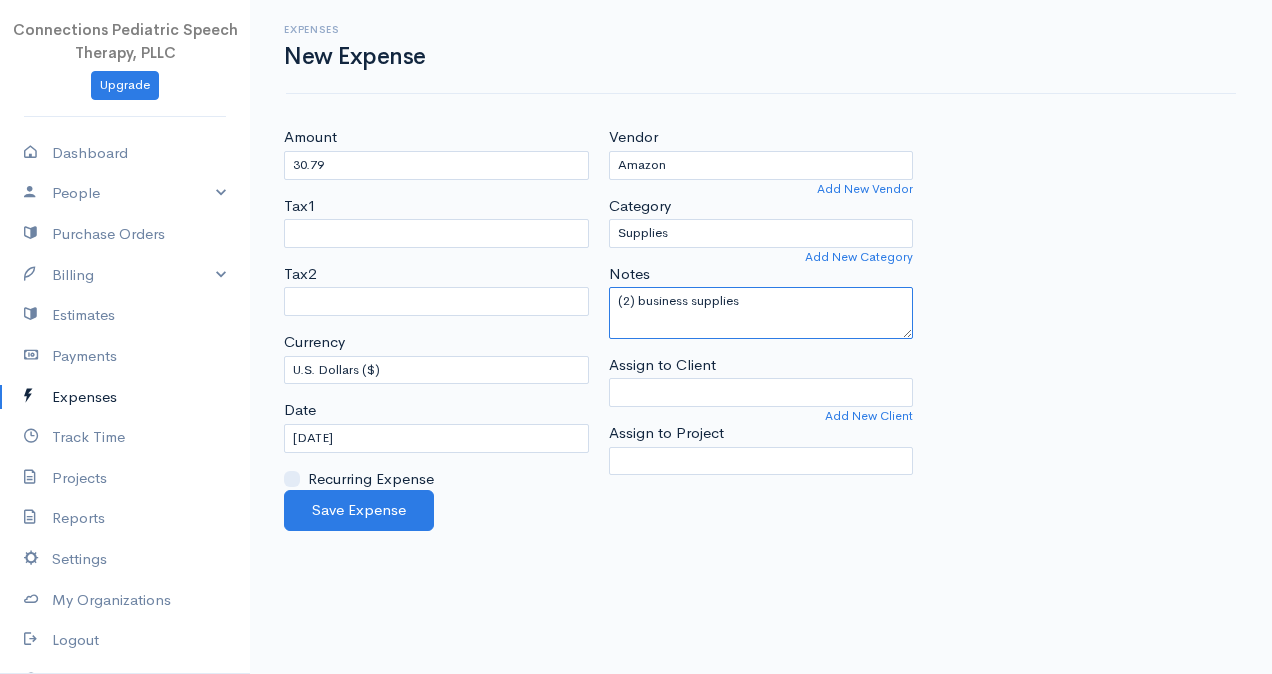 type on "(2) business supplies" 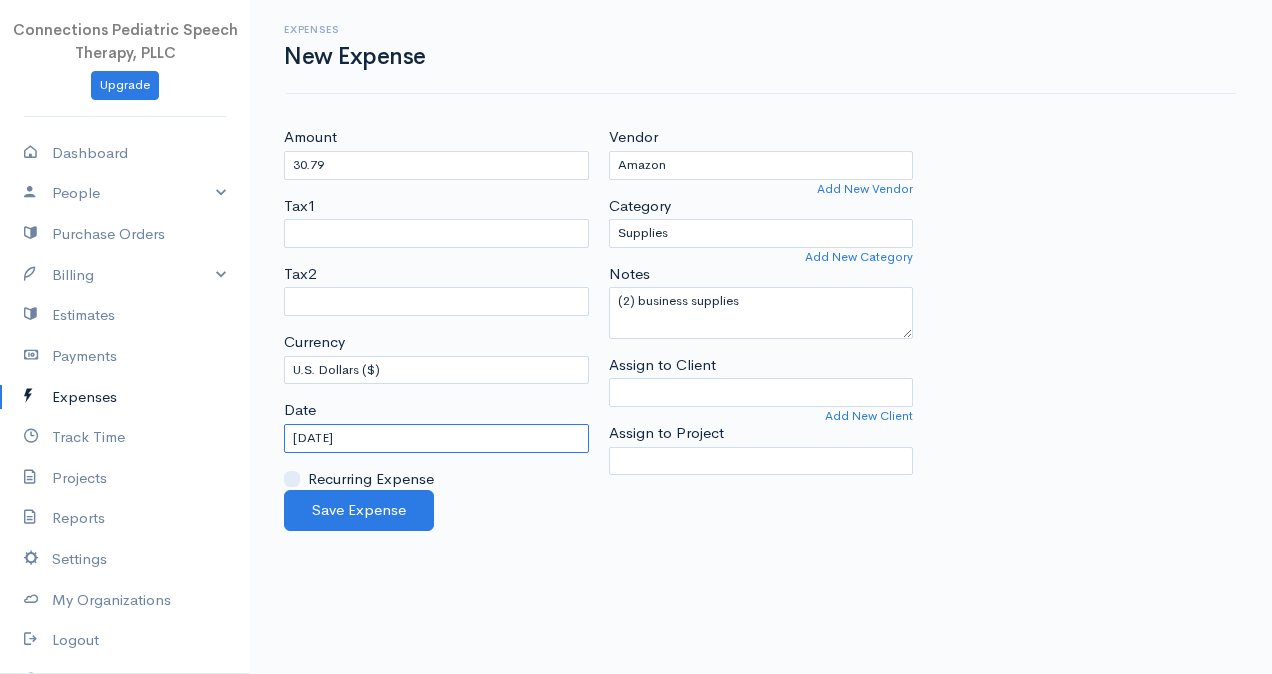 click on "[DATE]" at bounding box center [436, 438] 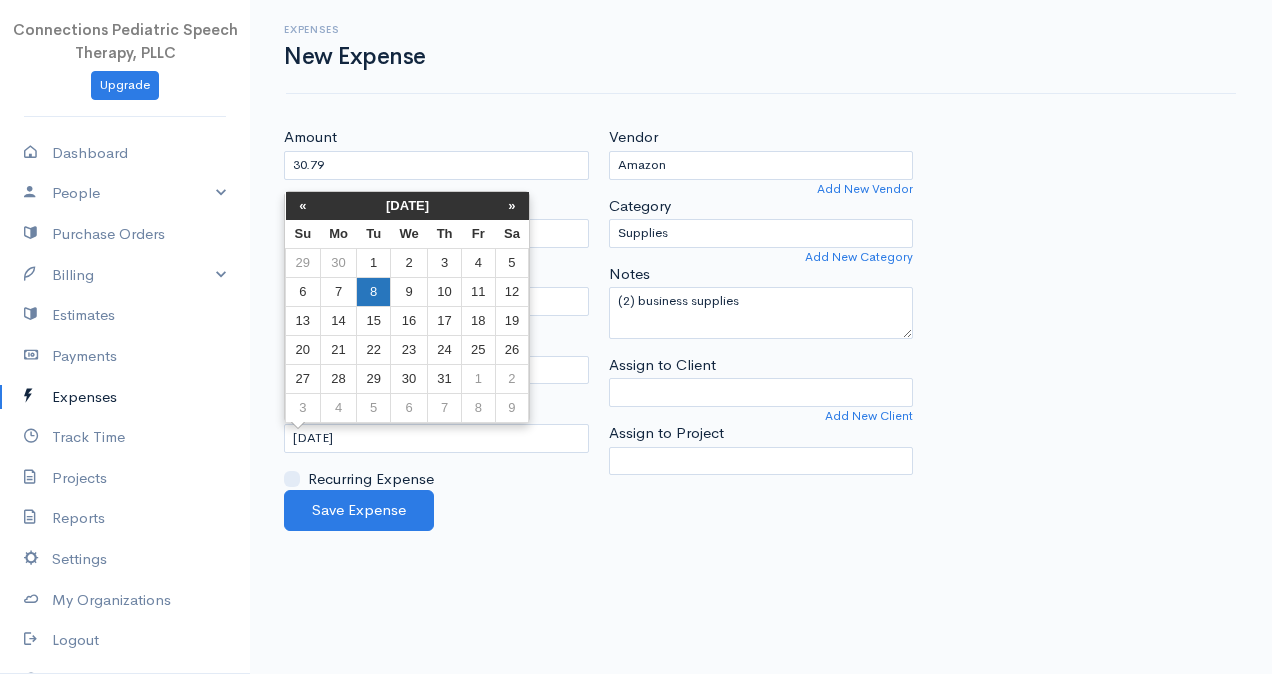 click on "8" at bounding box center [373, 291] 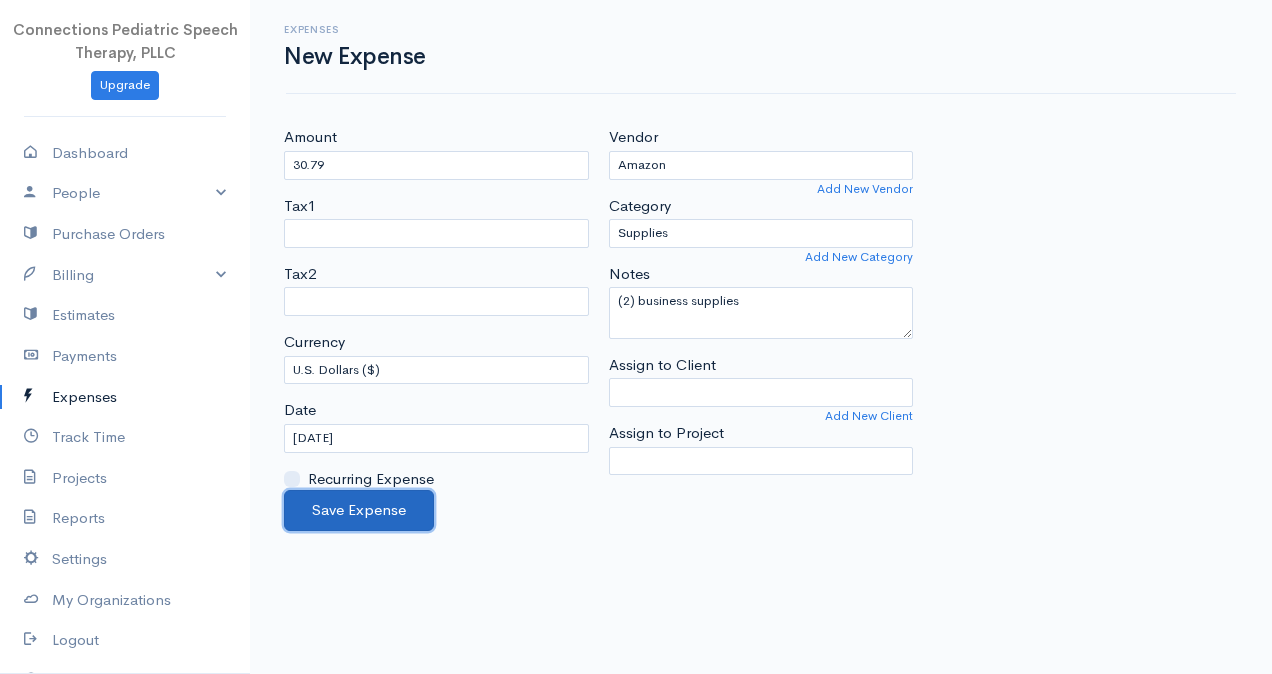 click on "Save Expense" at bounding box center [359, 510] 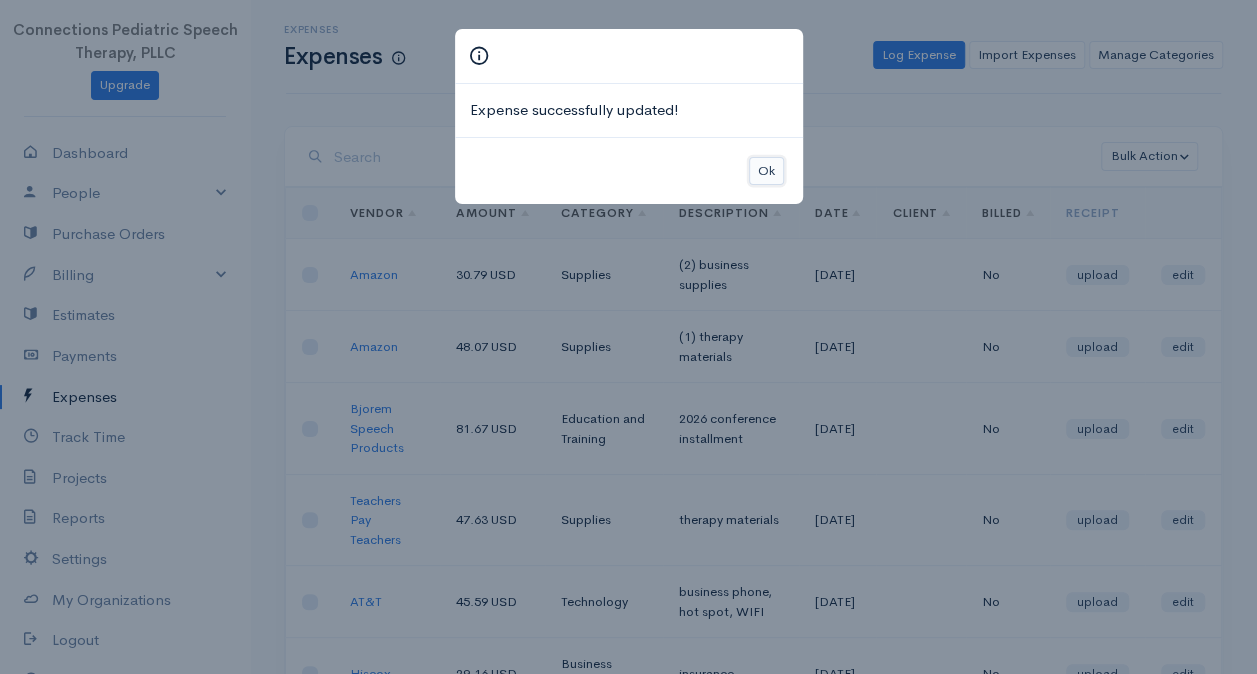 click on "Ok" at bounding box center (766, 171) 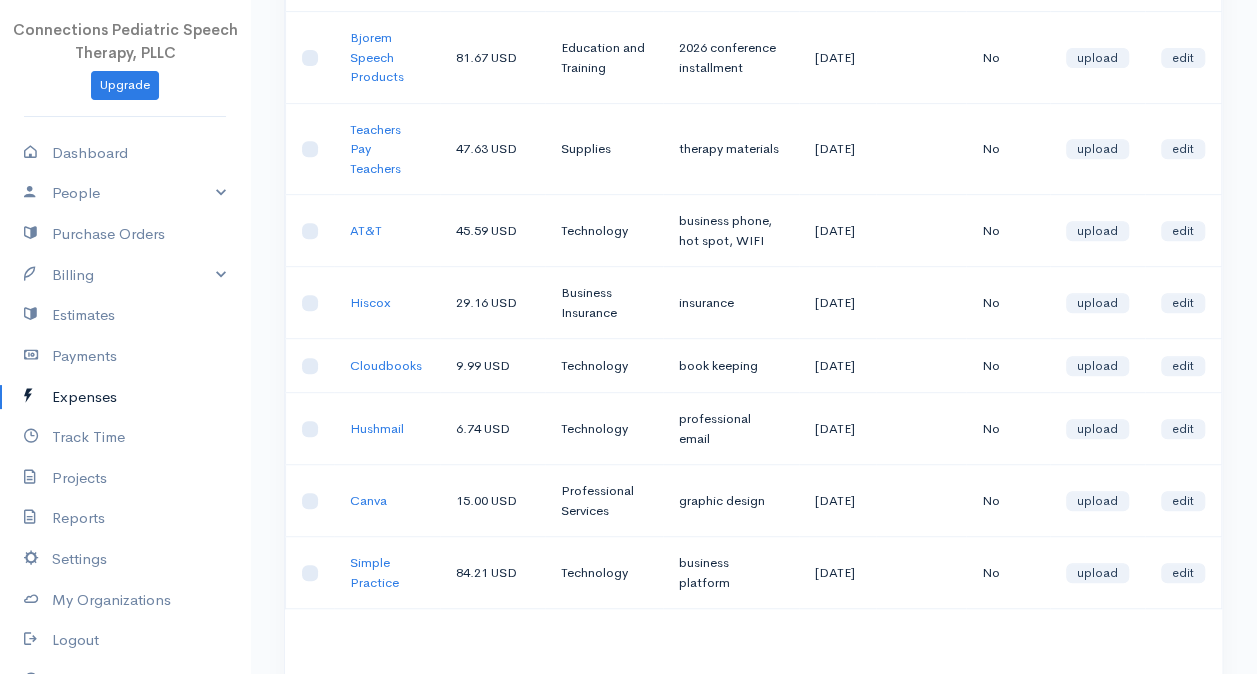 scroll, scrollTop: 400, scrollLeft: 0, axis: vertical 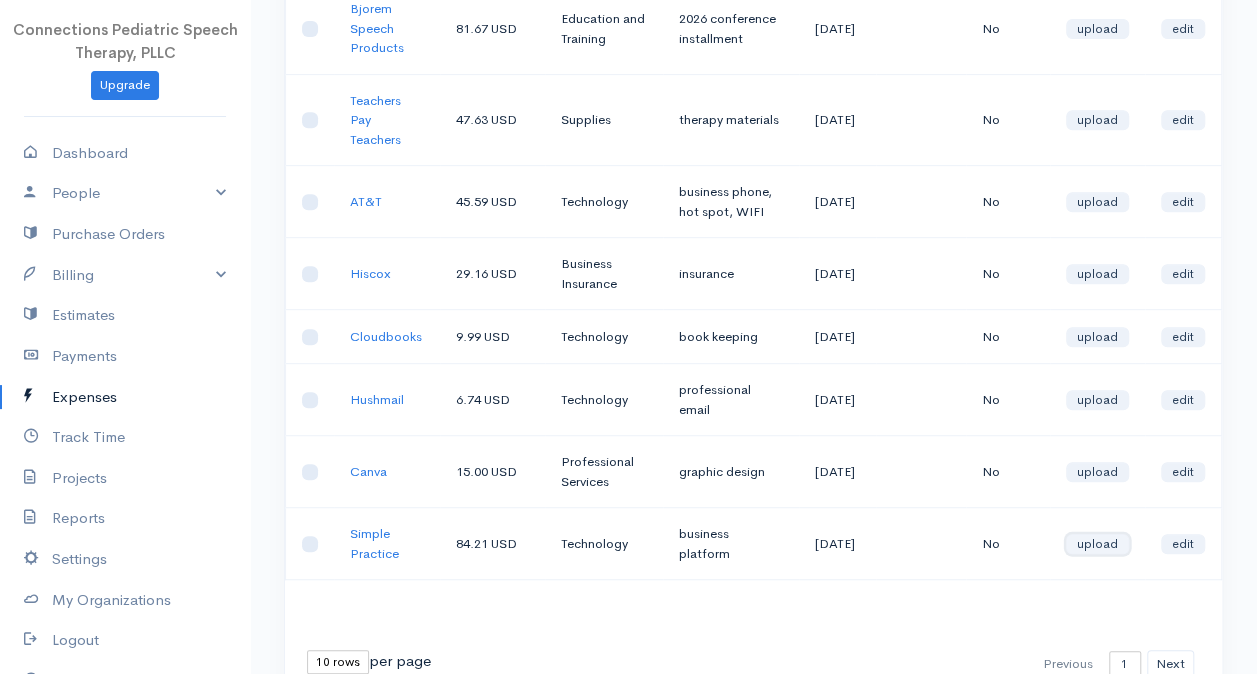 click on "upload" at bounding box center [1097, 544] 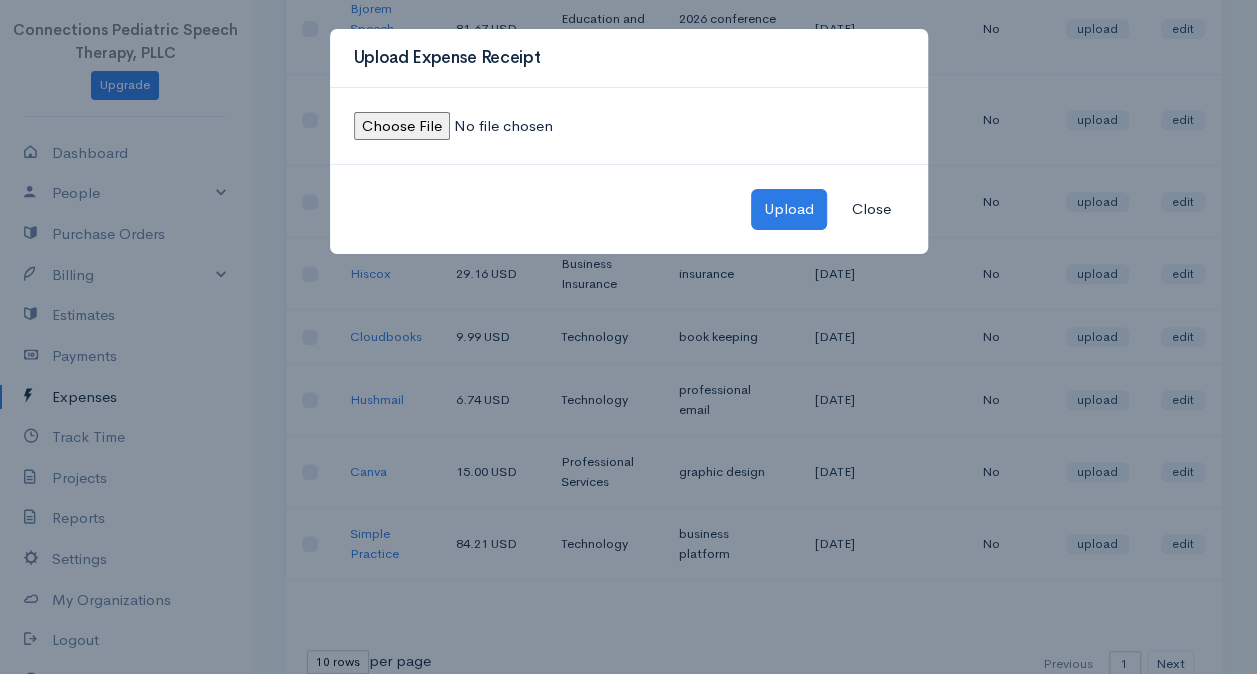 click at bounding box center (490, 126) 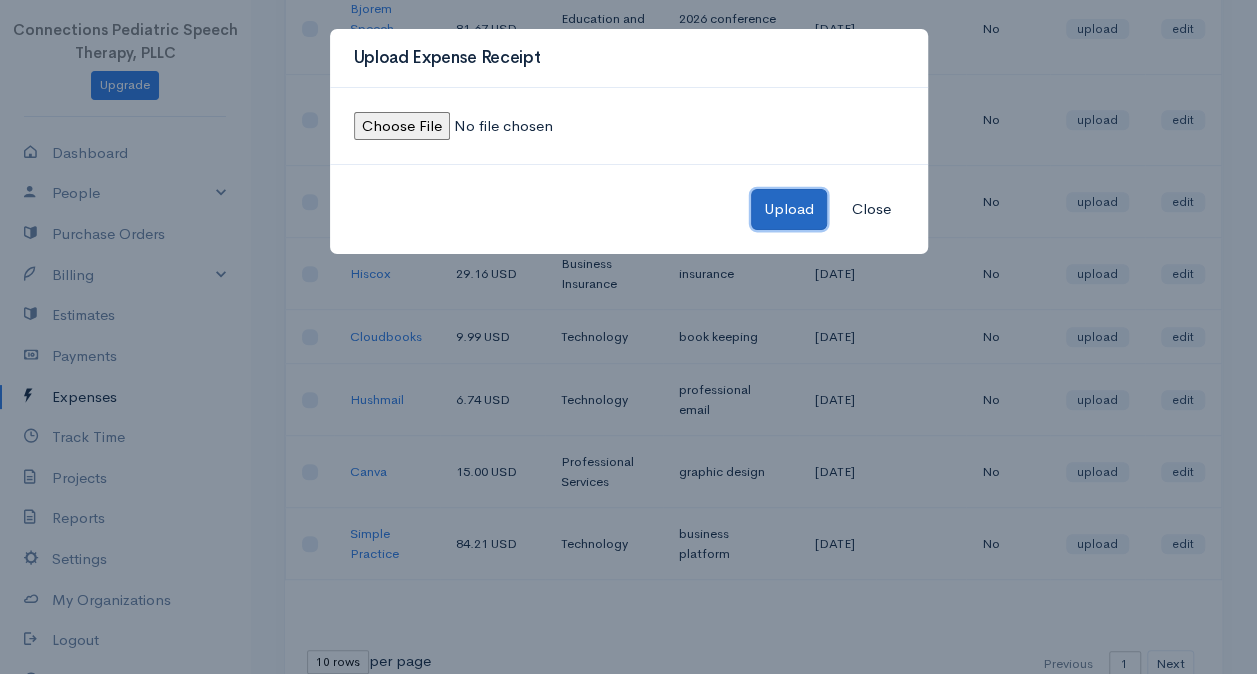click on "Upload" at bounding box center [789, 209] 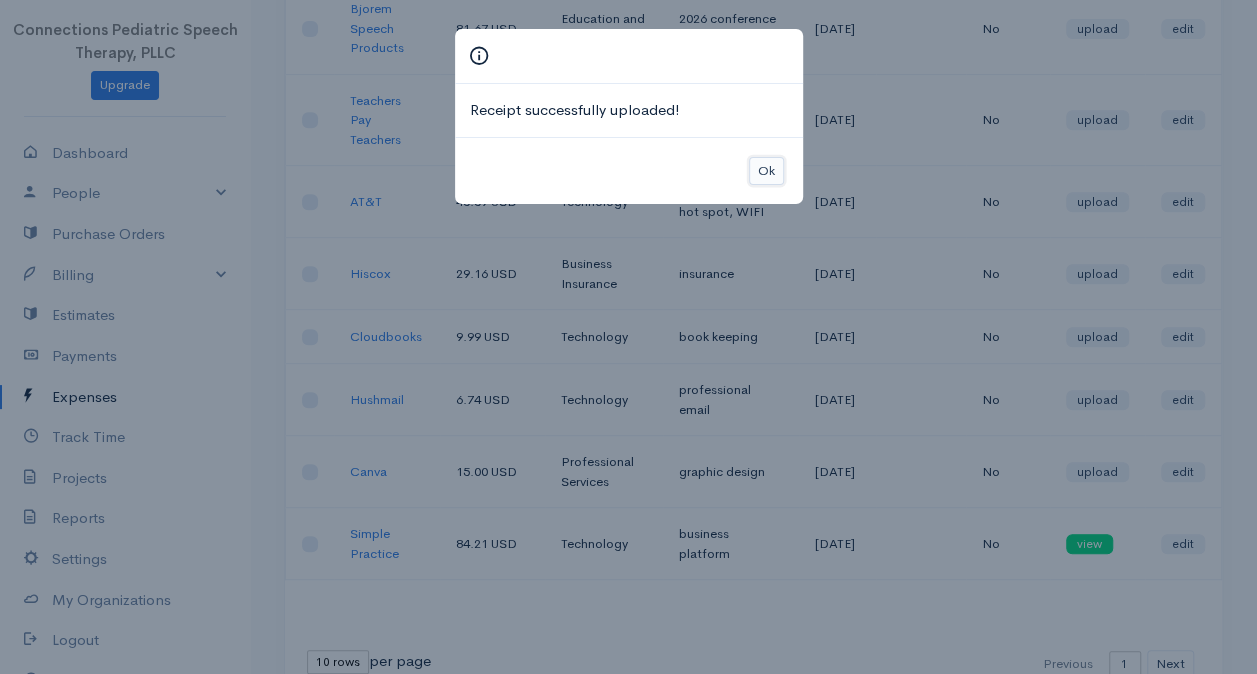 click on "Ok" at bounding box center [766, 171] 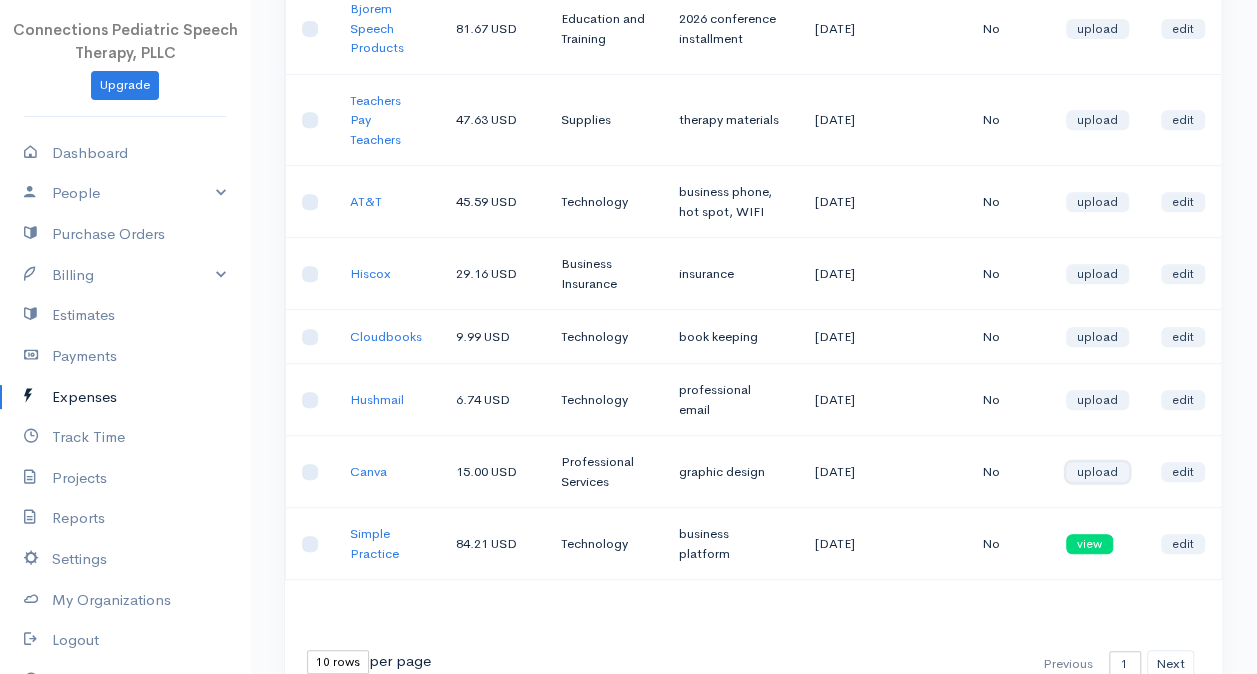 click on "upload" at bounding box center [1097, 472] 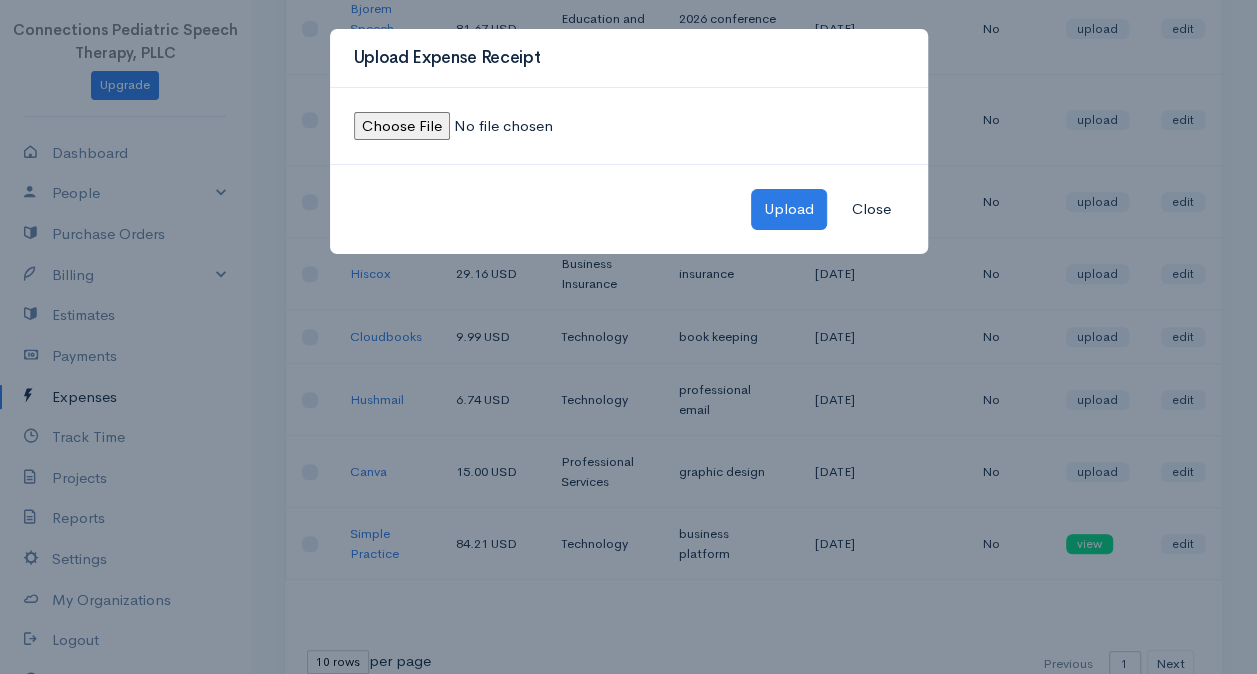 click at bounding box center [490, 126] 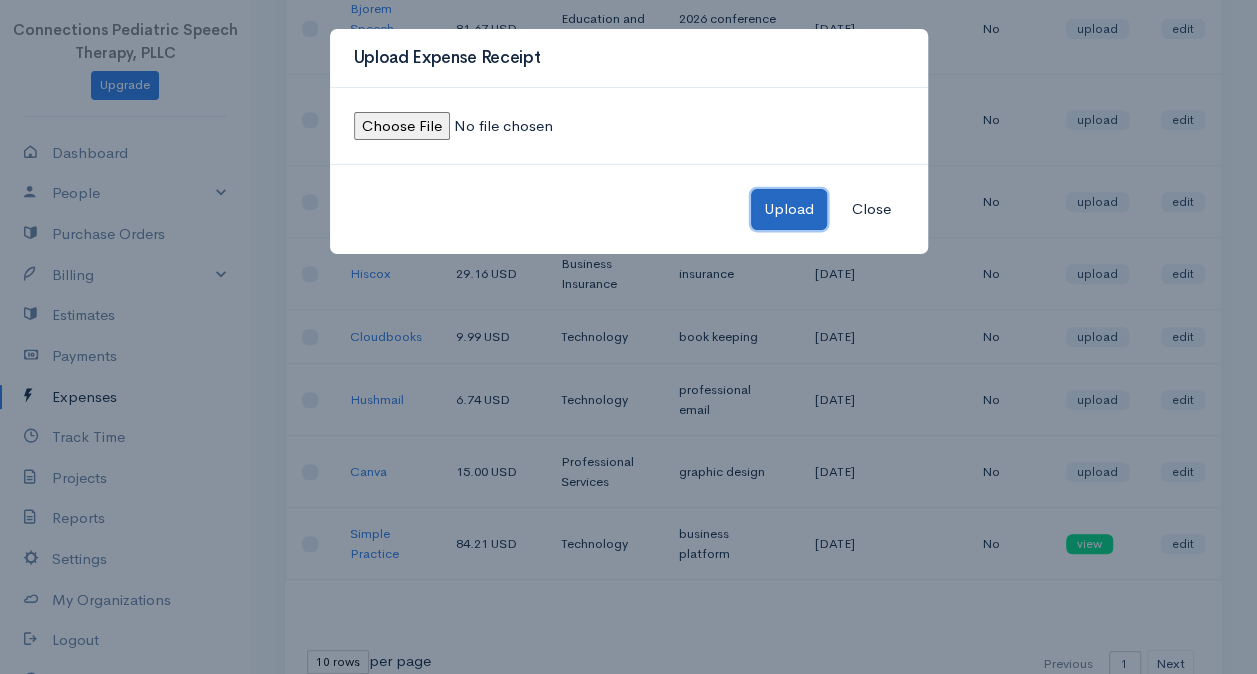 click on "Upload" at bounding box center [789, 209] 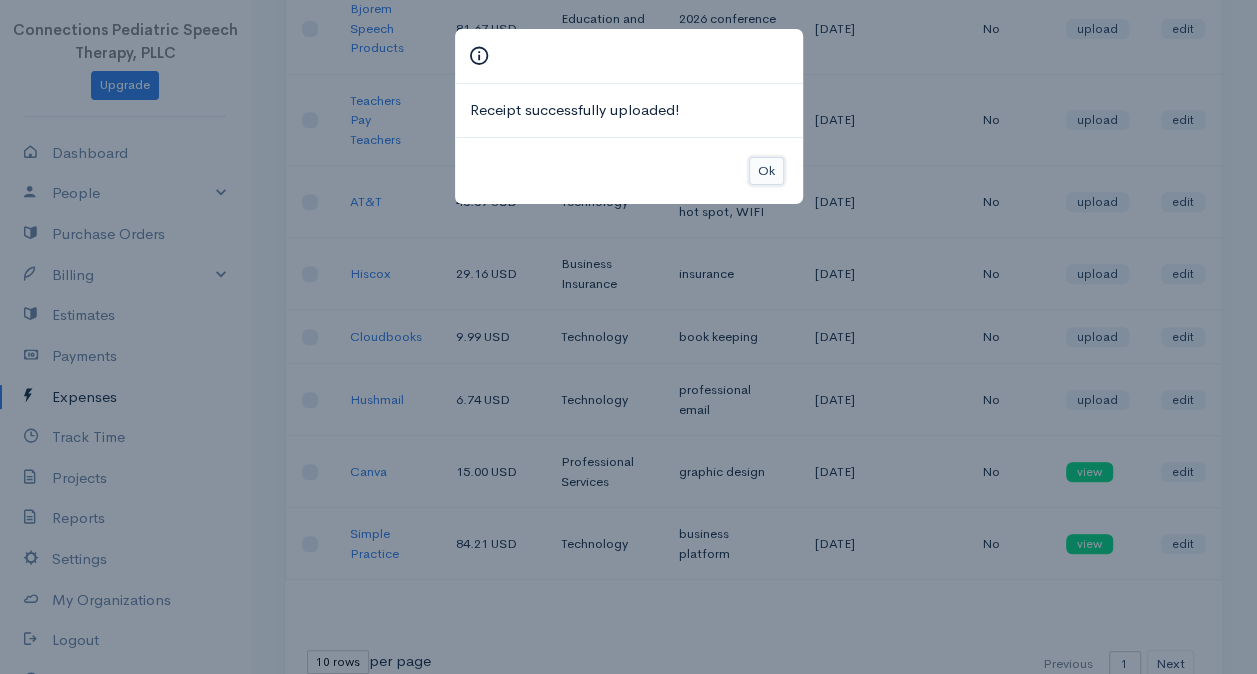 click on "Ok" at bounding box center [766, 171] 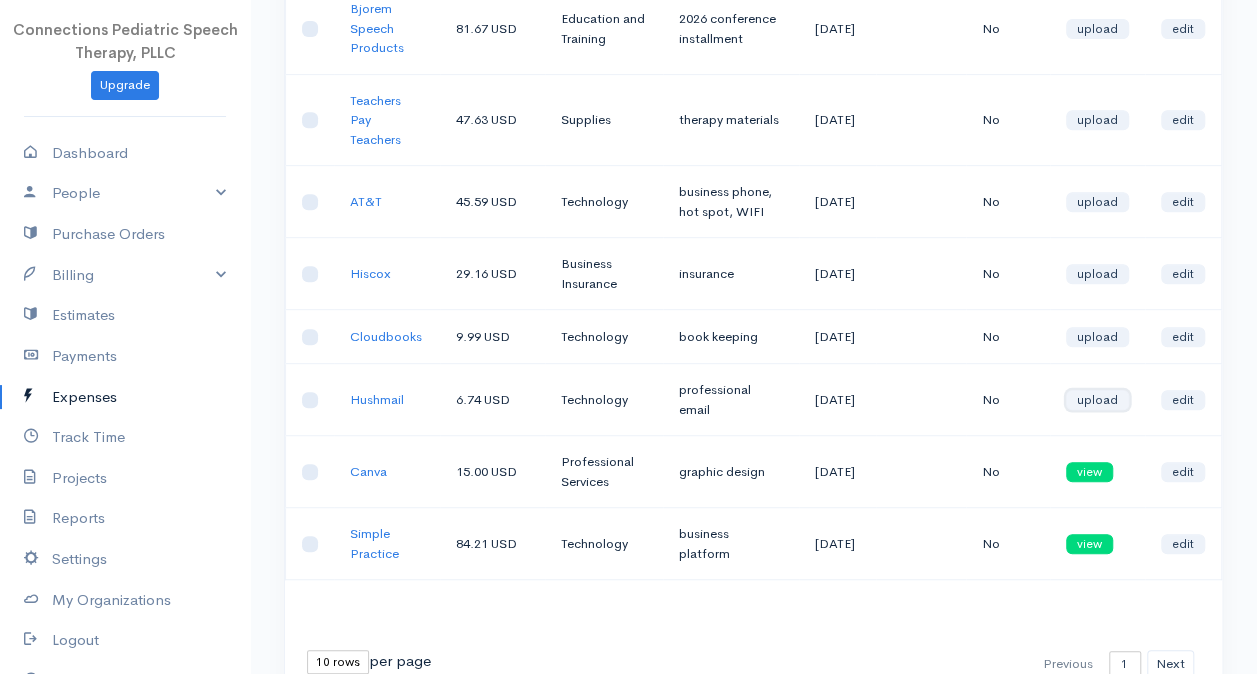 click on "upload" at bounding box center (1097, 400) 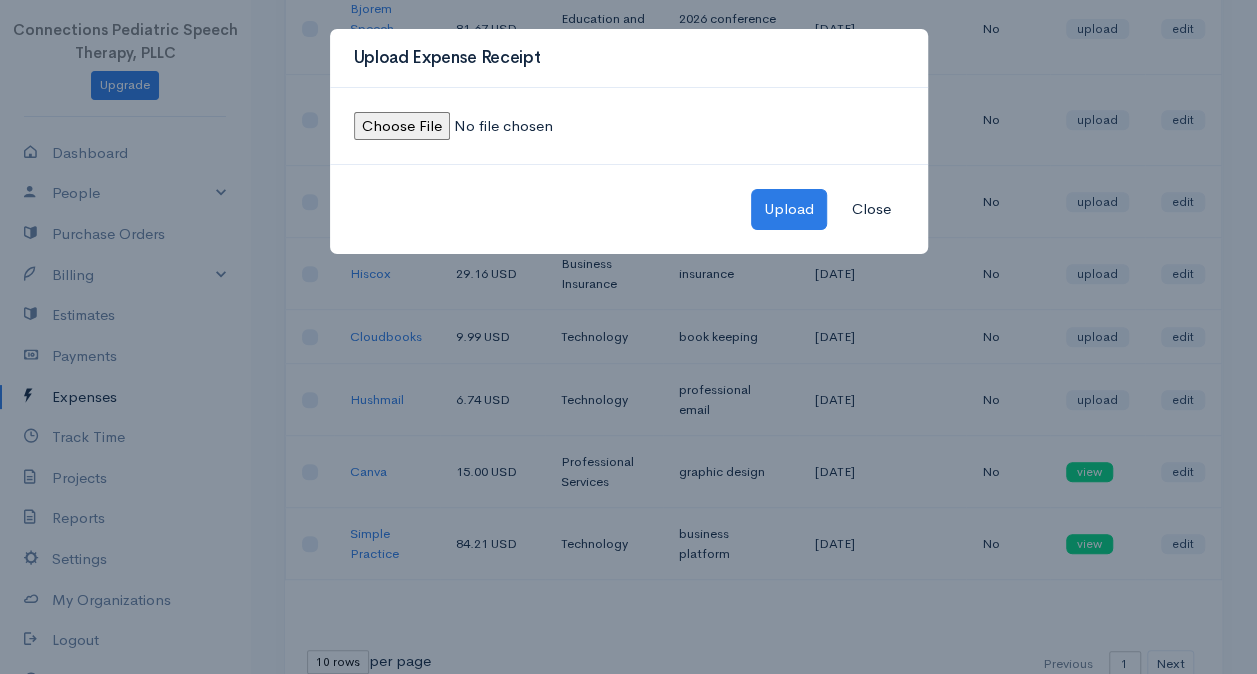 click at bounding box center (490, 126) 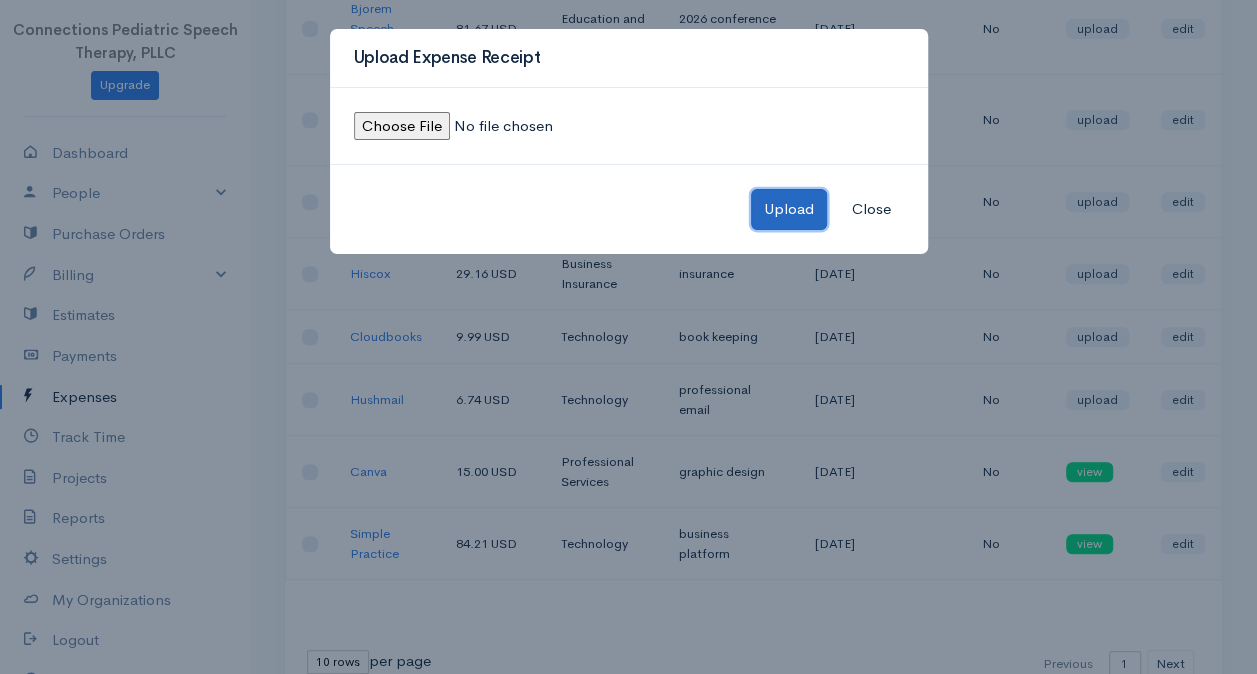 click on "Upload" at bounding box center (789, 209) 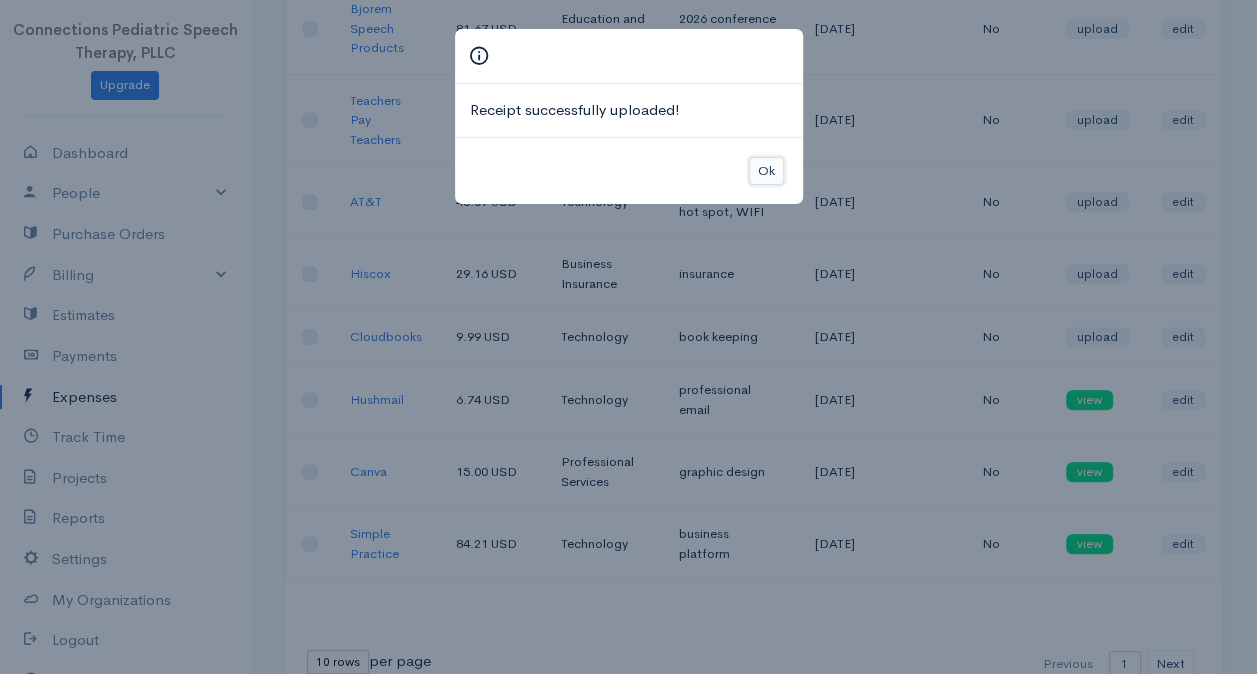click on "Ok" at bounding box center (766, 171) 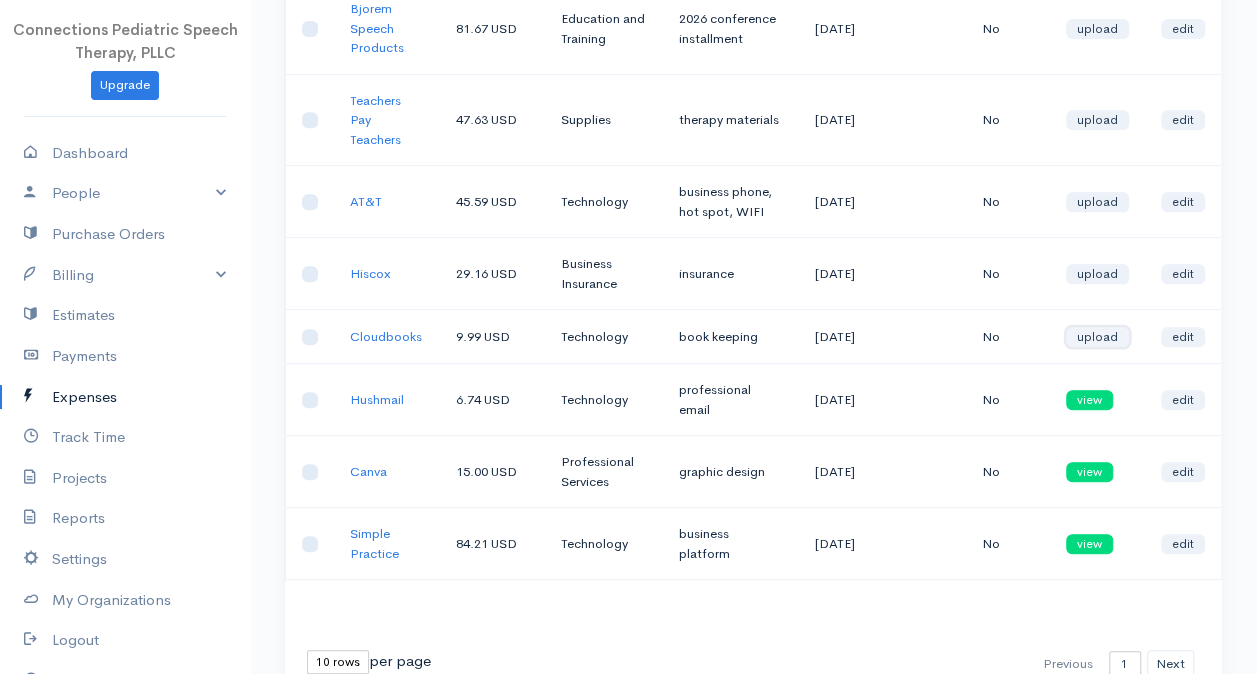 click on "upload" at bounding box center (1097, 337) 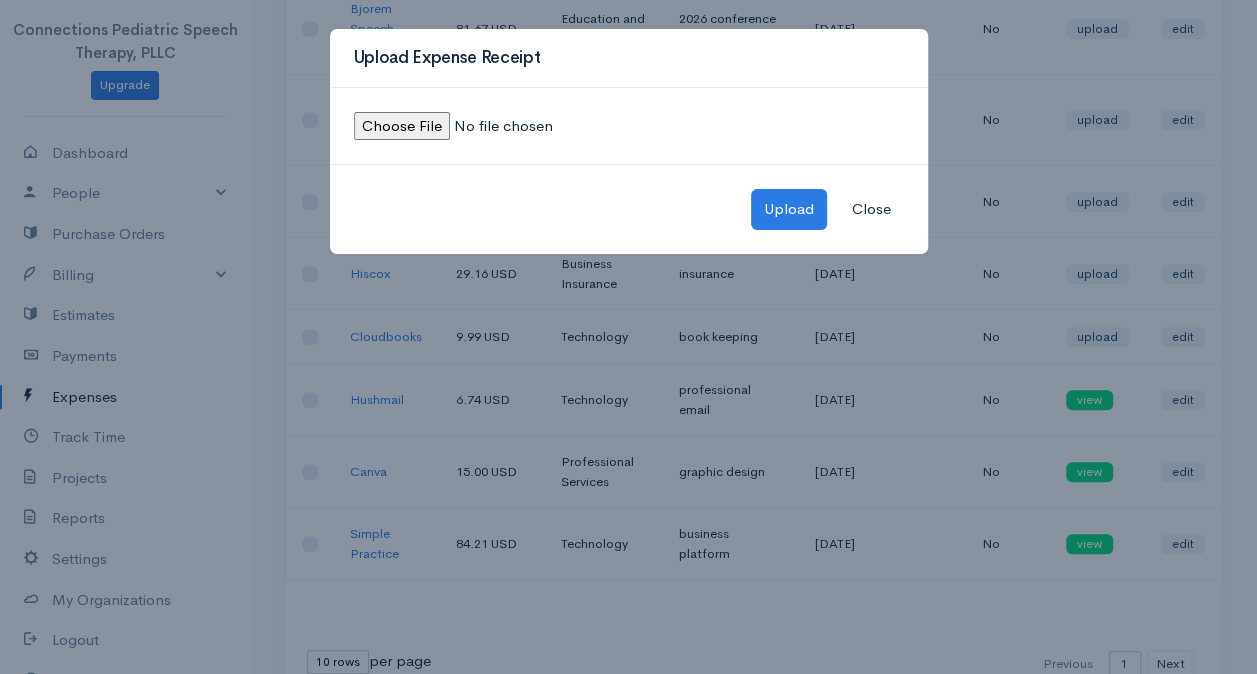 click at bounding box center (490, 126) 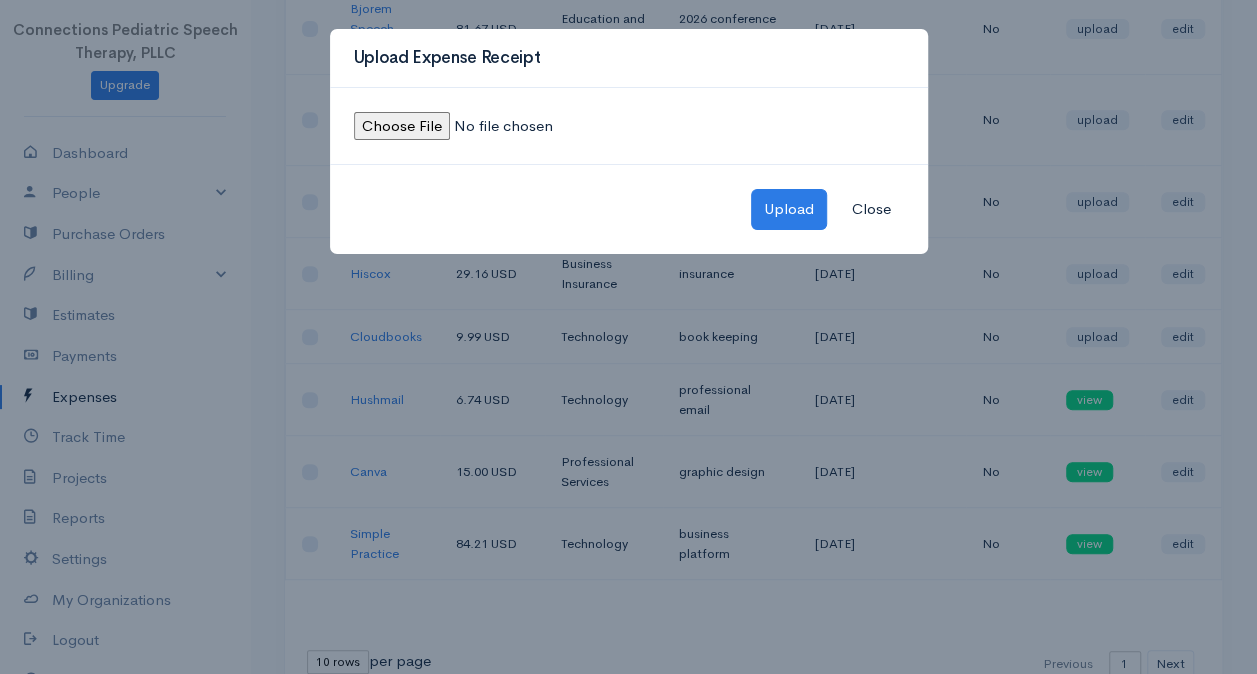 type on "C:\fakepath\cloudbooks receipt-July.pdf" 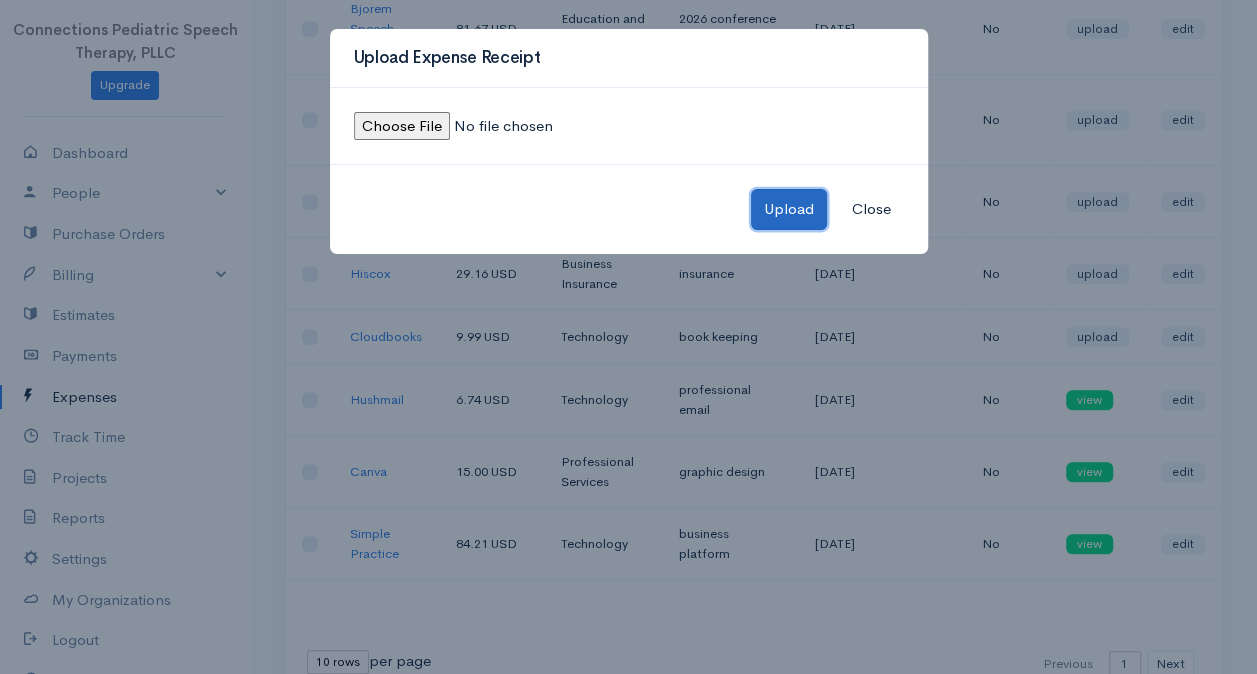 click on "Upload" at bounding box center [789, 209] 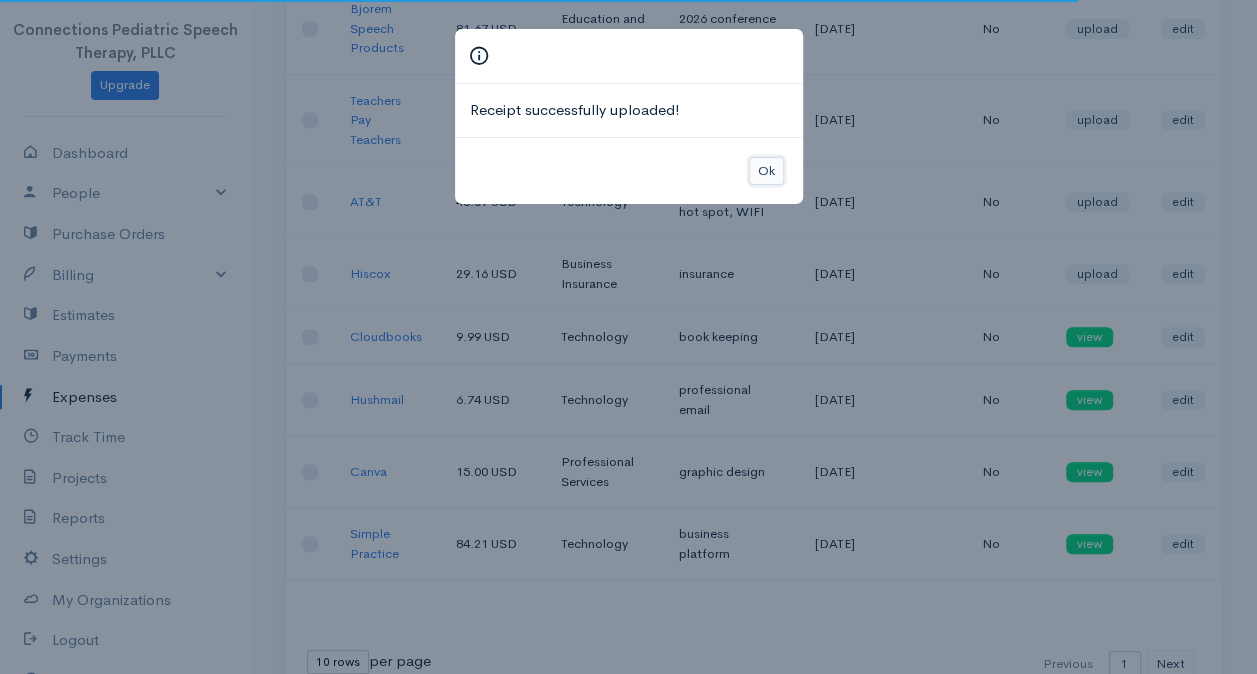 click on "Ok" at bounding box center (766, 171) 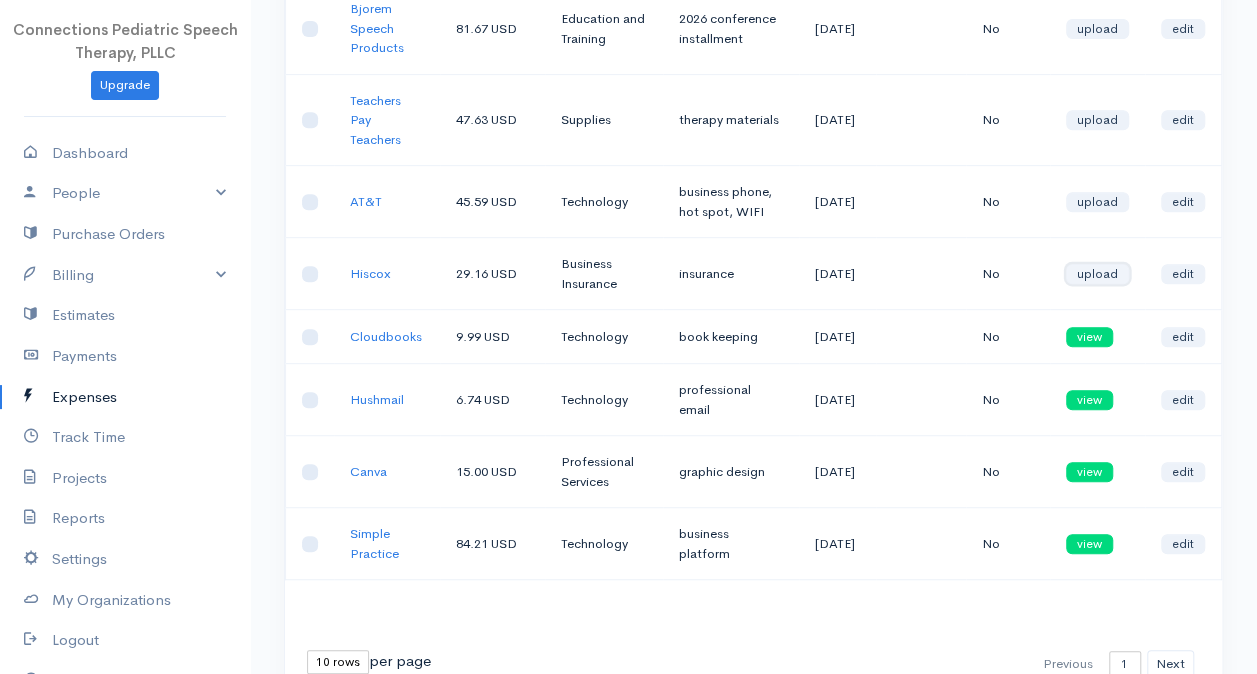 click on "upload" at bounding box center [1097, 274] 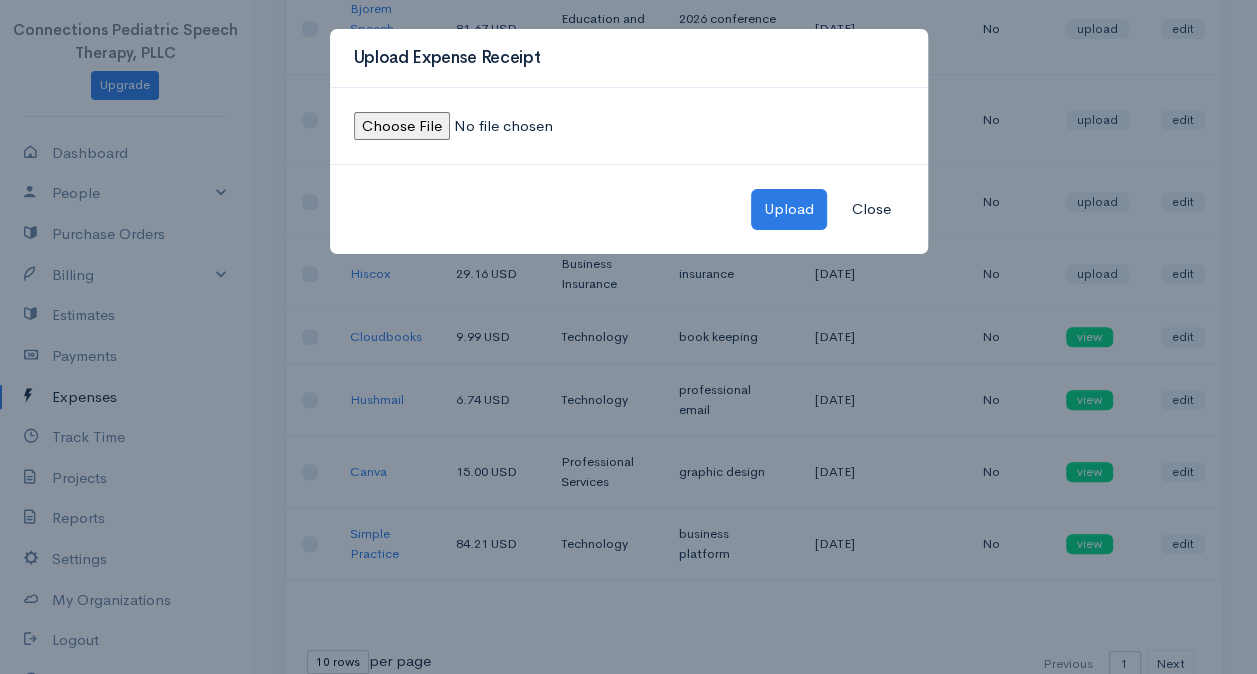 click at bounding box center [490, 126] 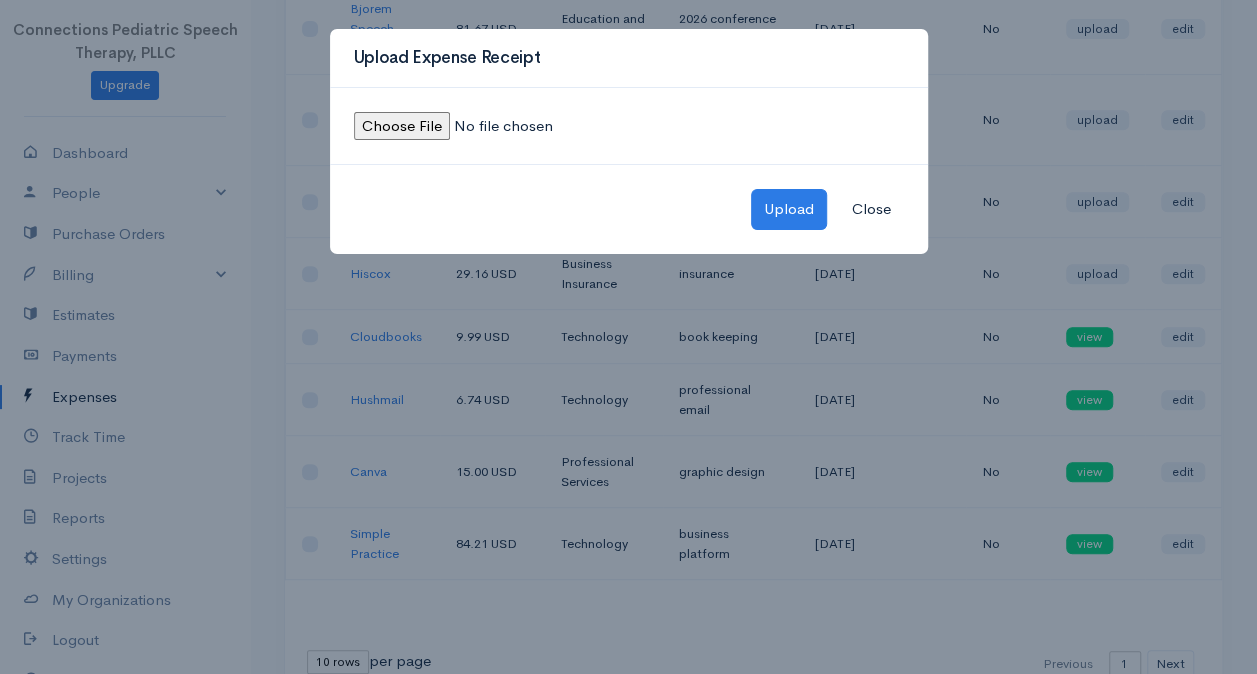 type on "C:\fakepath\hiscox receipt-July.jpeg" 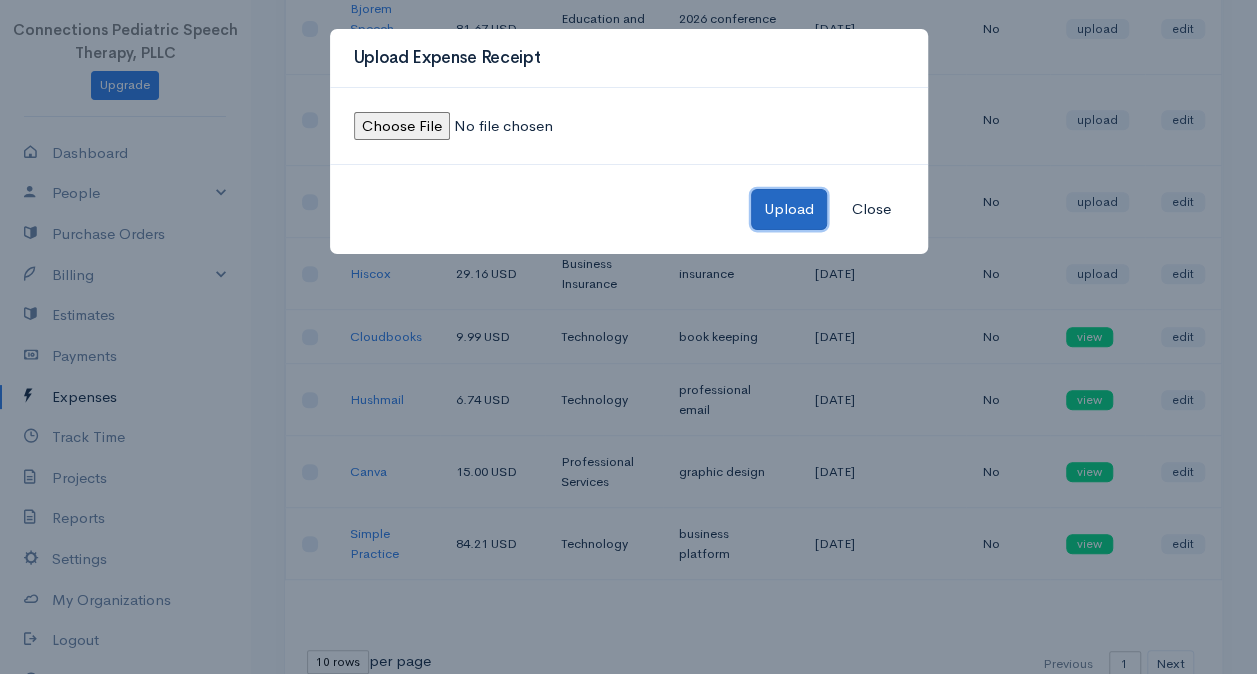 click on "Upload" at bounding box center (789, 209) 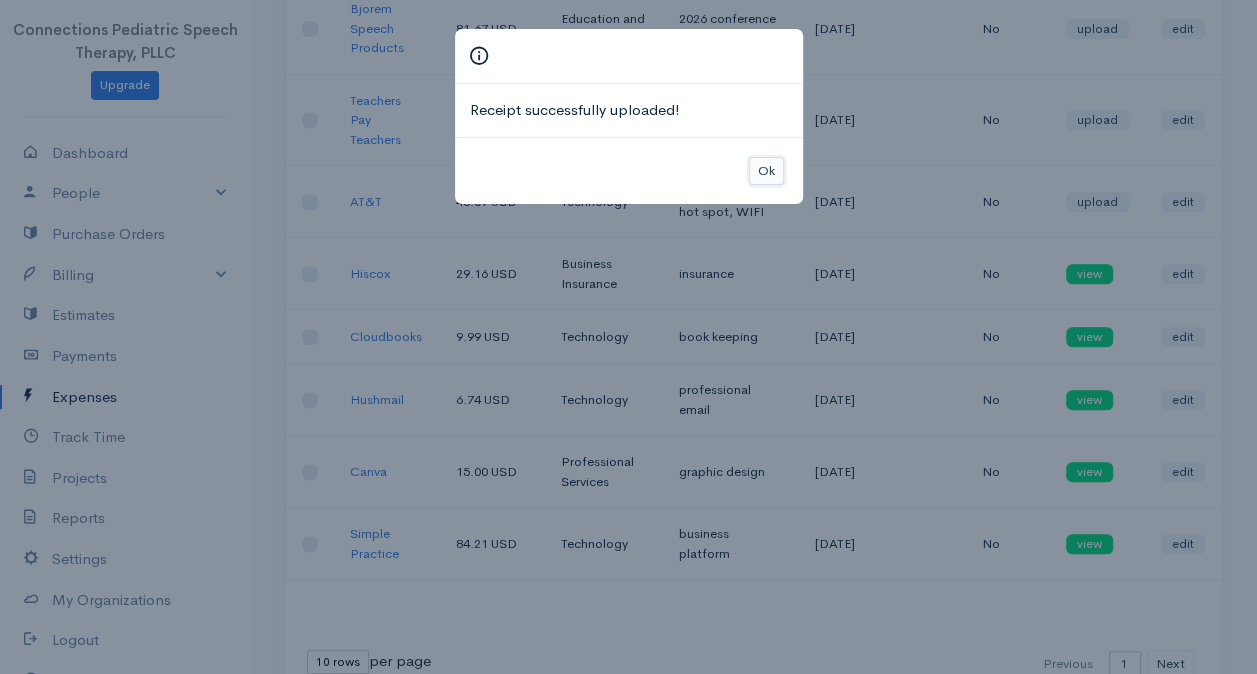 click on "Ok" at bounding box center (766, 171) 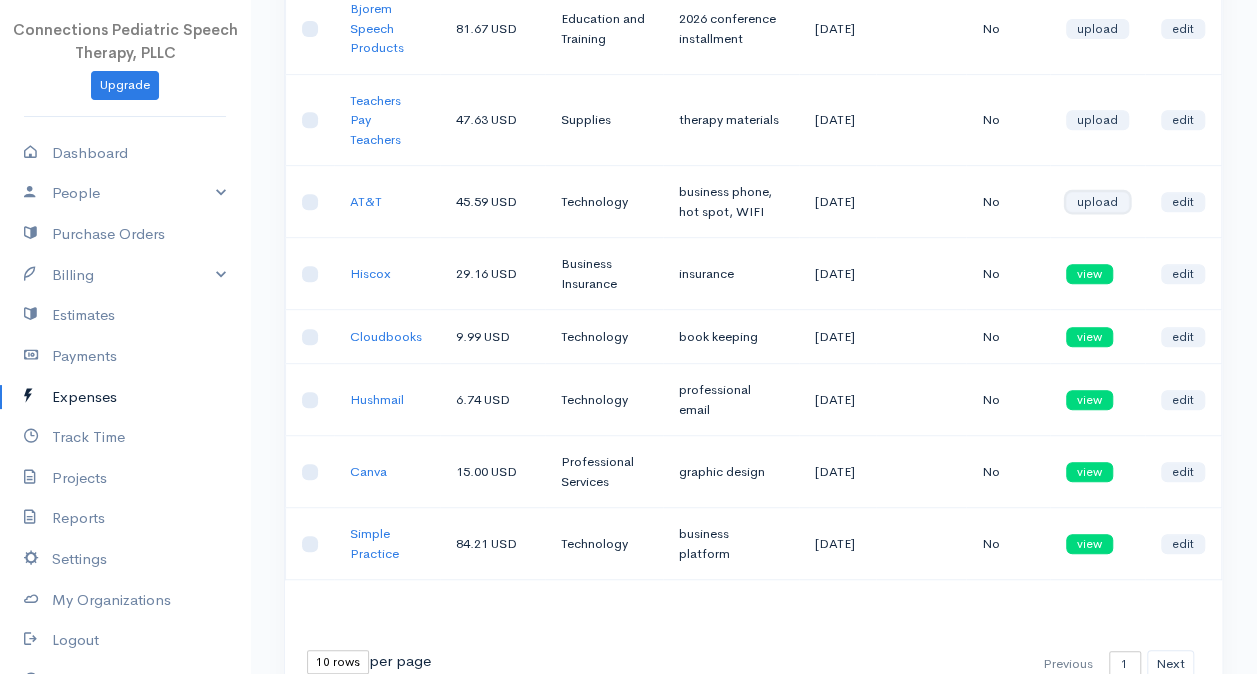 click on "upload" at bounding box center [1097, 202] 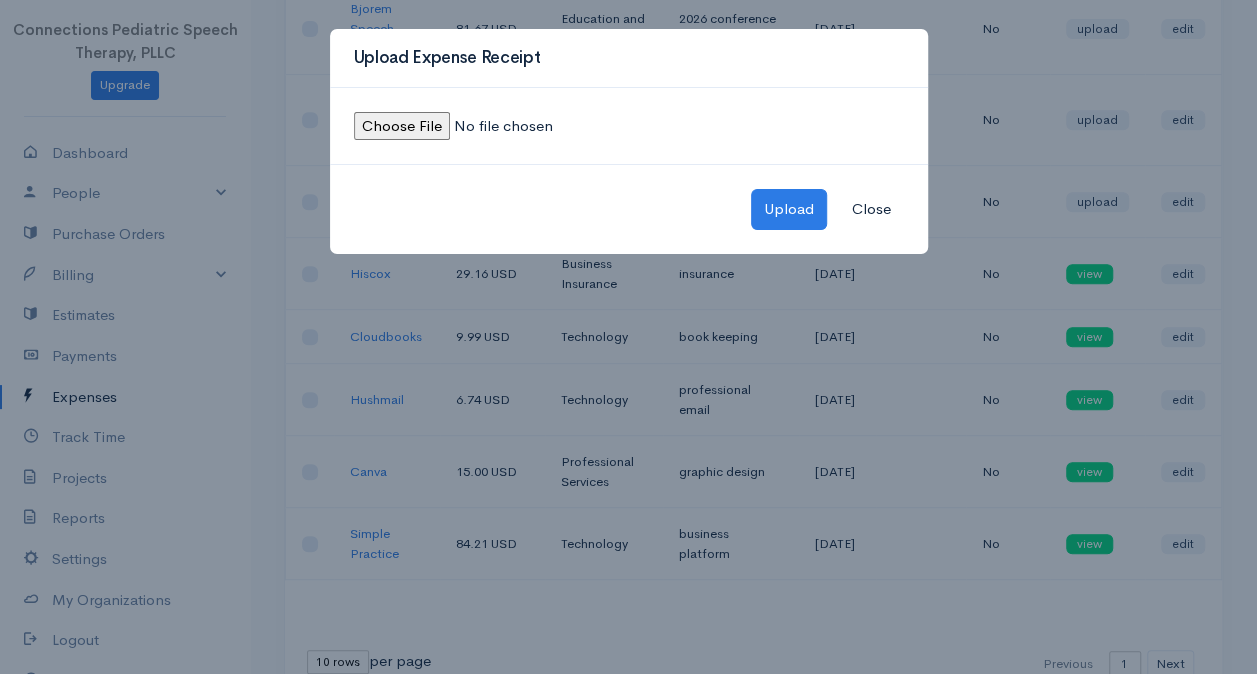 click at bounding box center [490, 126] 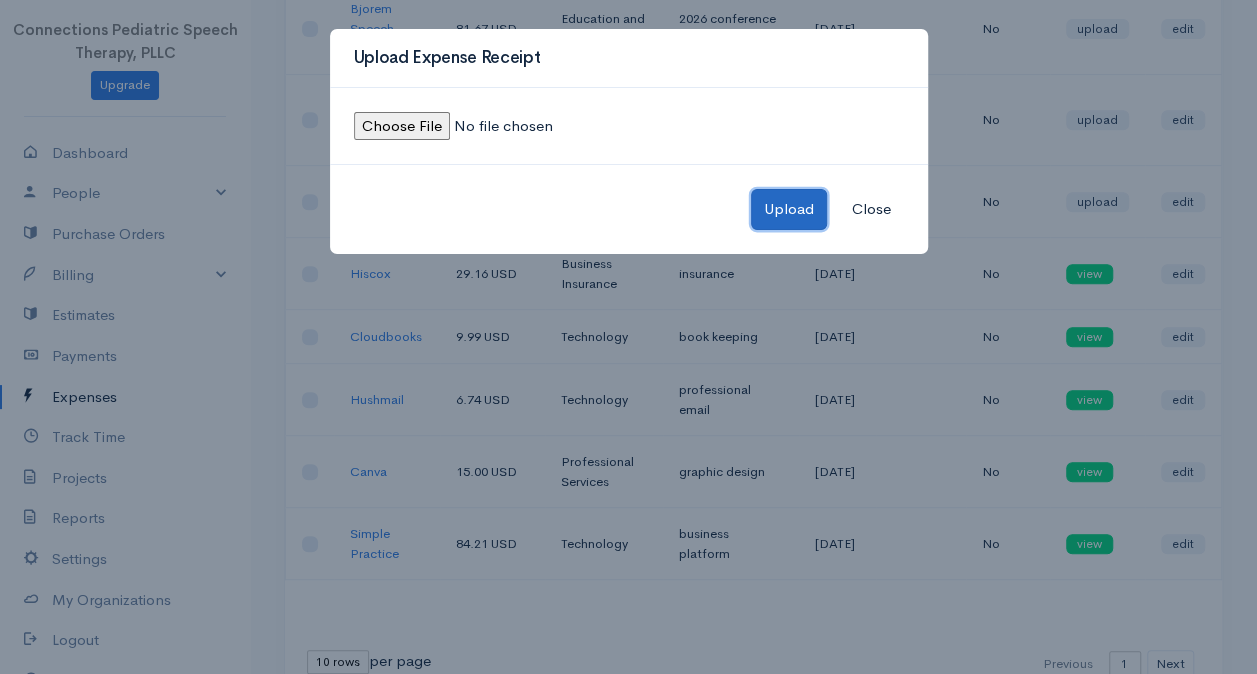 click on "Upload" at bounding box center [789, 209] 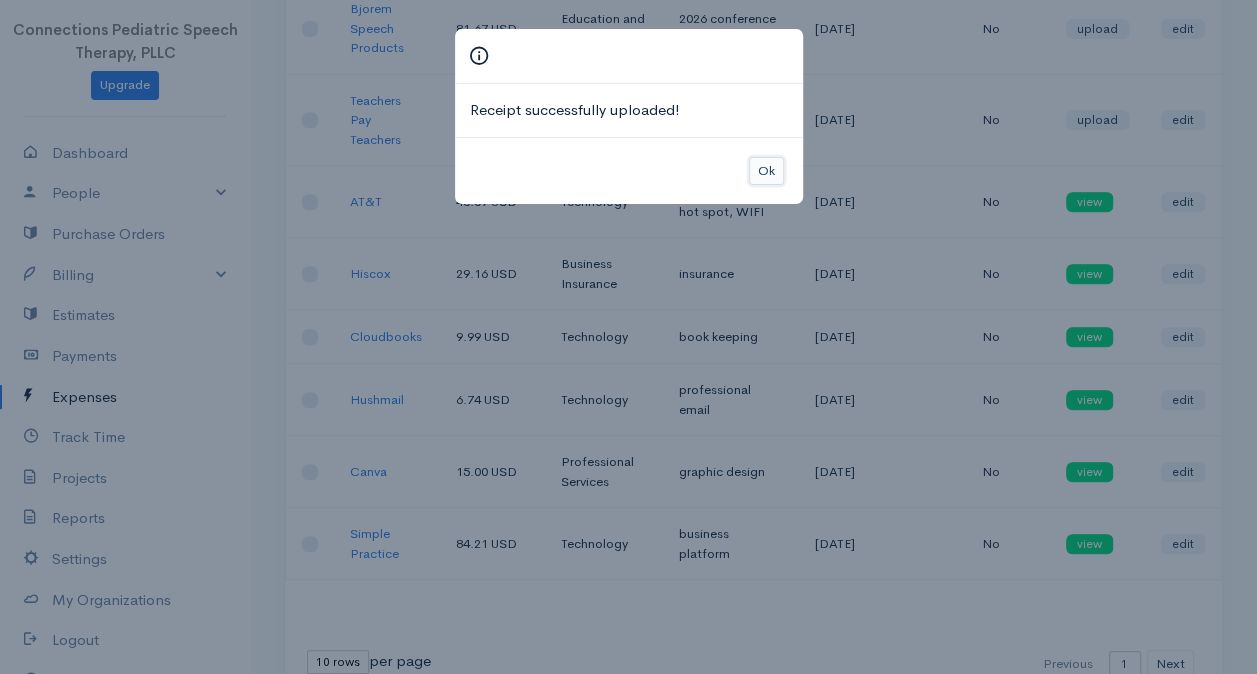 click on "Ok" at bounding box center (766, 171) 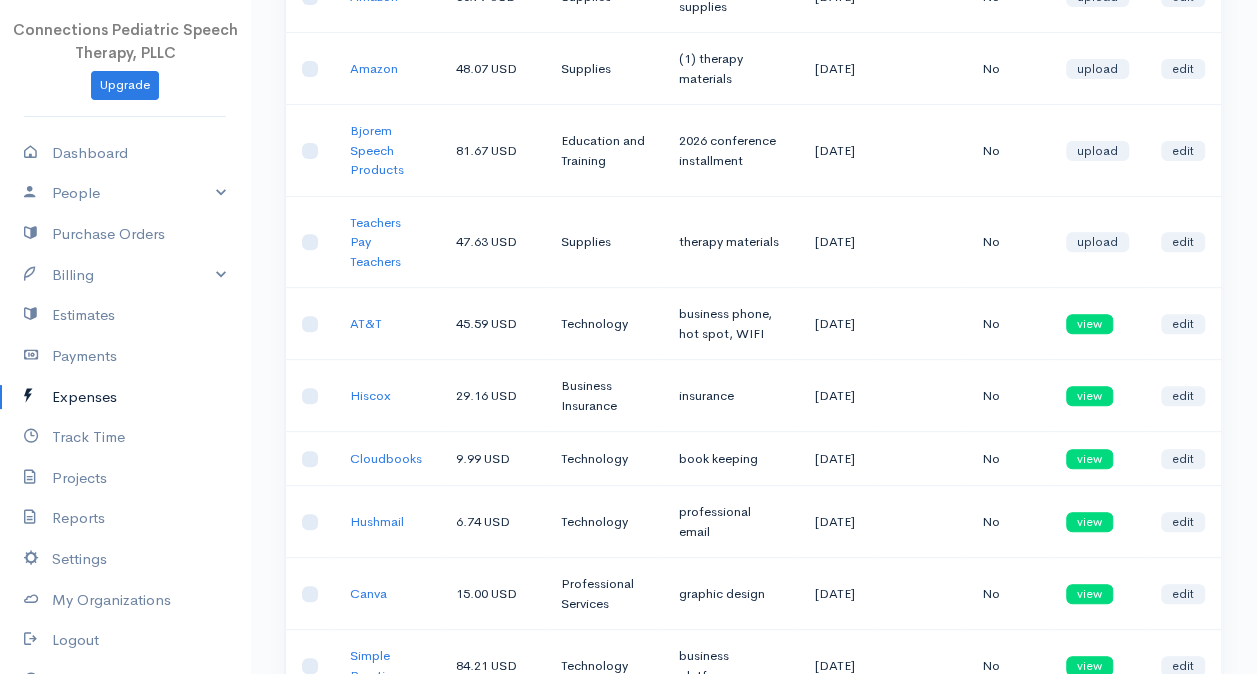 scroll, scrollTop: 200, scrollLeft: 0, axis: vertical 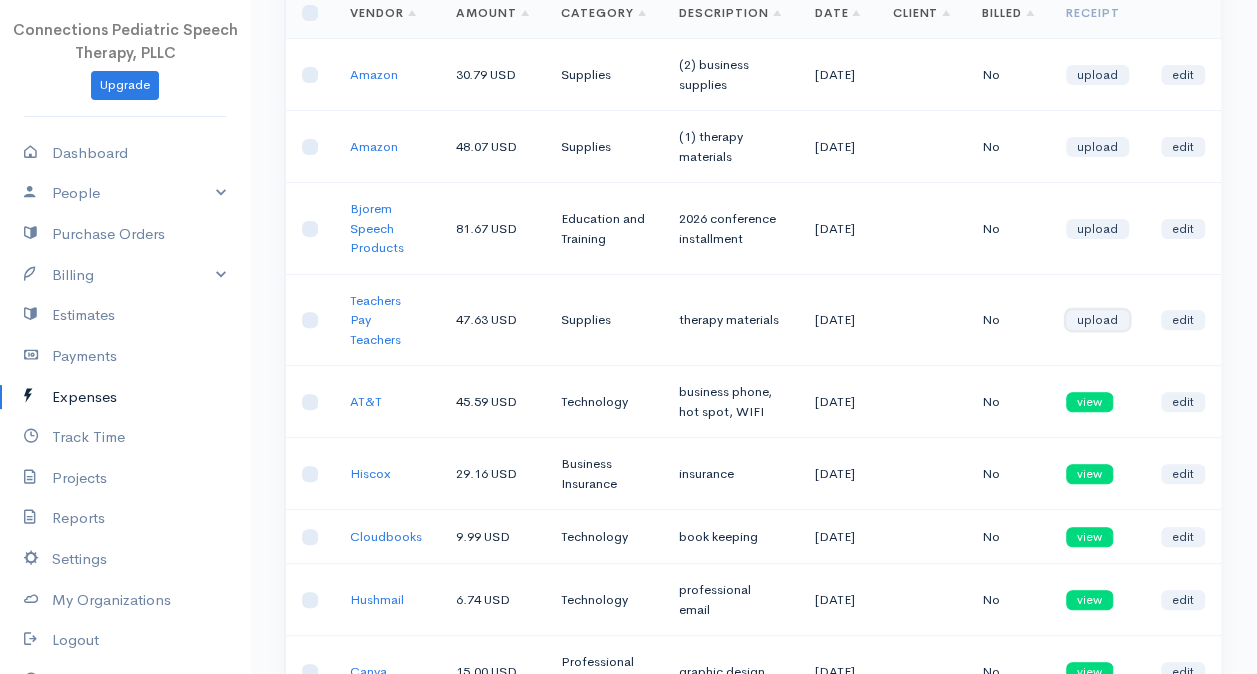 click on "upload" at bounding box center (1097, 320) 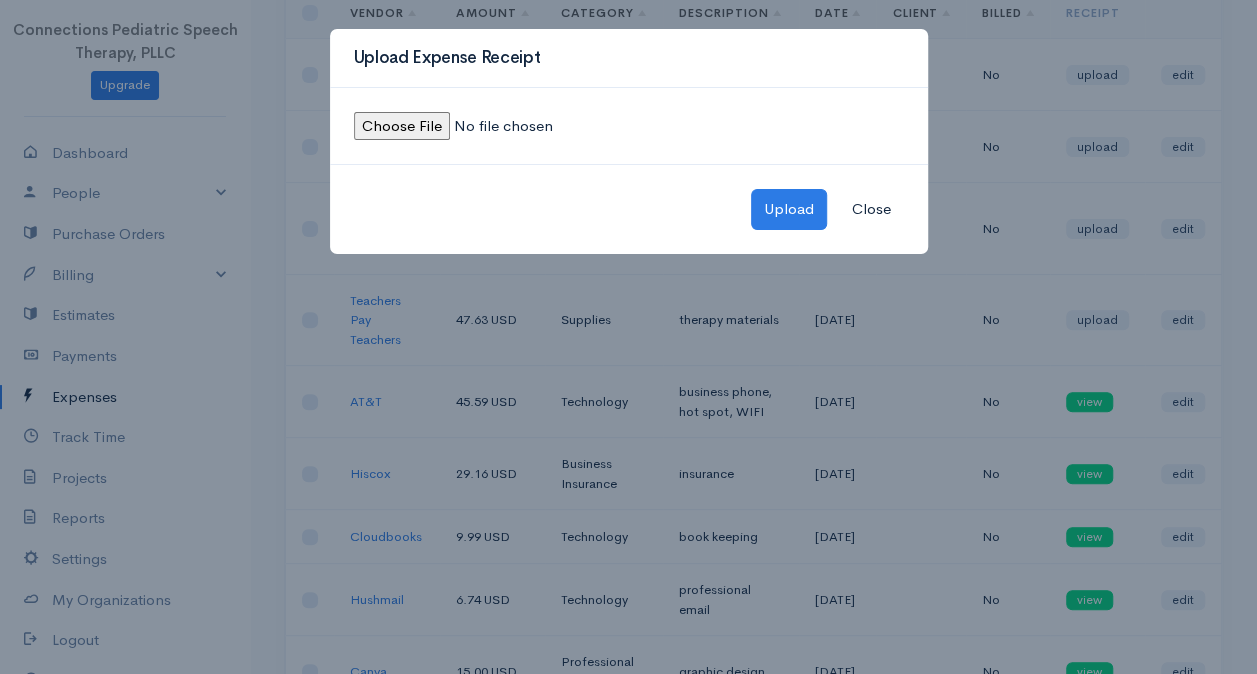 click at bounding box center [490, 126] 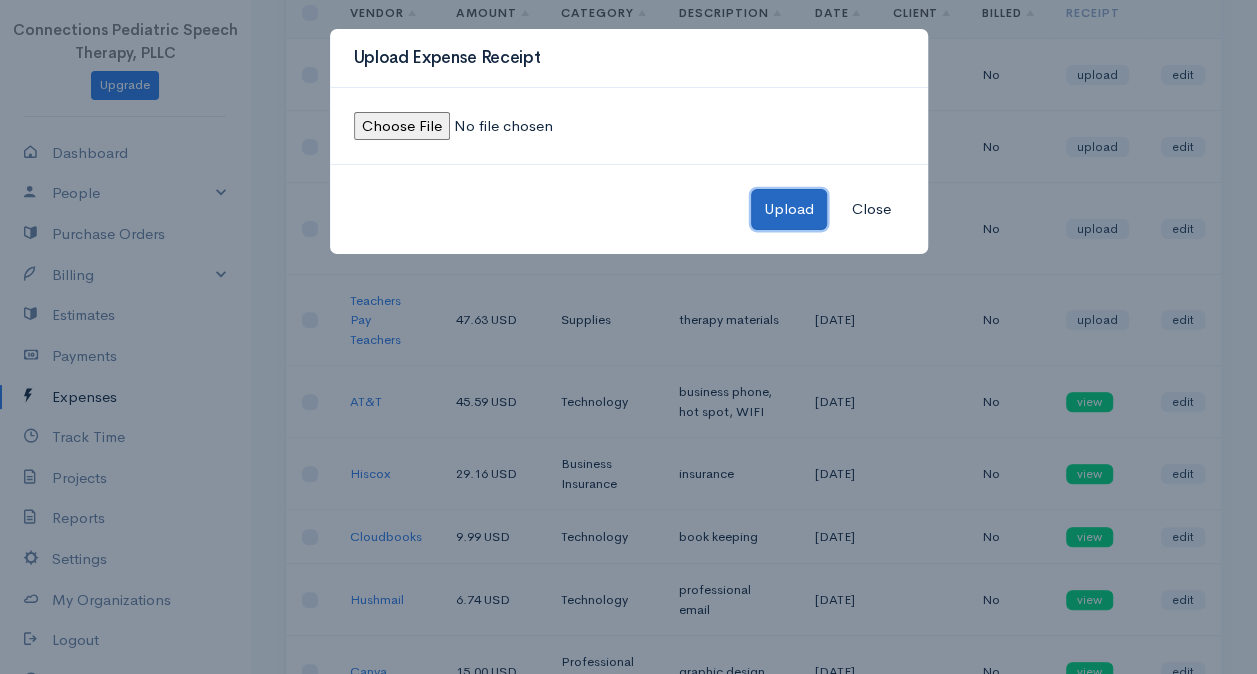 click on "Upload" at bounding box center (789, 209) 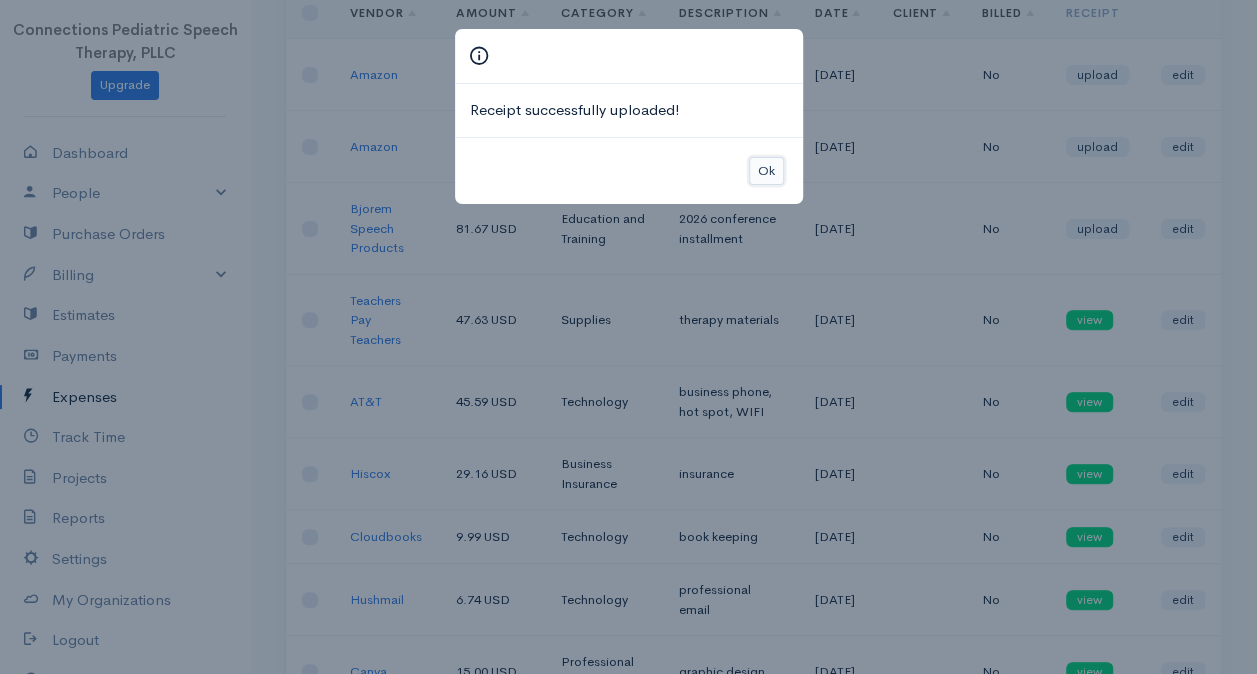 click on "Ok" at bounding box center [766, 171] 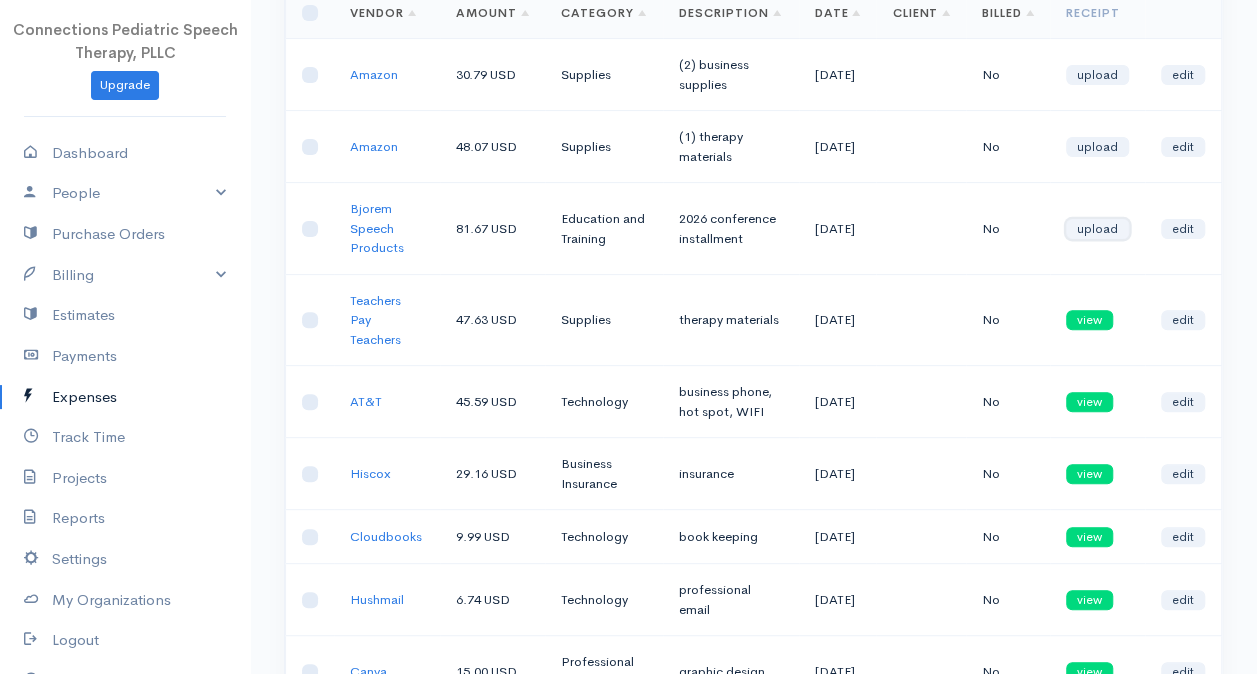click on "upload" at bounding box center (1097, 229) 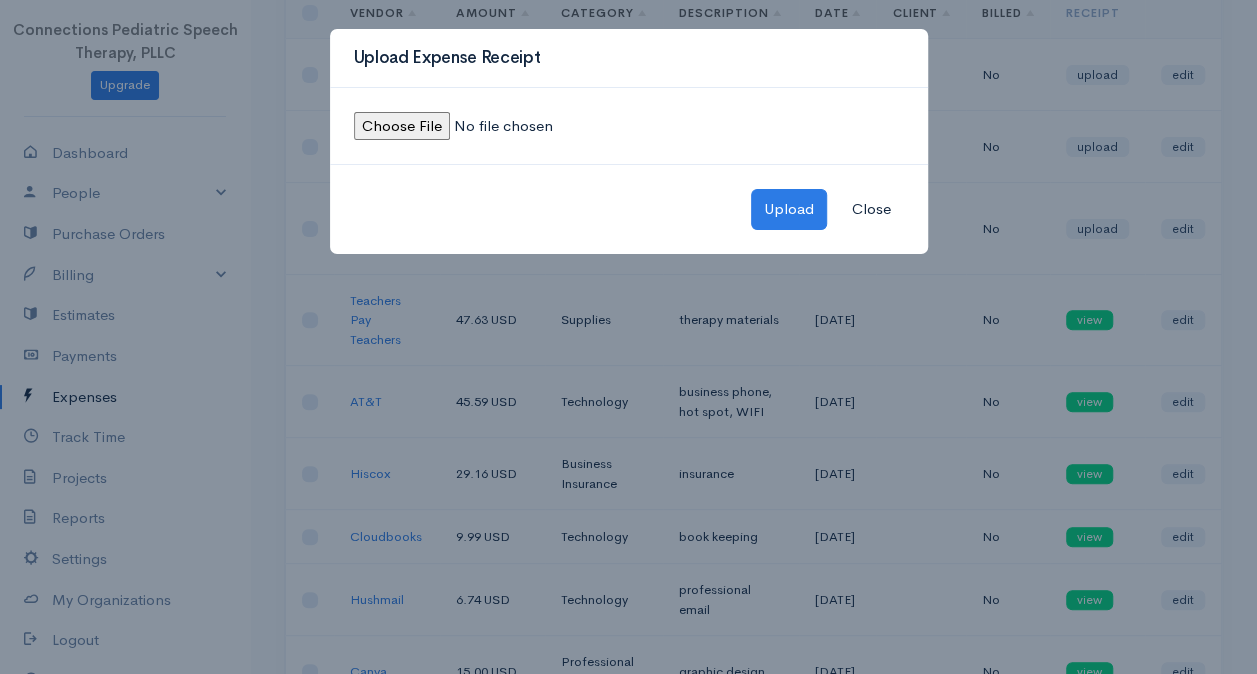 click at bounding box center (490, 126) 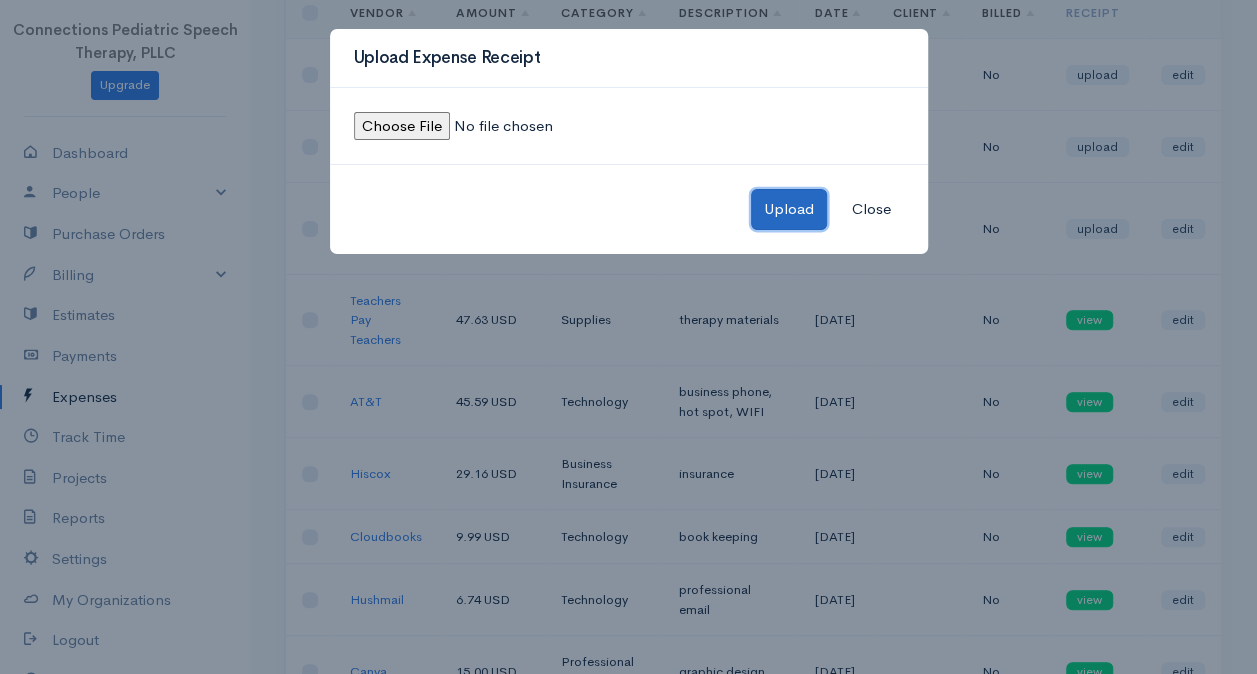 click on "Upload" at bounding box center [789, 209] 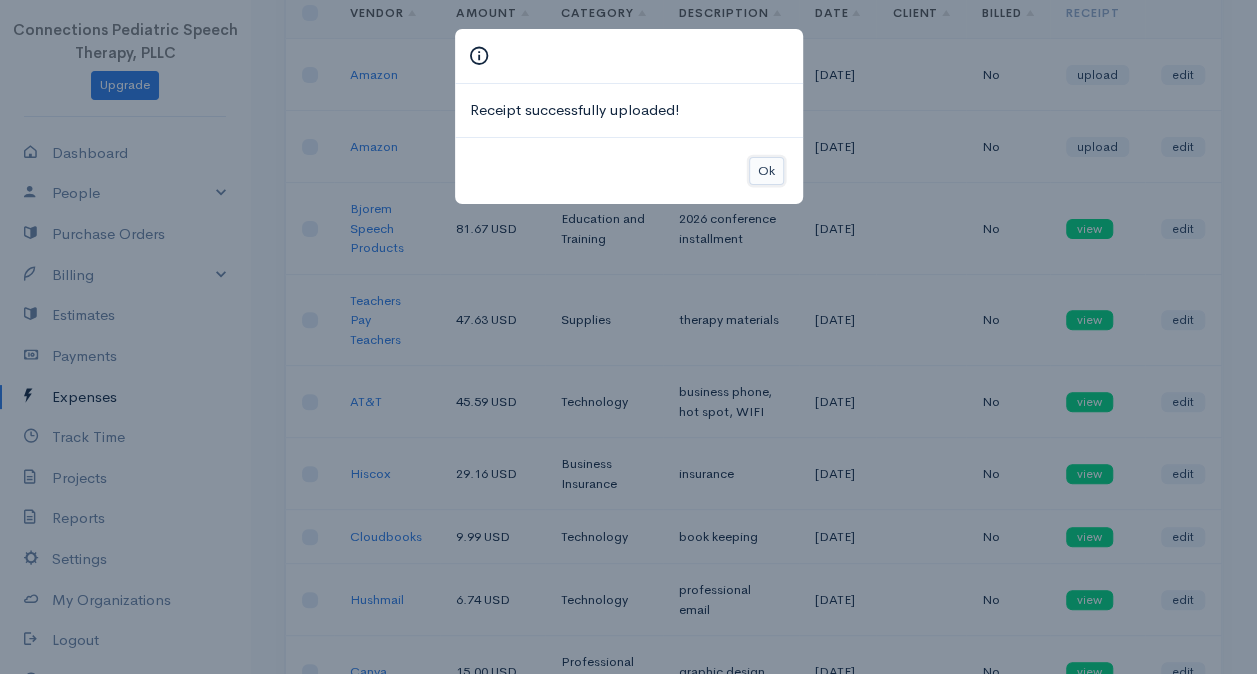click on "Ok" at bounding box center [766, 171] 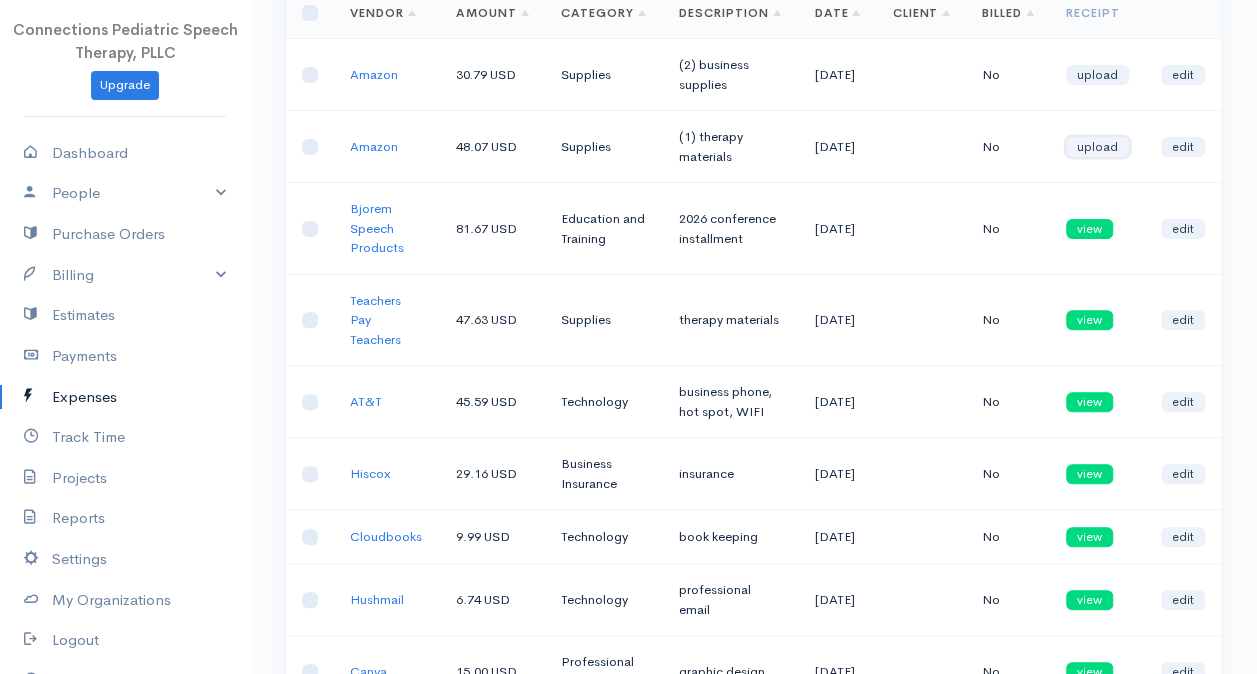 click on "upload" at bounding box center [1097, 147] 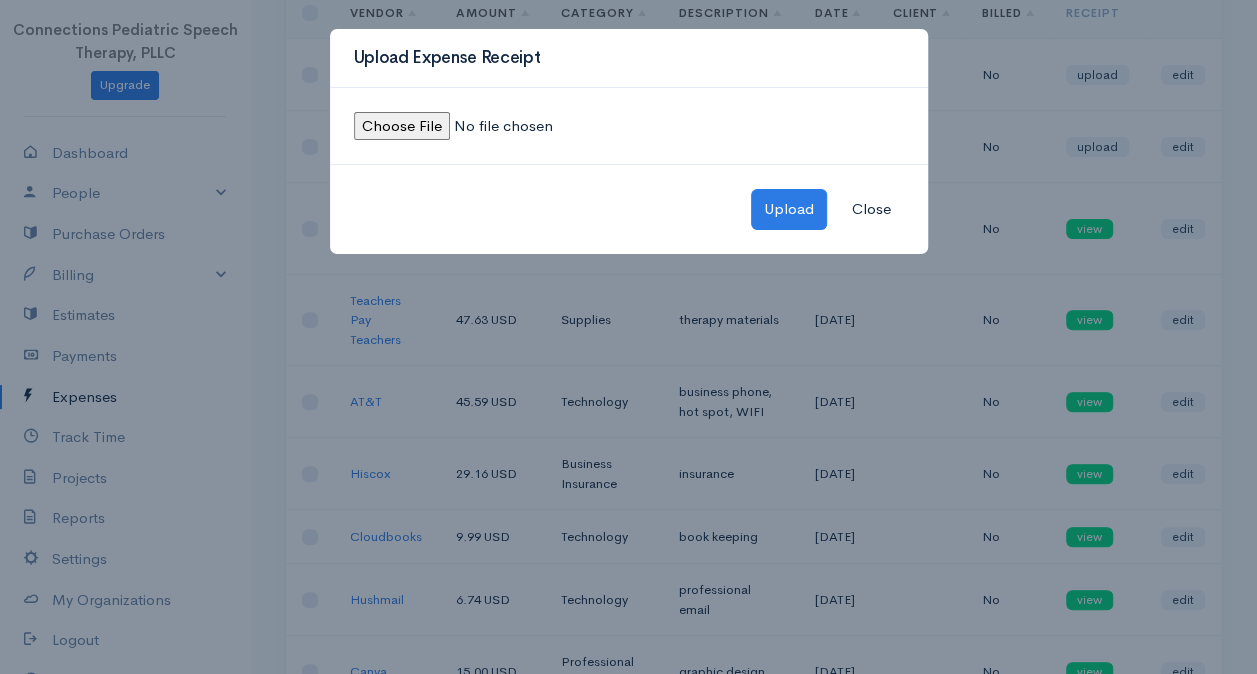 click at bounding box center (490, 126) 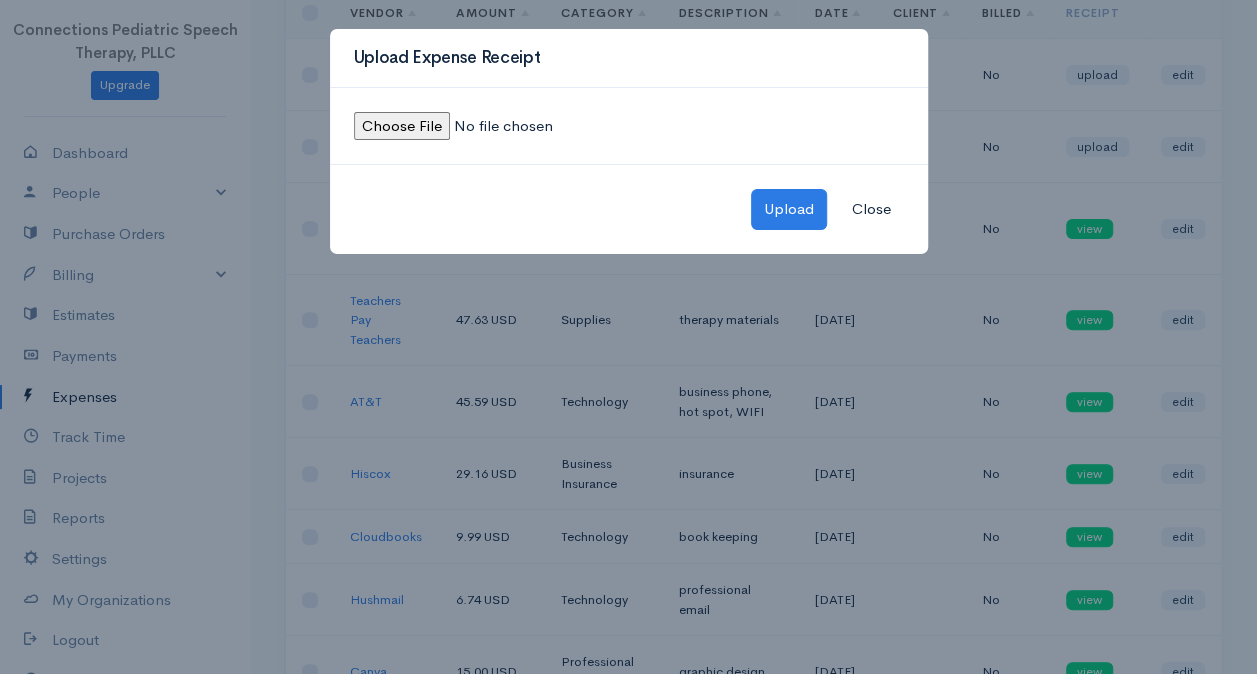 type on "C:\fakepath\Amazon (1) receipt-July.jpeg" 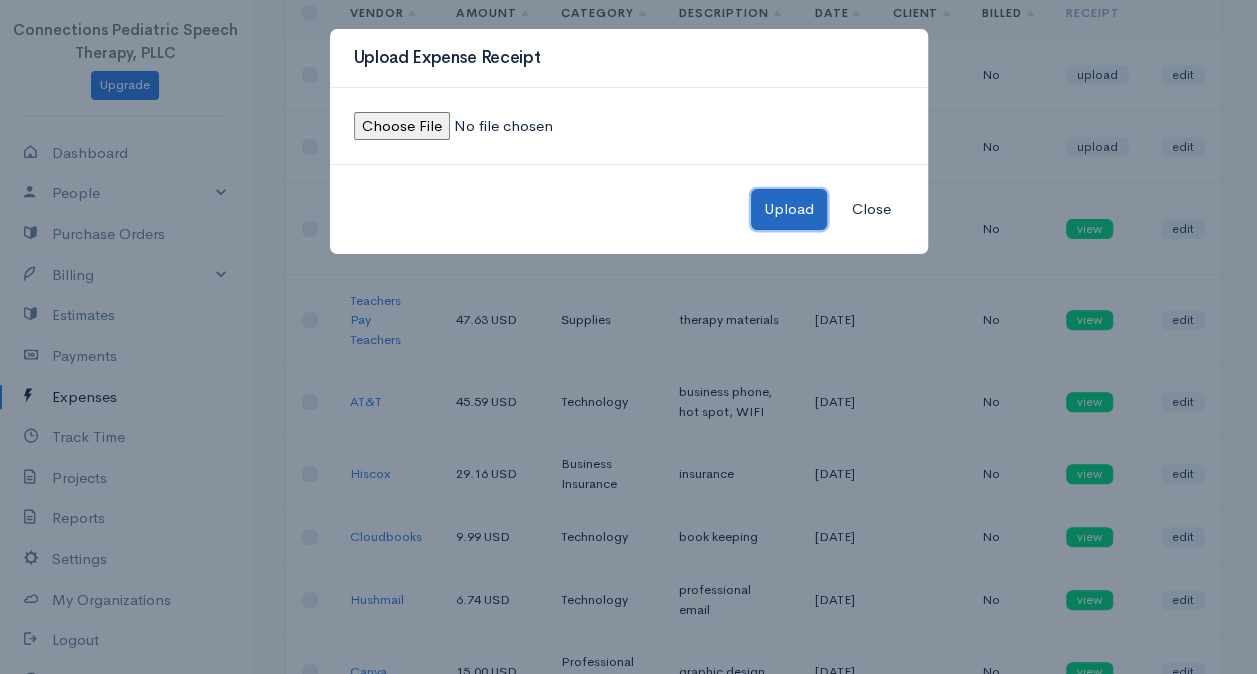click on "Upload" at bounding box center [789, 209] 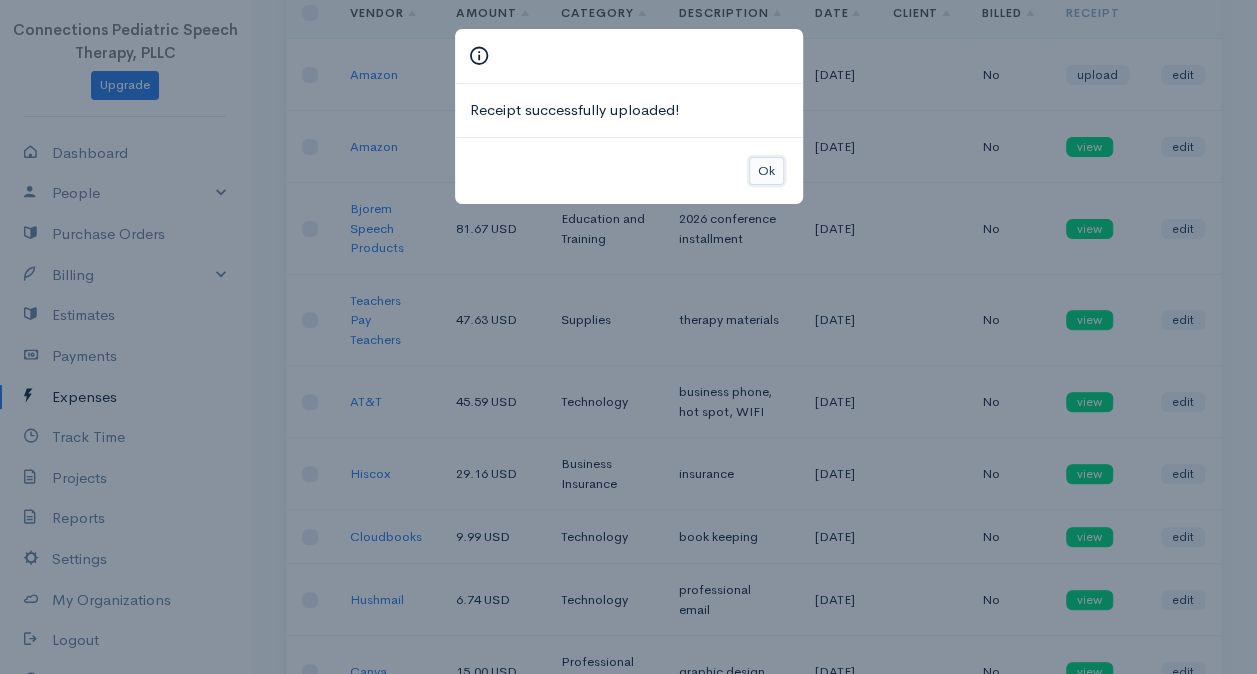 click on "Ok" at bounding box center [766, 171] 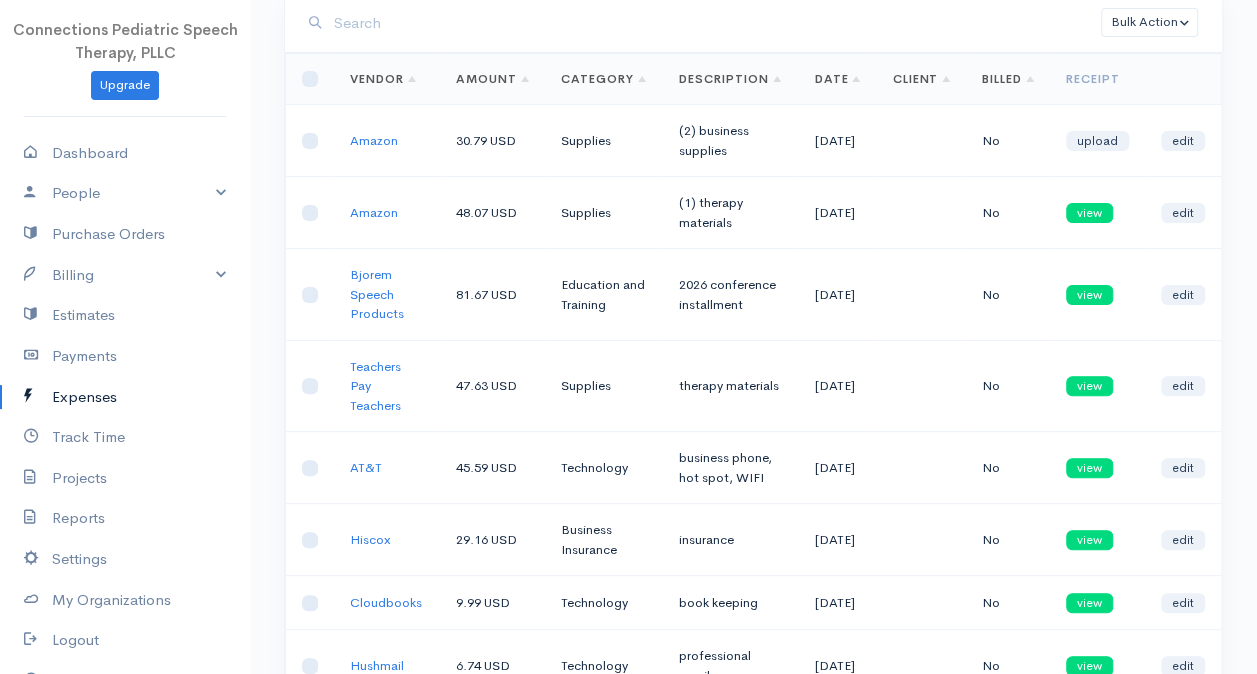 scroll, scrollTop: 0, scrollLeft: 0, axis: both 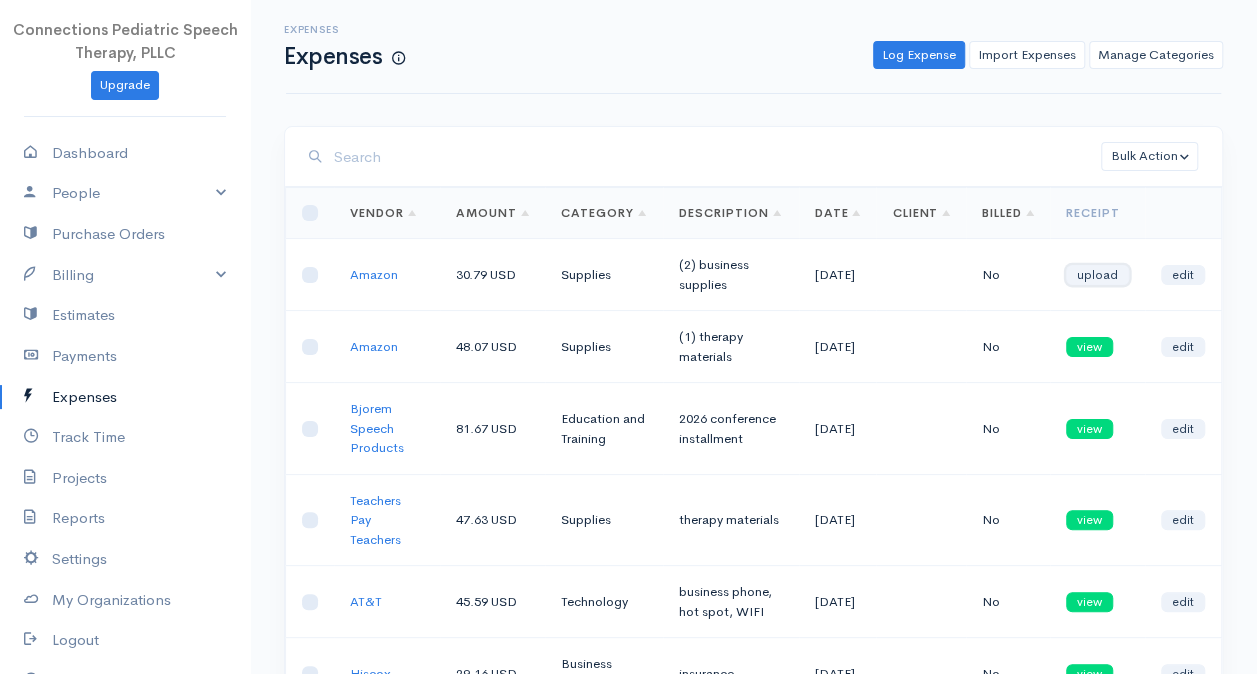 click on "upload" at bounding box center [1097, 275] 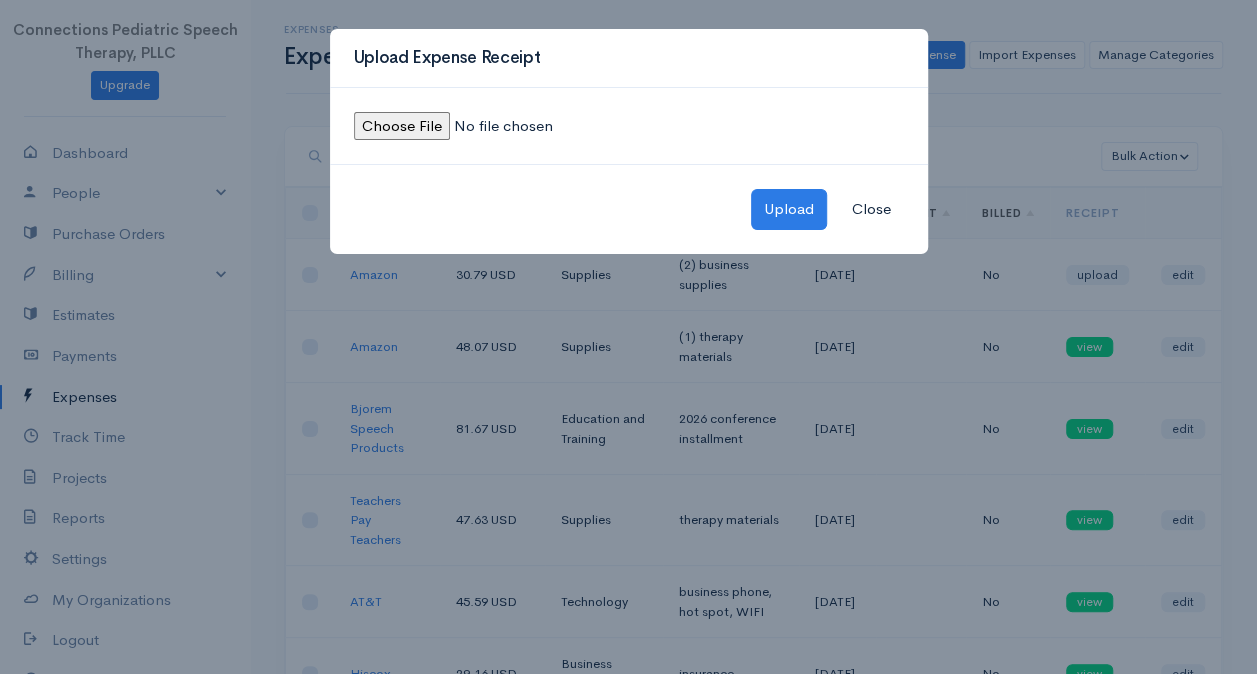 click at bounding box center (490, 126) 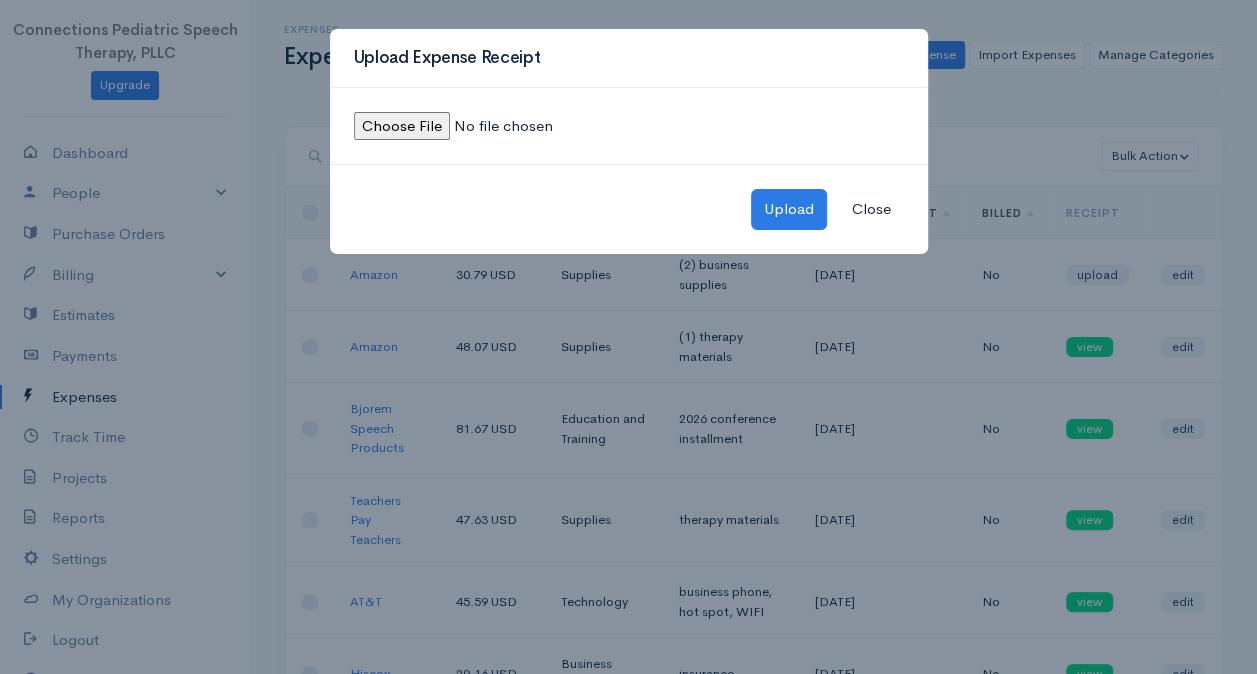 type on "C:\fakepath\Amazon (2) receipt-July.jpeg" 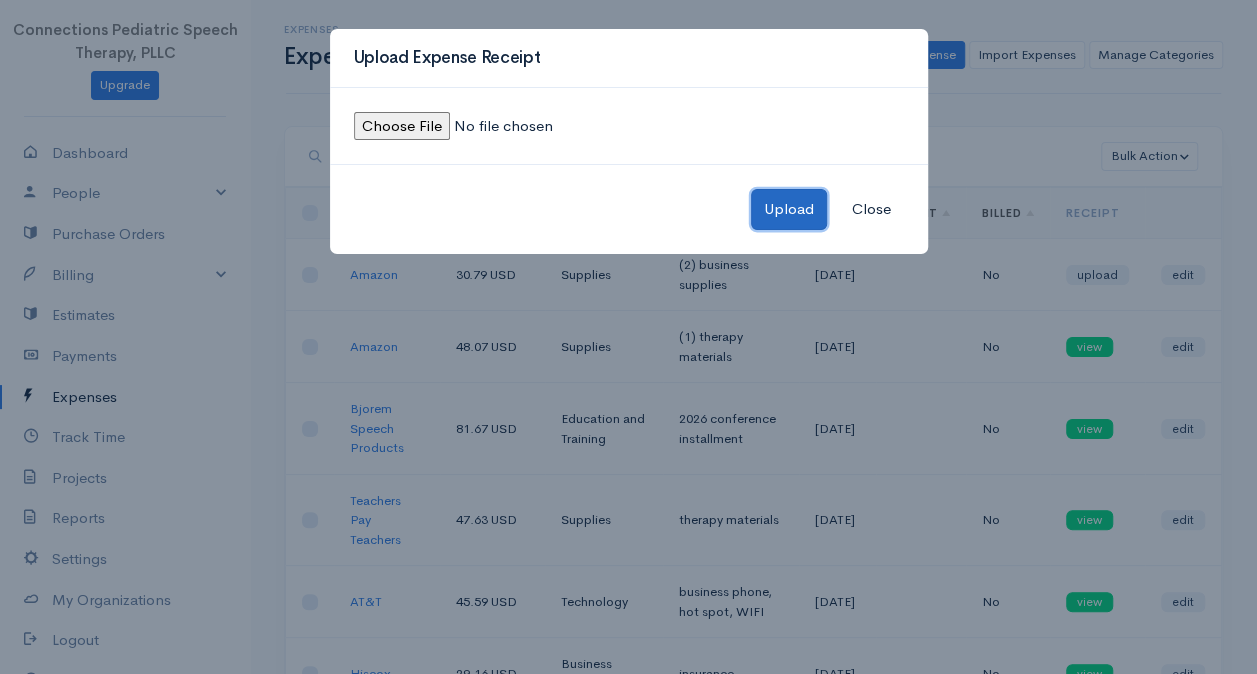 click on "Upload" at bounding box center [789, 209] 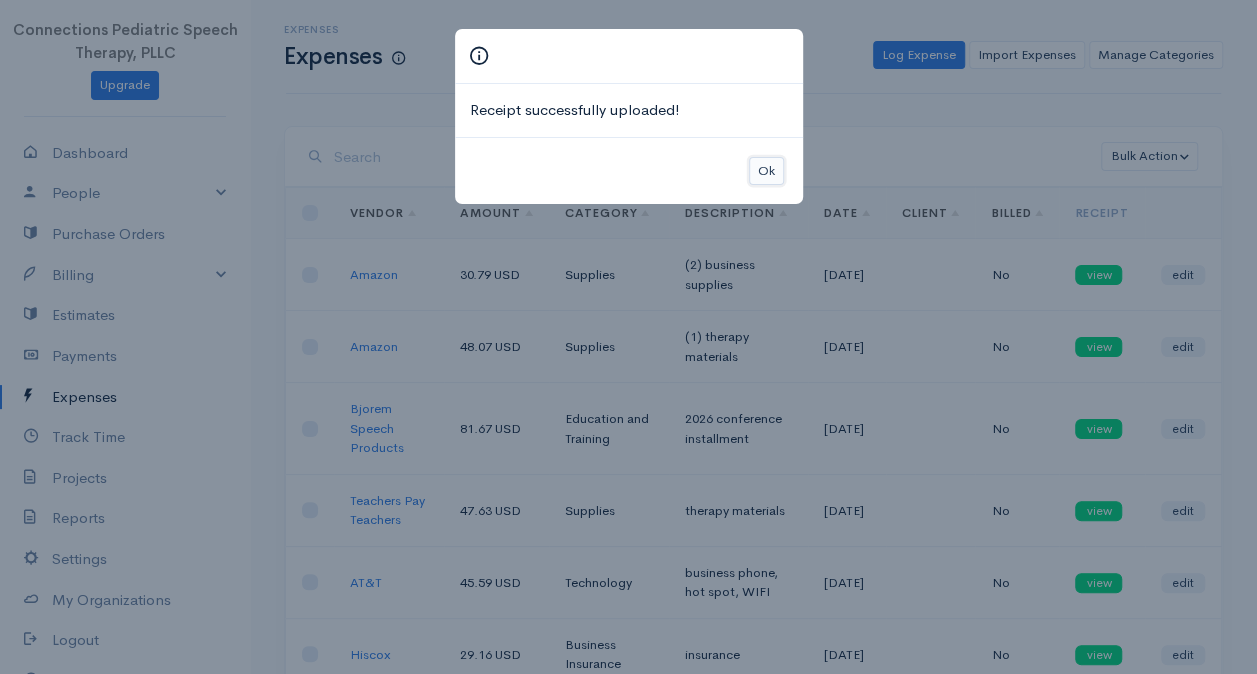 click on "Ok" at bounding box center (766, 171) 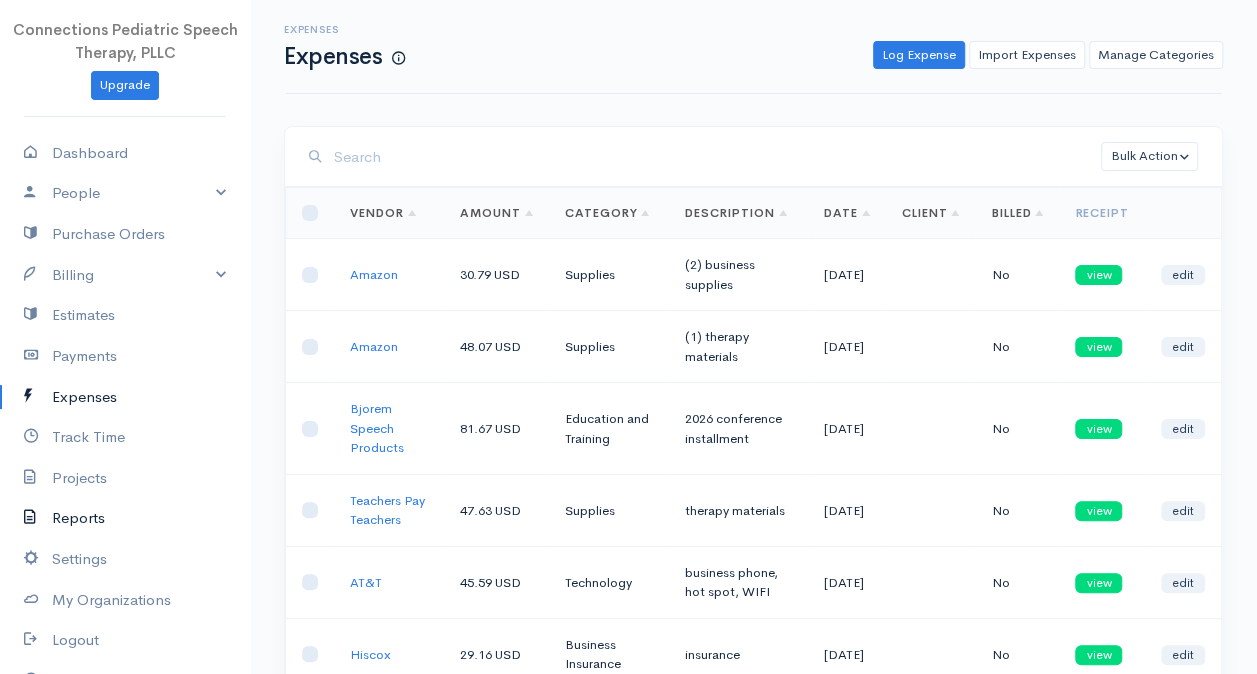 click on "Reports" at bounding box center (125, 518) 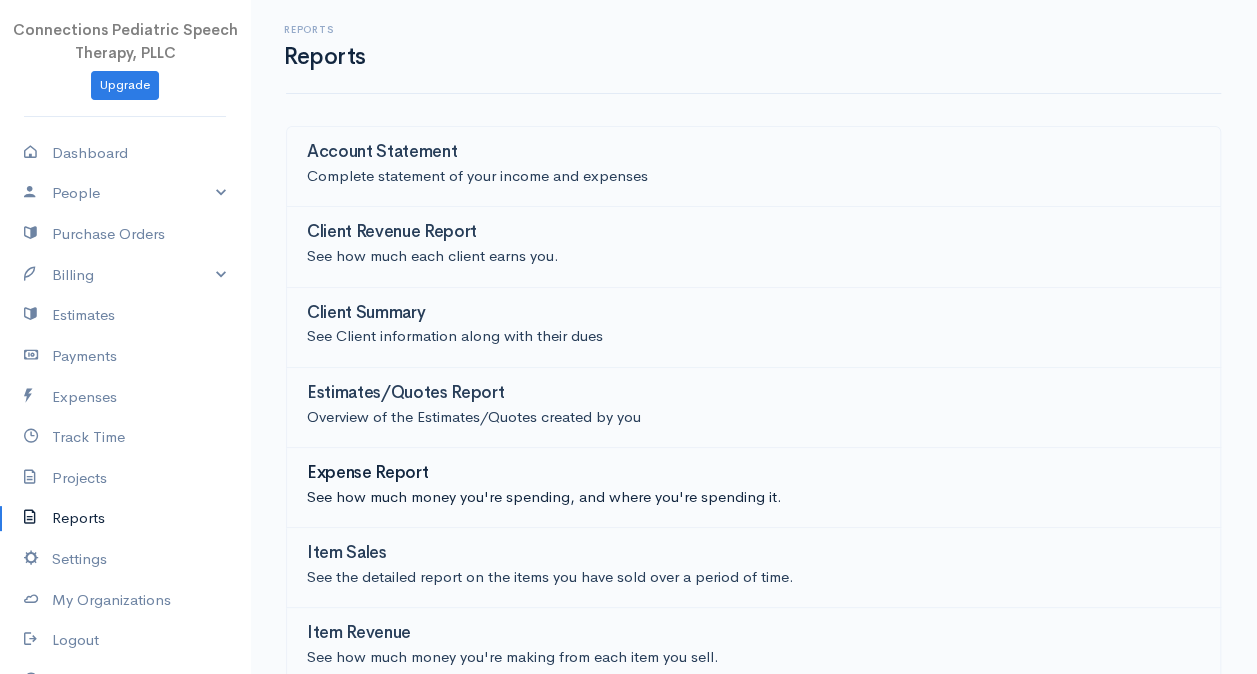click on "See how much money you're spending, and where you're spending it." at bounding box center (753, 497) 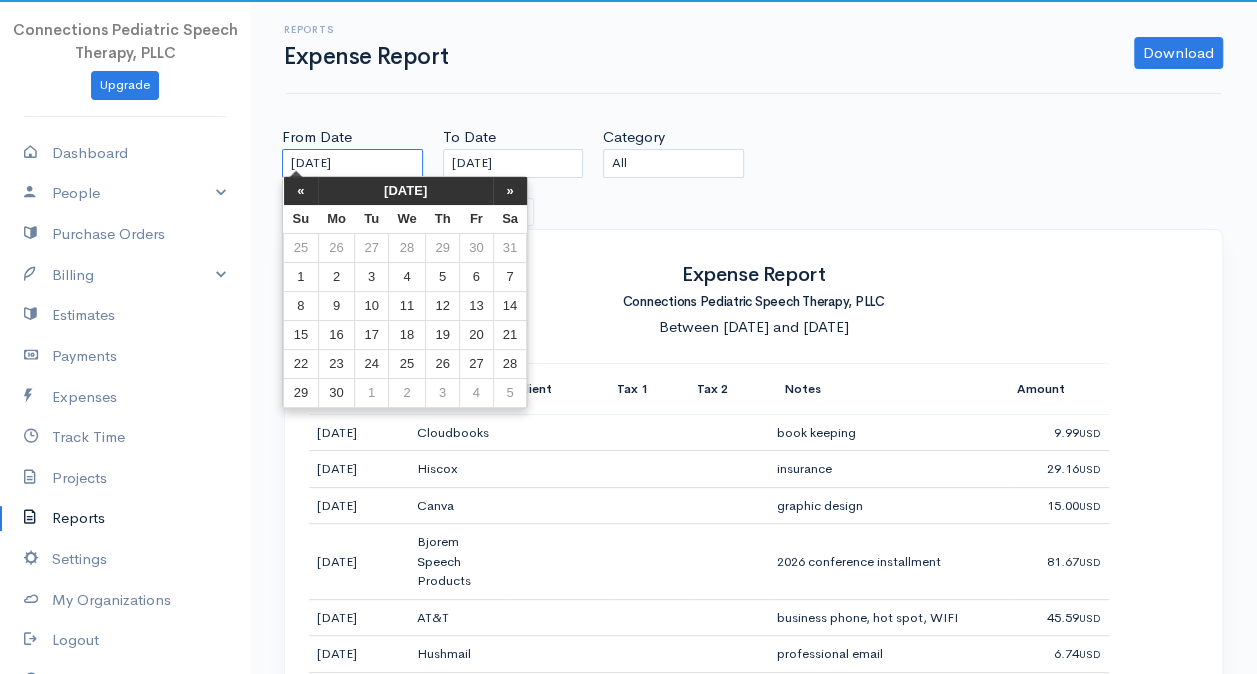 click on "[DATE]" at bounding box center [352, 163] 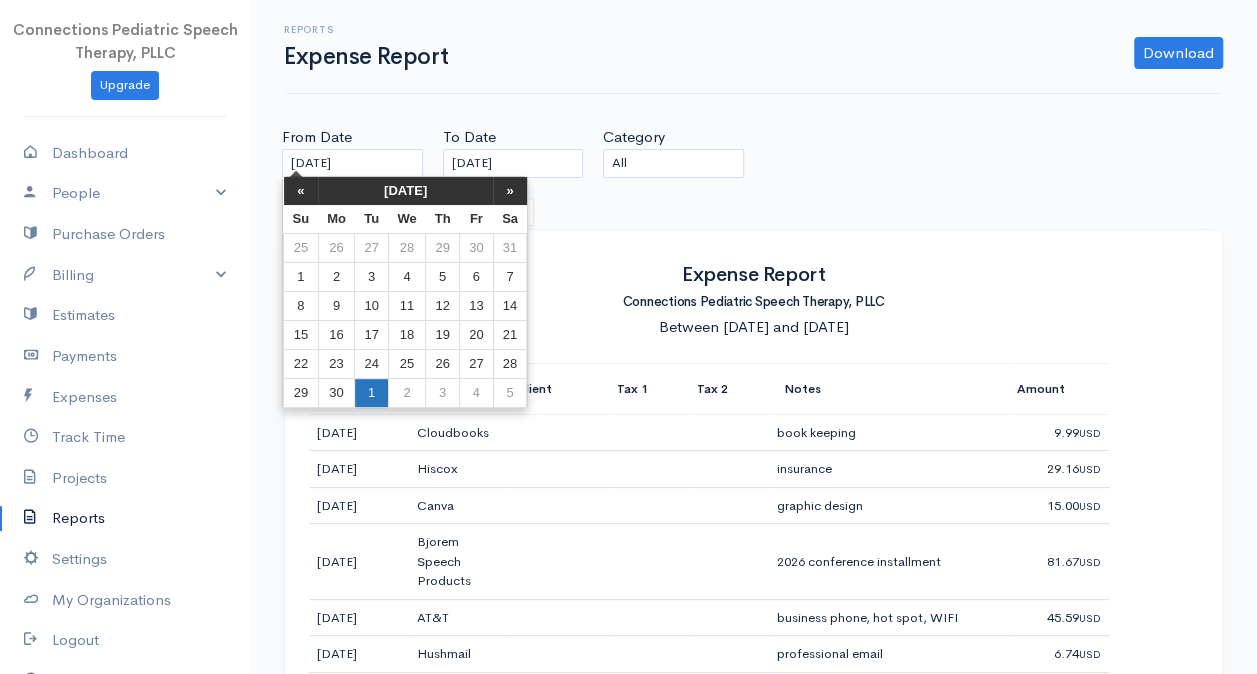 click on "1" at bounding box center (371, 393) 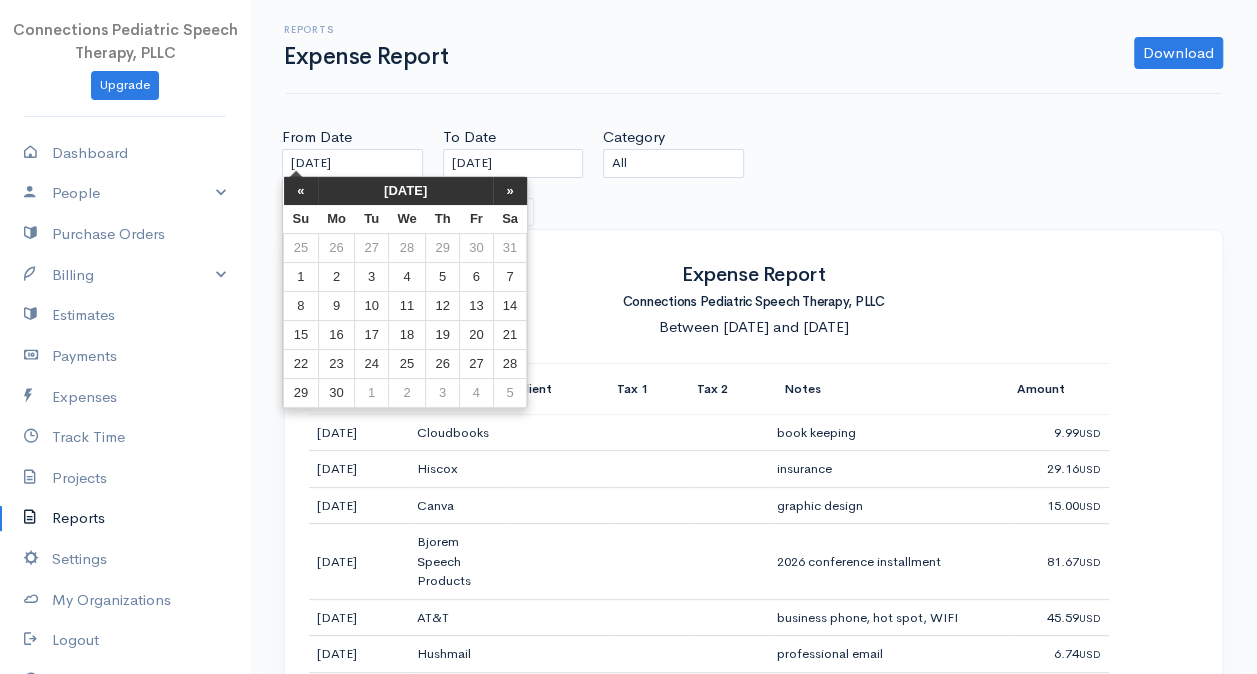 type on "[DATE]" 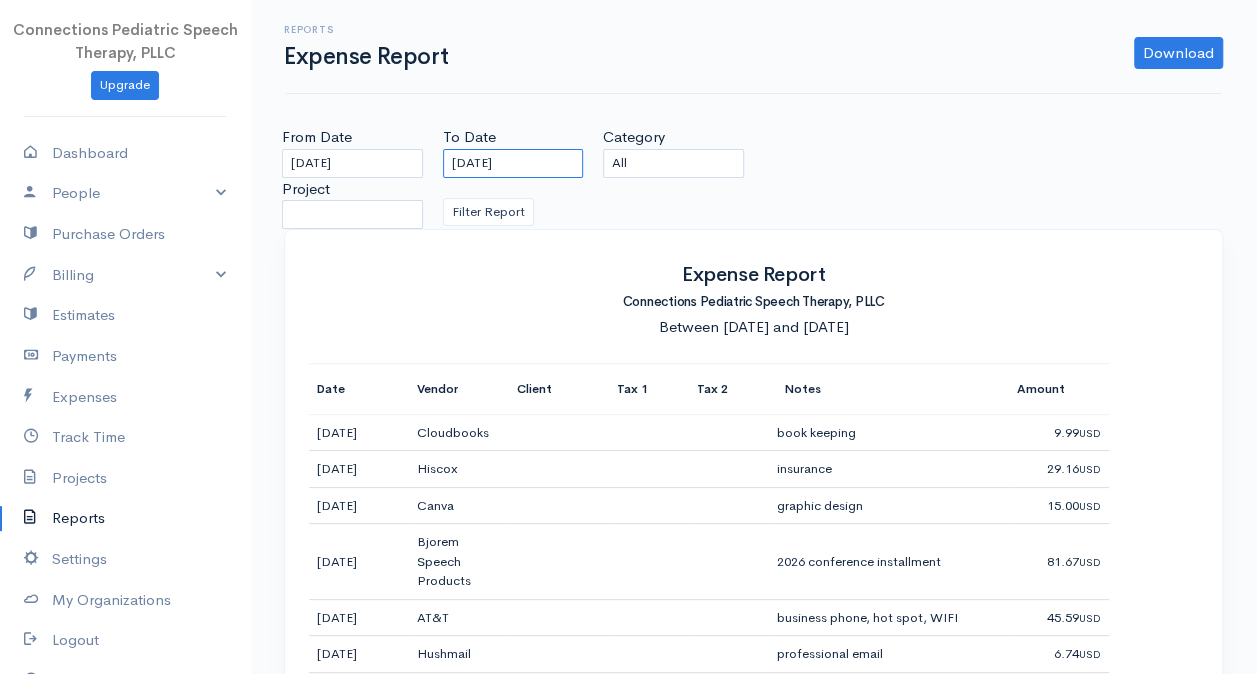 click on "[DATE]" at bounding box center [513, 163] 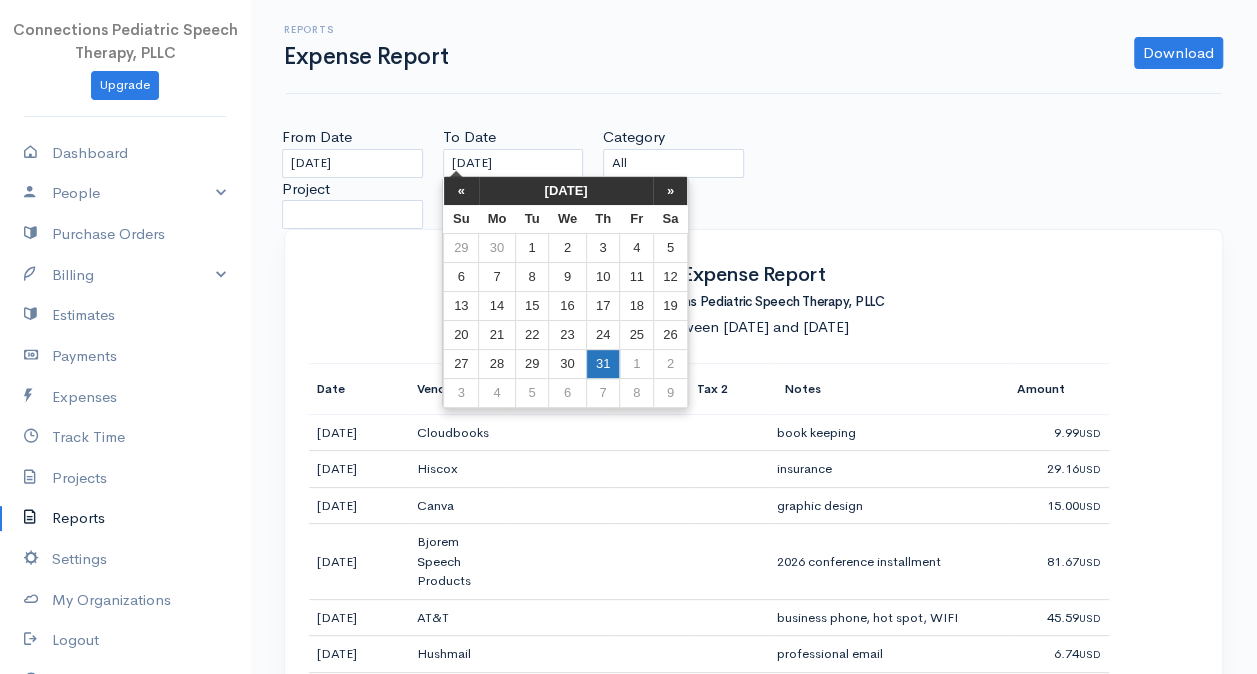 click on "31" at bounding box center (603, 364) 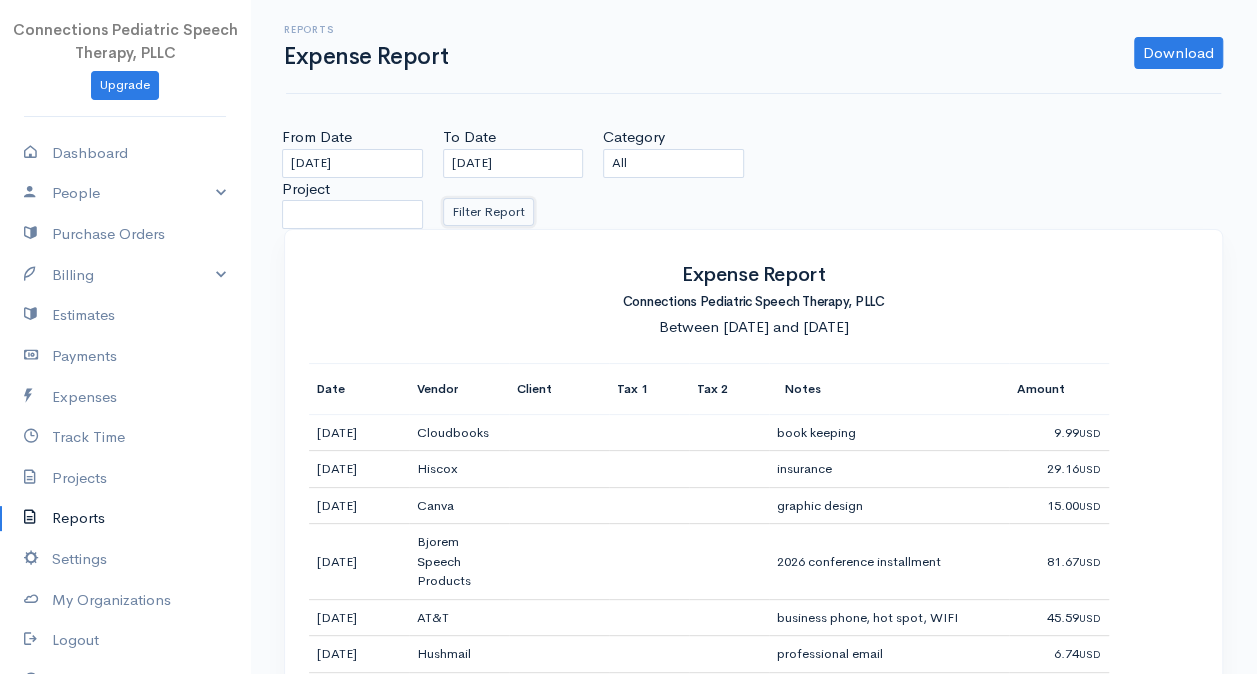 click on "Filter Report" at bounding box center (488, 212) 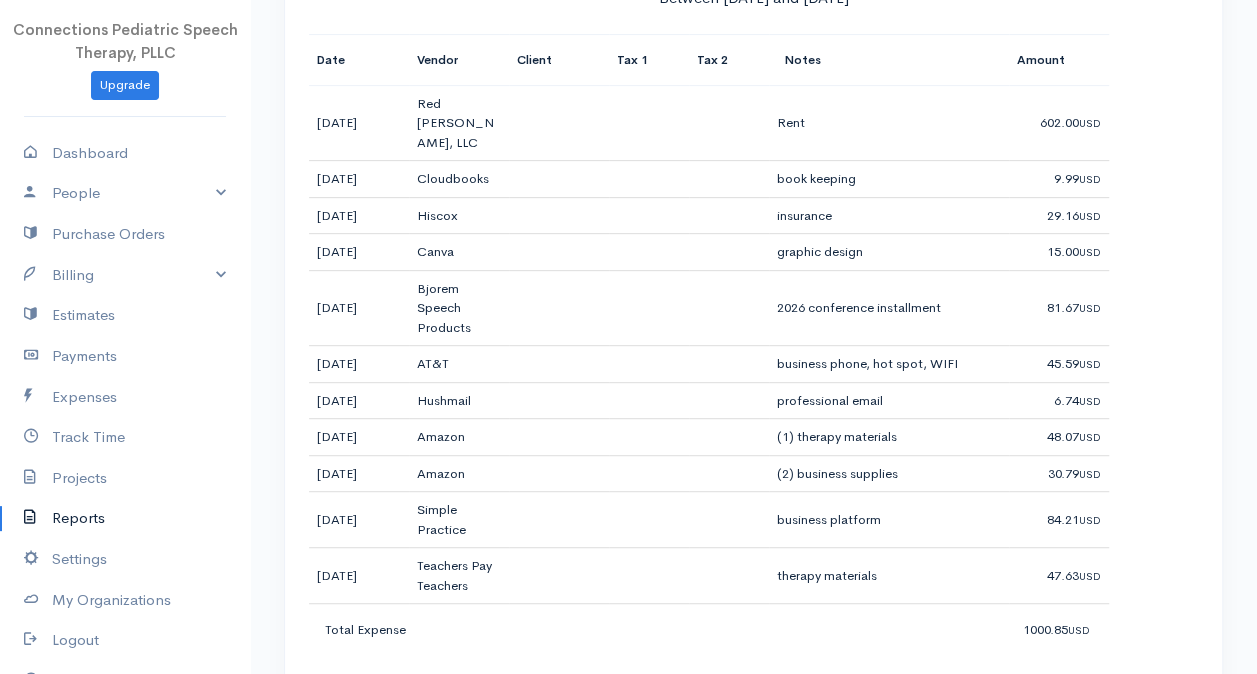 scroll, scrollTop: 357, scrollLeft: 0, axis: vertical 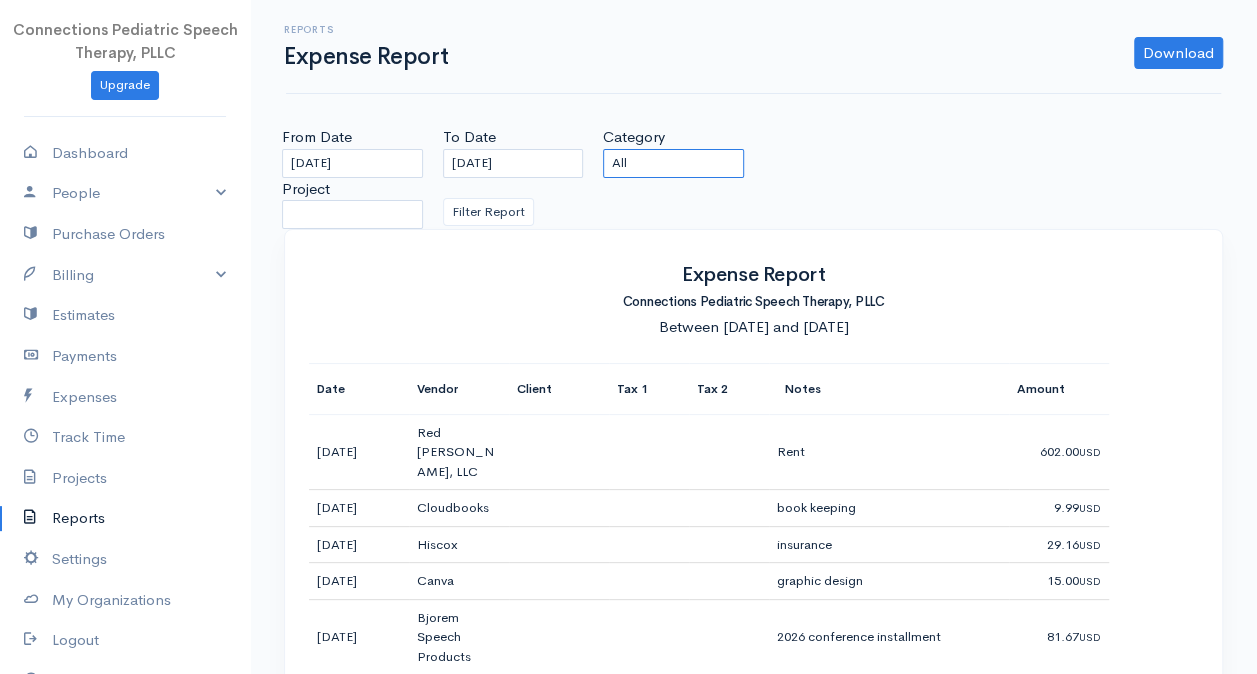 click on "All Business Licenses and Permits Advertising Supplies Other Expenses Hardware Technology Rent or Lease Business Insurance Education and Training Professional Services Education Organizational Dues" at bounding box center [673, 163] 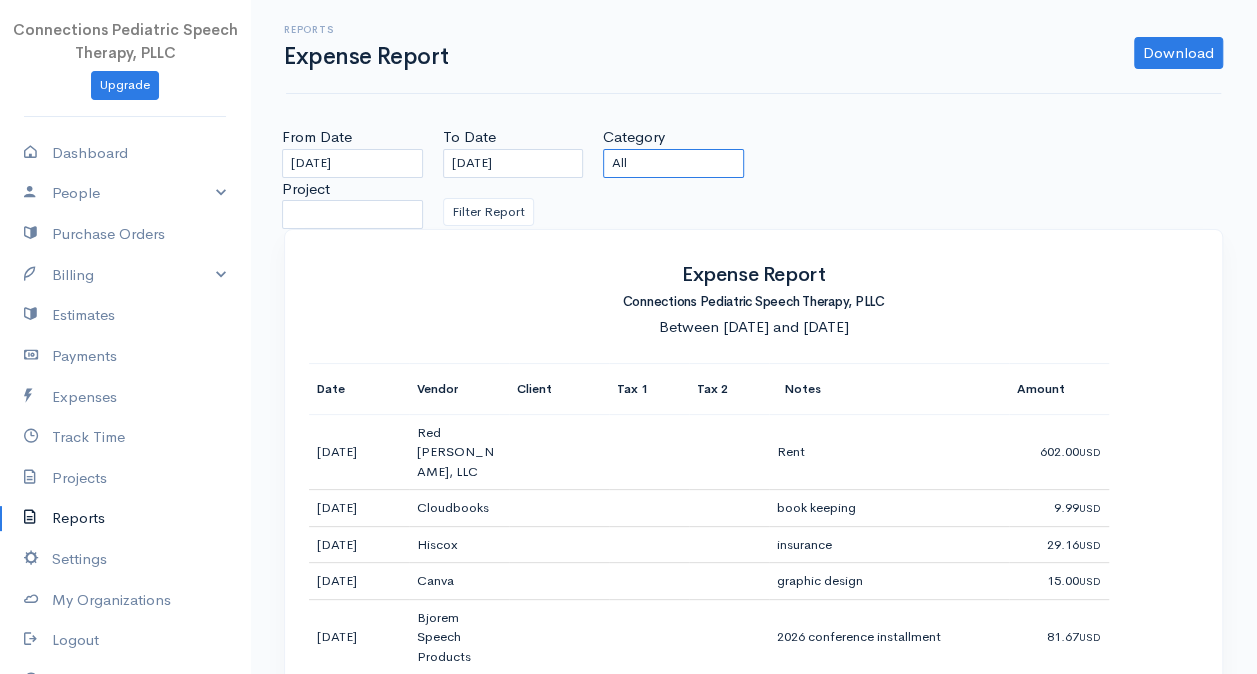 click on "All Business Licenses and Permits Advertising Supplies Other Expenses Hardware Technology Rent or Lease Business Insurance Education and Training Professional Services Education Organizational Dues" at bounding box center [673, 163] 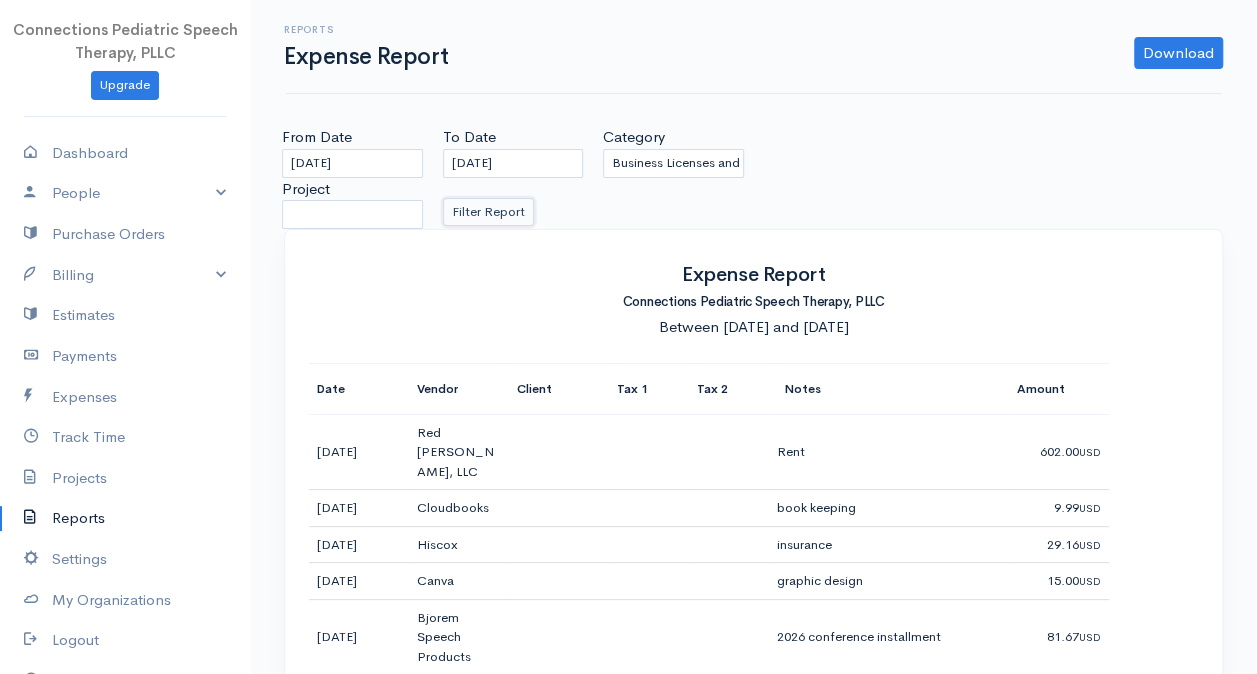 click on "Filter Report" at bounding box center (488, 212) 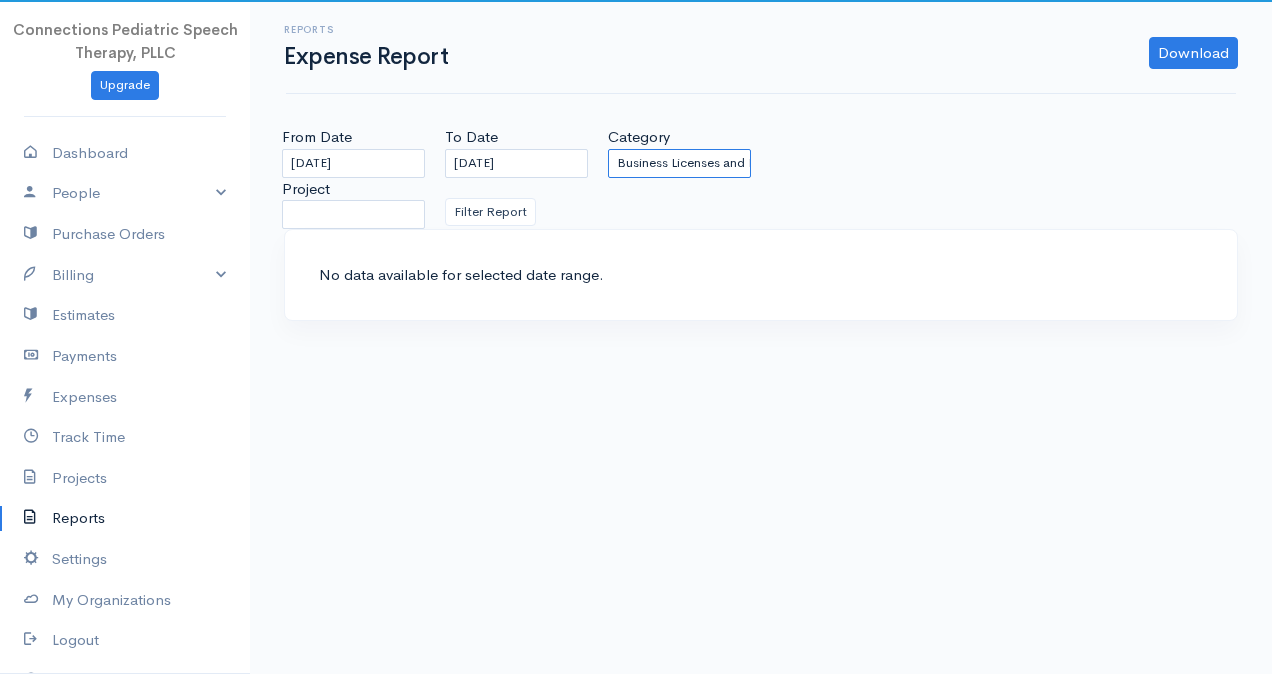 click on "All Business Licenses and Permits Advertising Supplies Other Expenses Hardware Technology Rent or Lease Business Insurance Education and Training Professional Services Education Organizational Dues" at bounding box center (679, 163) 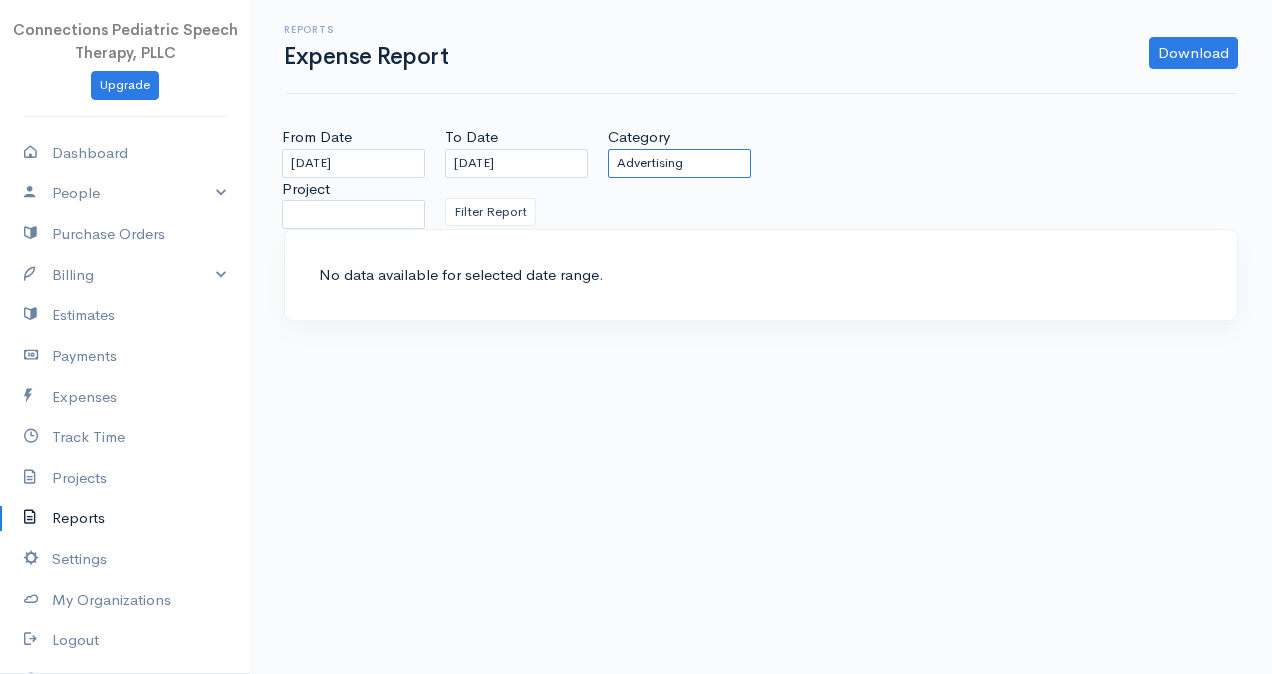 click on "All Business Licenses and Permits Advertising Supplies Other Expenses Hardware Technology Rent or Lease Business Insurance Education and Training Professional Services Education Organizational Dues" at bounding box center [679, 163] 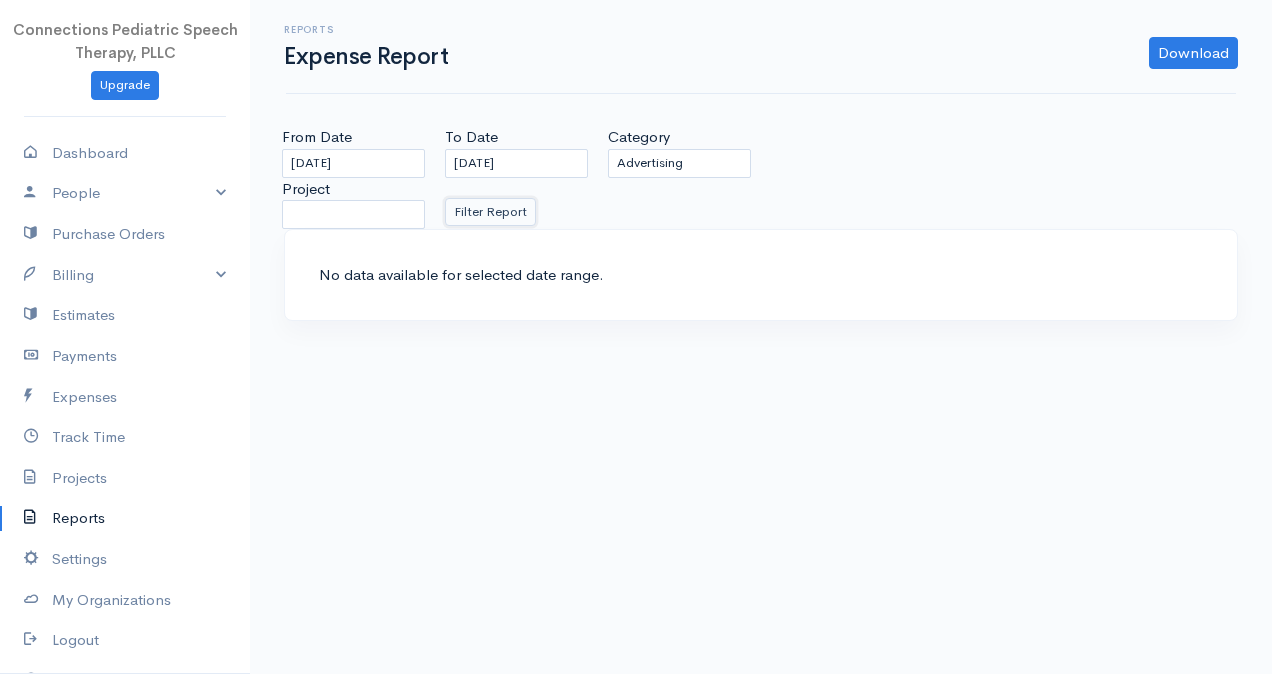 click on "Filter Report" at bounding box center [490, 212] 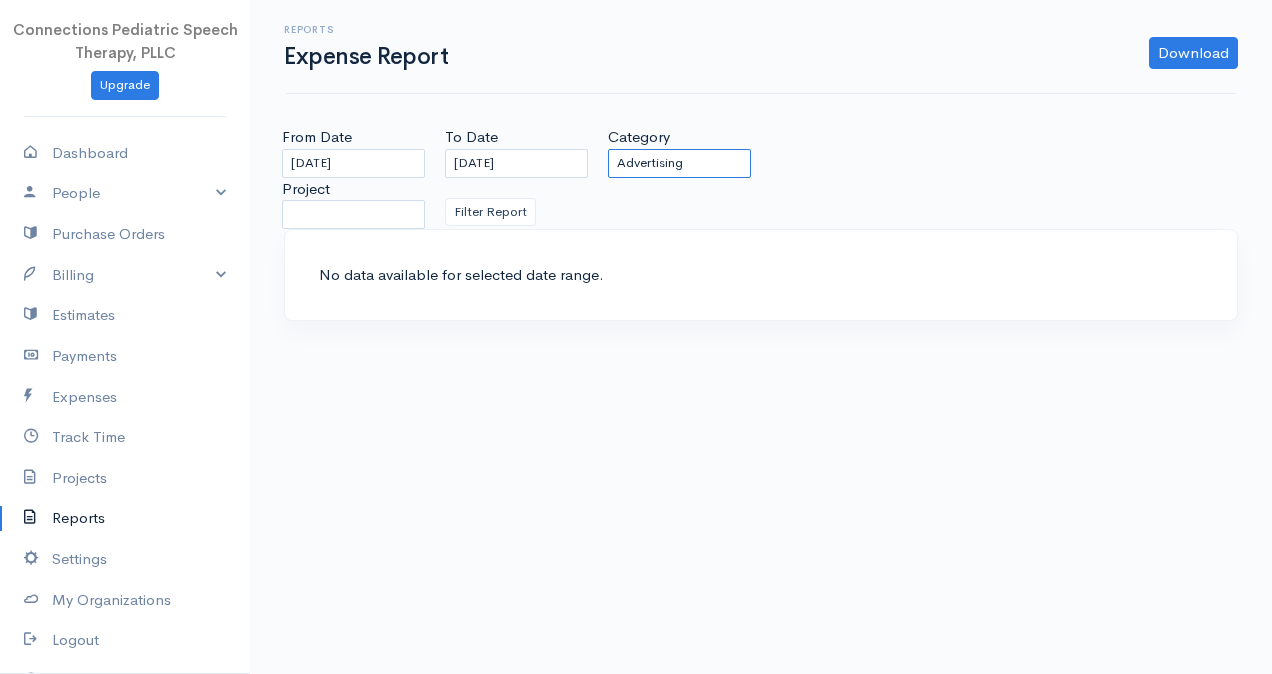 click on "All Business Licenses and Permits Advertising Supplies Other Expenses Hardware Technology Rent or Lease Business Insurance Education and Training Professional Services Education Organizational Dues" at bounding box center (679, 163) 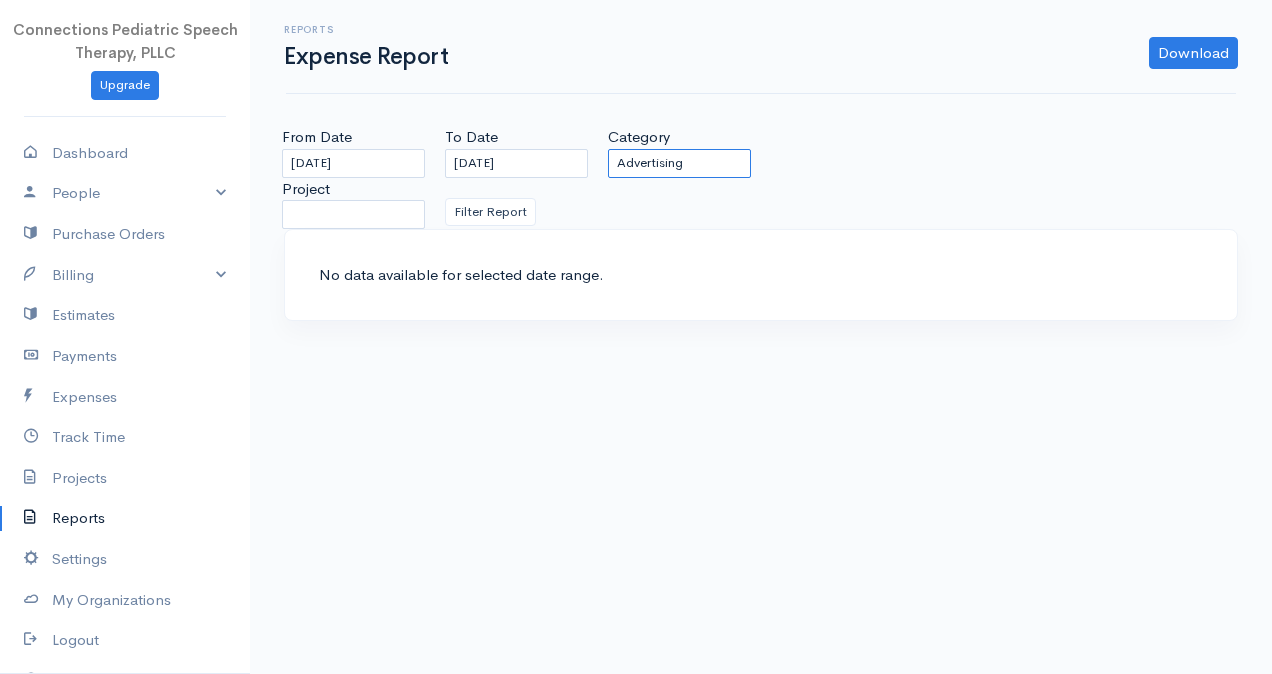 click on "All Business Licenses and Permits Advertising Supplies Other Expenses Hardware Technology Rent or Lease Business Insurance Education and Training Professional Services Education Organizational Dues" at bounding box center [679, 163] 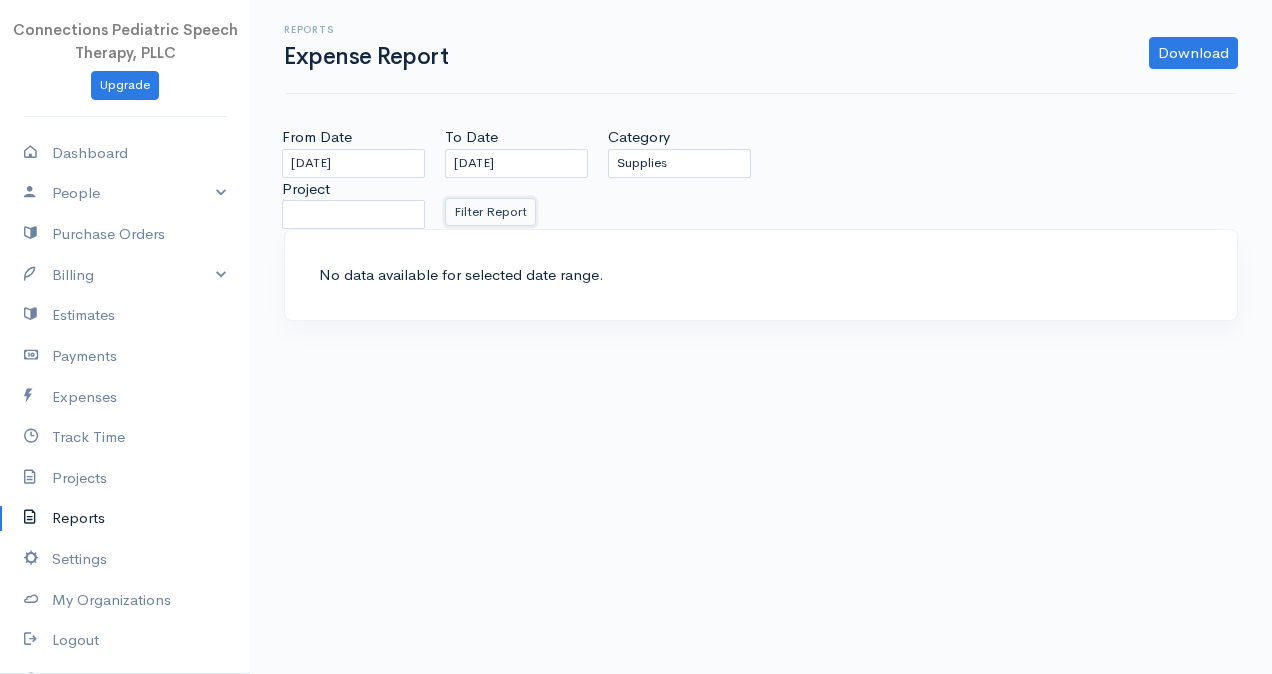 click on "Filter Report" at bounding box center [490, 212] 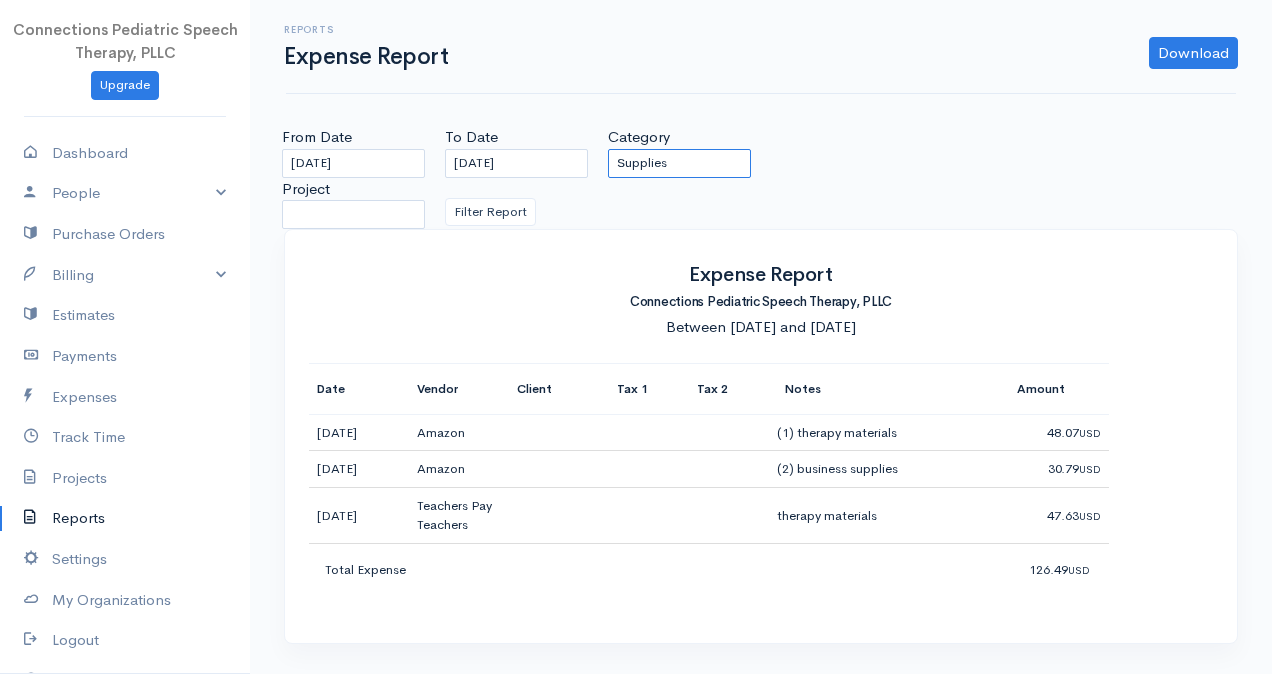 click on "All Business Licenses and Permits Advertising Supplies Other Expenses Hardware Technology Rent or Lease Business Insurance Education and Training Professional Services Education Organizational Dues" at bounding box center [679, 163] 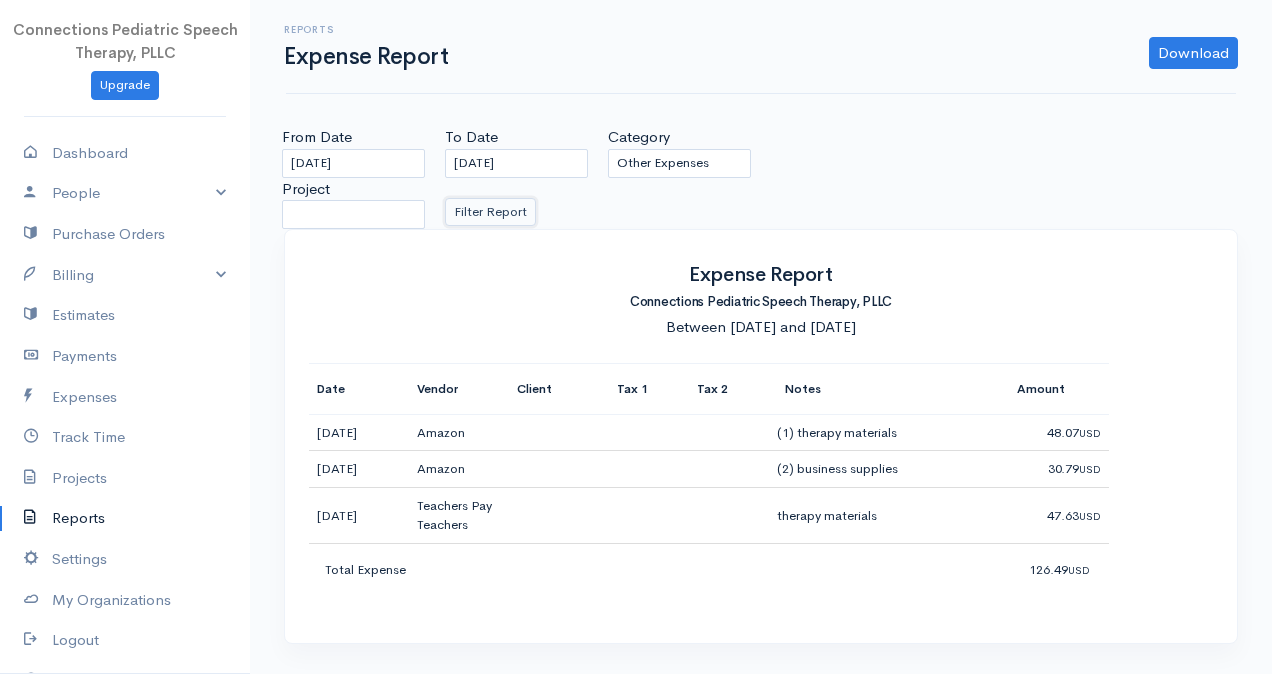 click on "Filter Report" at bounding box center (490, 212) 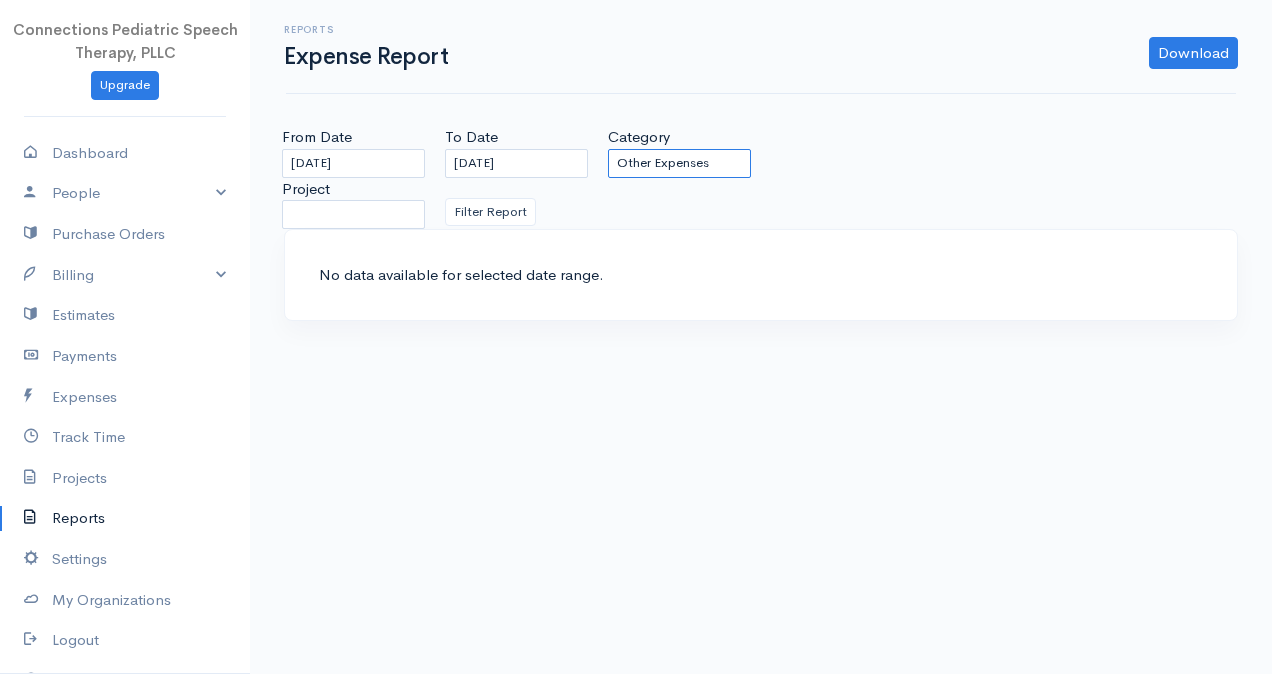 click on "All Business Licenses and Permits Advertising Supplies Other Expenses Hardware Technology Rent or Lease Business Insurance Education and Training Professional Services Education Organizational Dues" at bounding box center (679, 163) 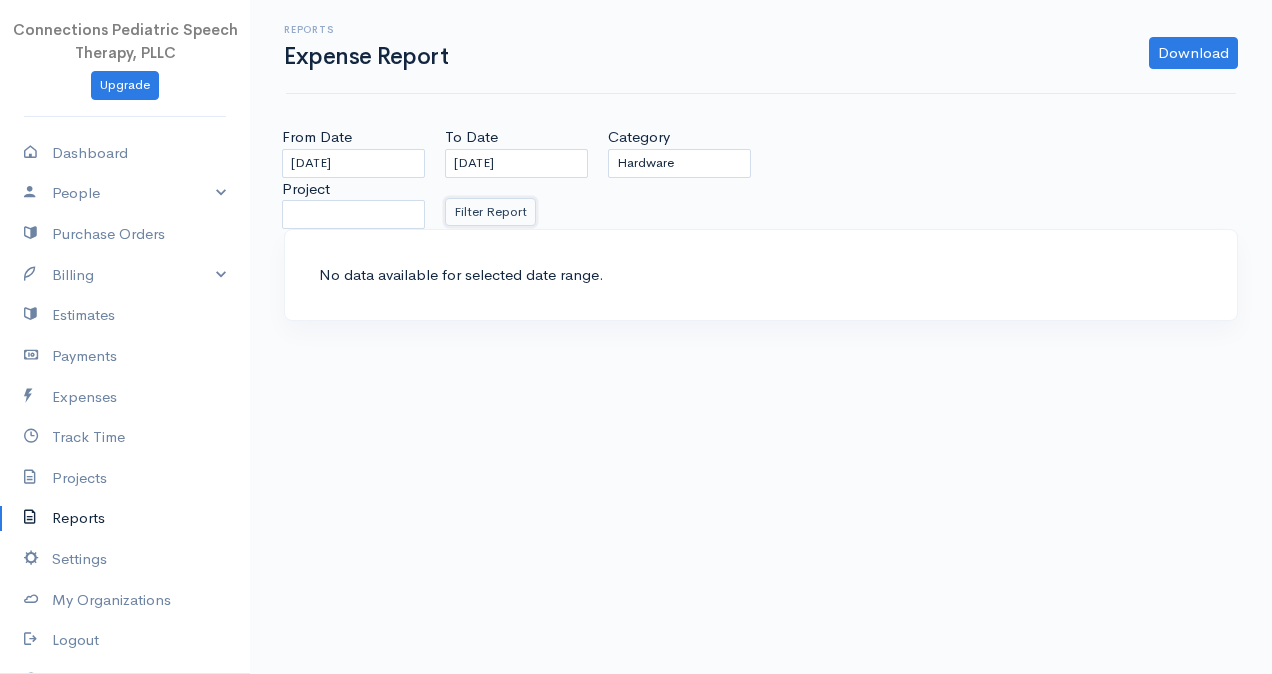 click on "Filter Report" at bounding box center [490, 212] 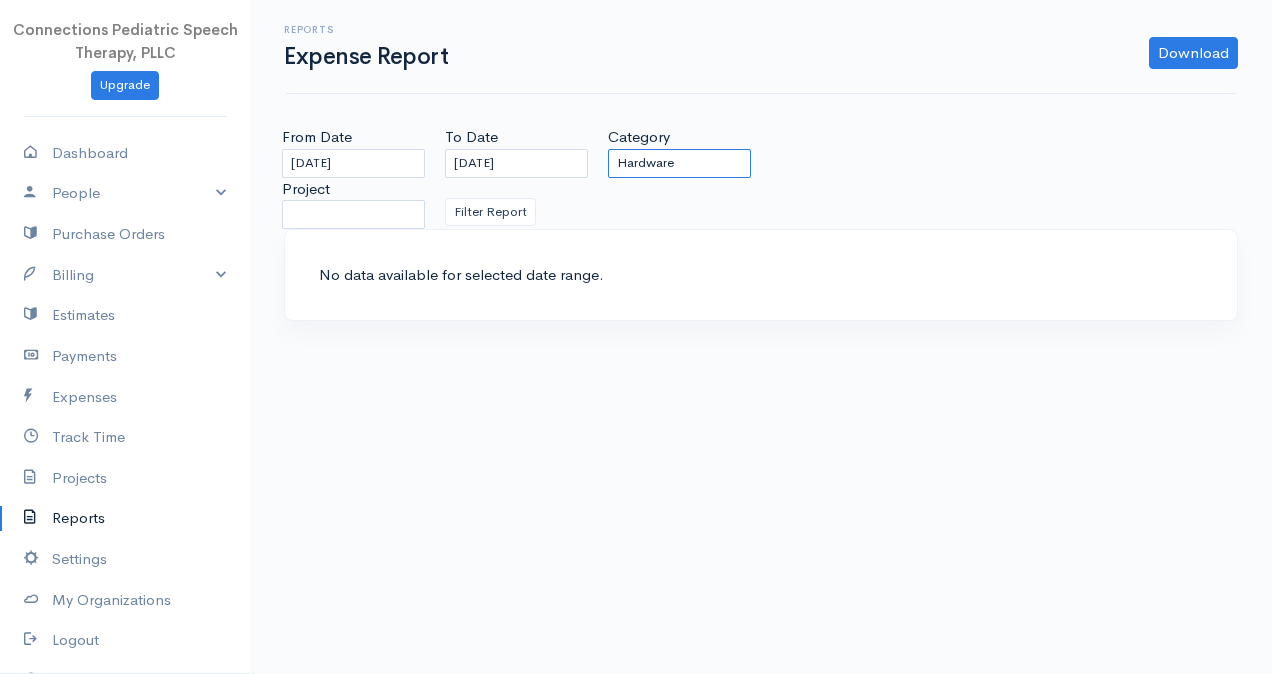 click on "All Business Licenses and Permits Advertising Supplies Other Expenses Hardware Technology Rent or Lease Business Insurance Education and Training Professional Services Education Organizational Dues" at bounding box center (679, 163) 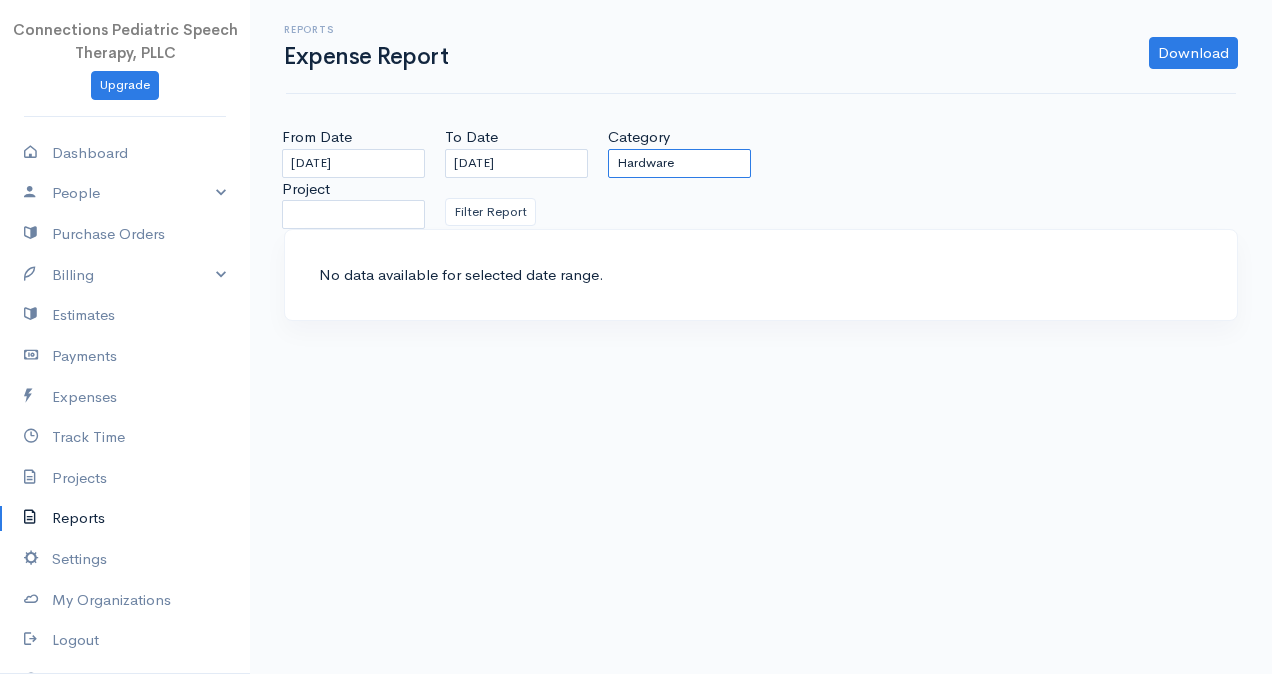 click on "All Business Licenses and Permits Advertising Supplies Other Expenses Hardware Technology Rent or Lease Business Insurance Education and Training Professional Services Education Organizational Dues" at bounding box center [679, 163] 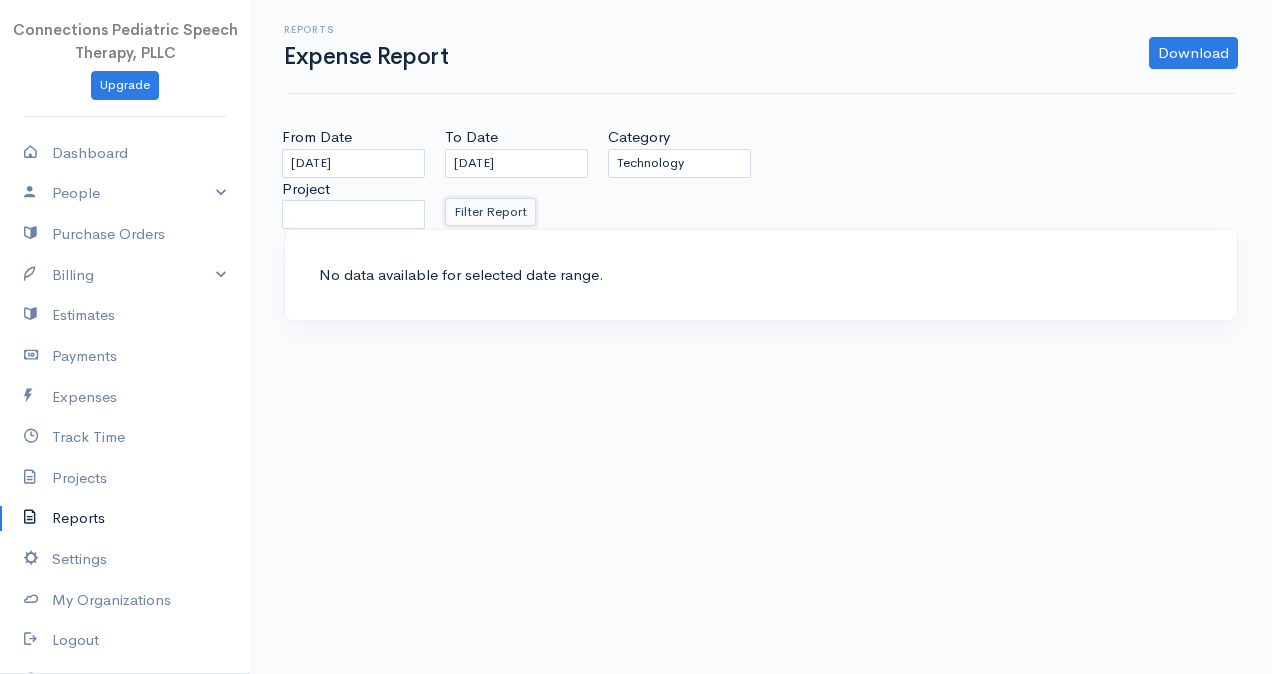 click on "Filter Report" at bounding box center [490, 212] 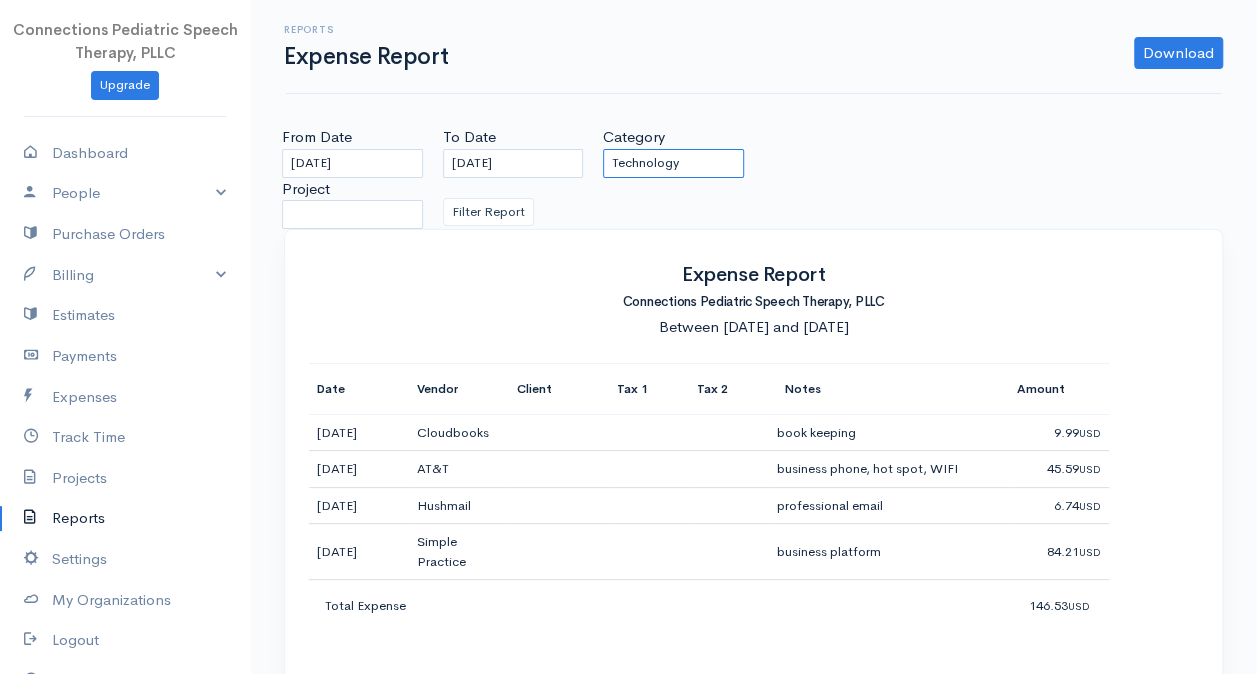 click on "All Business Licenses and Permits Advertising Supplies Other Expenses Hardware Technology Rent or Lease Business Insurance Education and Training Professional Services Education Organizational Dues" at bounding box center [673, 163] 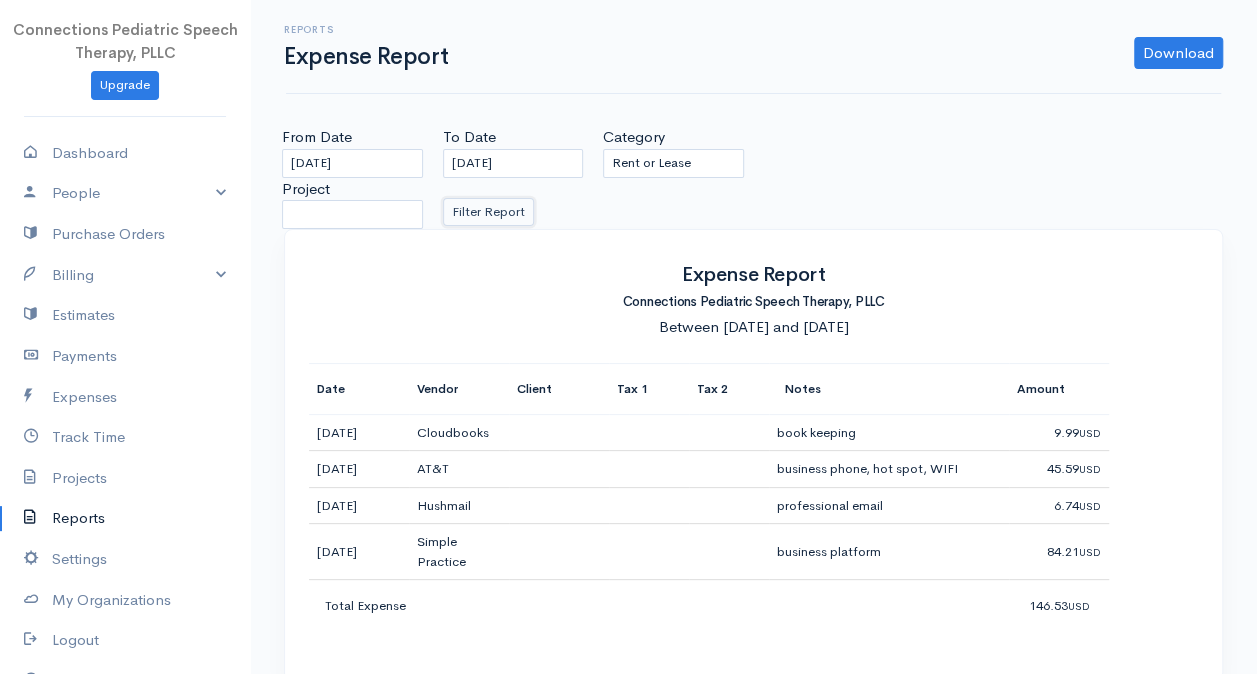 click on "Filter Report" at bounding box center (488, 212) 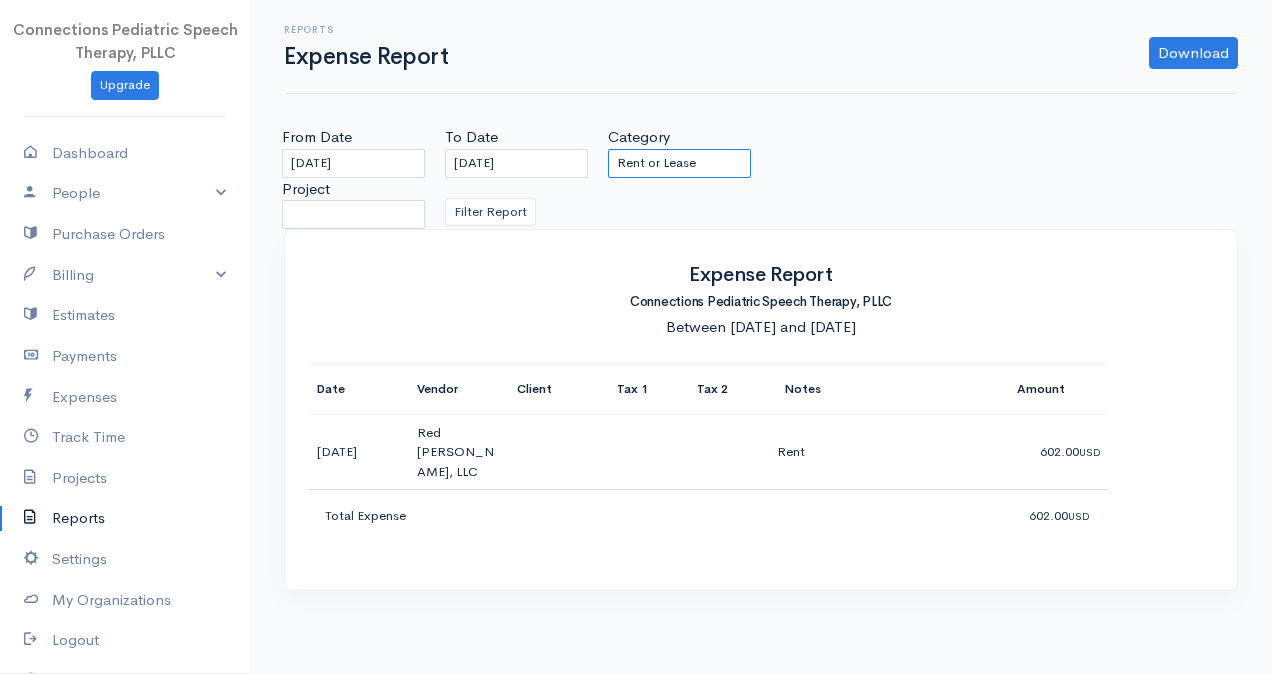 click on "All Business Licenses and Permits Advertising Supplies Other Expenses Hardware Technology Rent or Lease Business Insurance Education and Training Professional Services Education Organizational Dues" at bounding box center [679, 163] 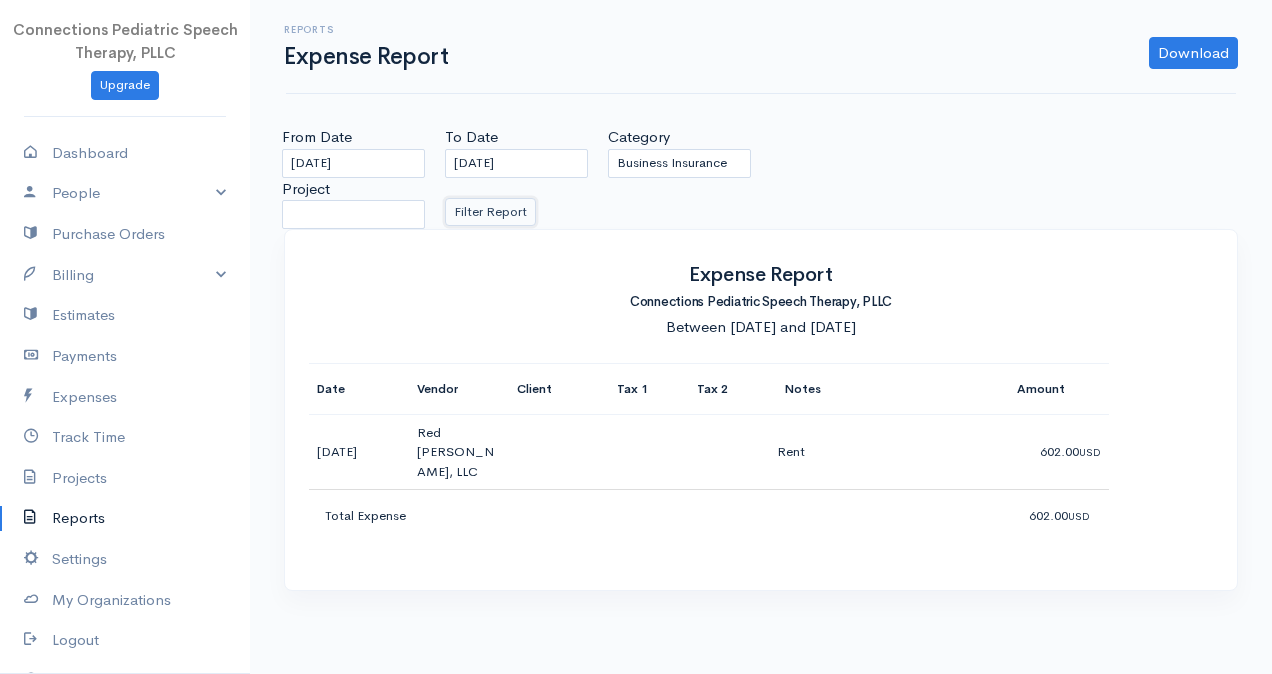 click on "Filter Report" at bounding box center [490, 212] 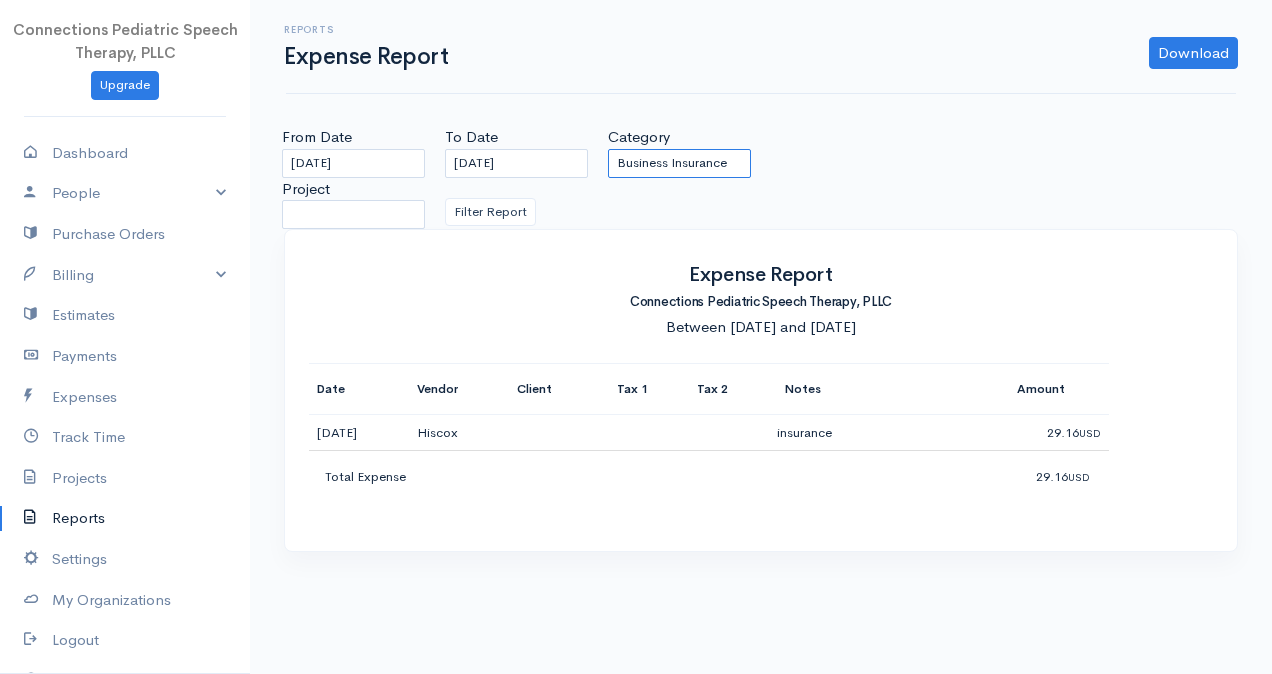 click on "All Business Licenses and Permits Advertising Supplies Other Expenses Hardware Technology Rent or Lease Business Insurance Education and Training Professional Services Education Organizational Dues" at bounding box center [679, 163] 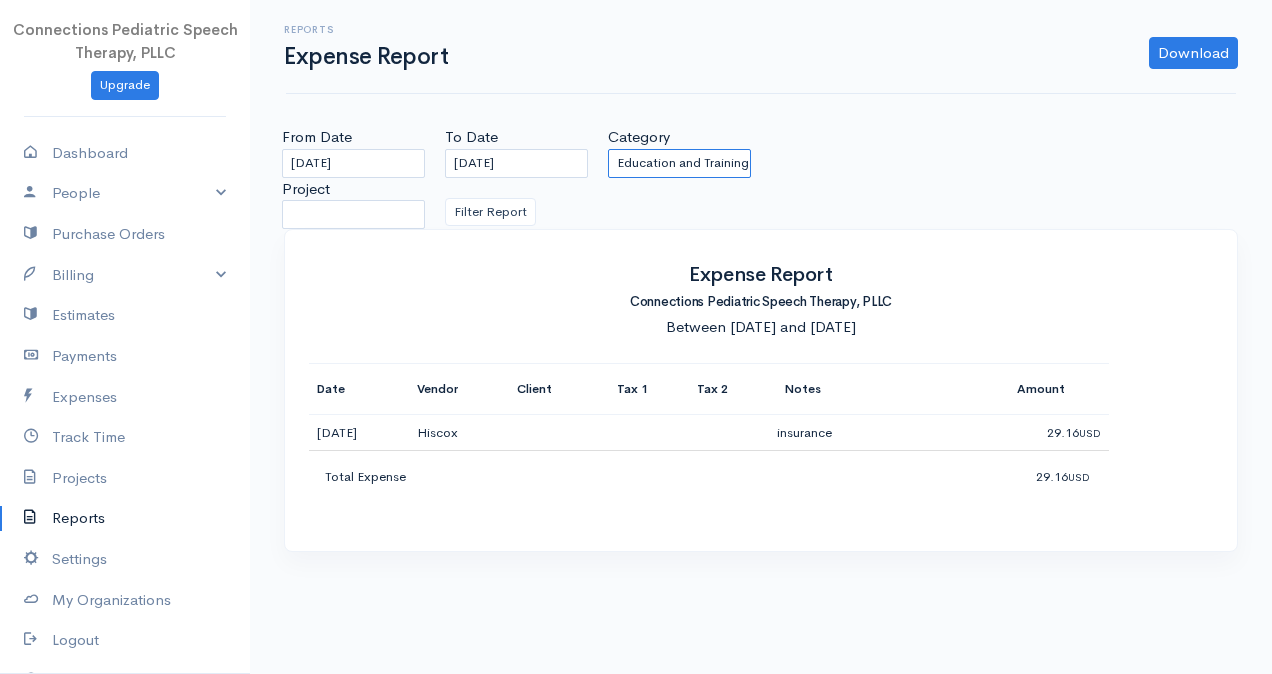 click on "All Business Licenses and Permits Advertising Supplies Other Expenses Hardware Technology Rent or Lease Business Insurance Education and Training Professional Services Education Organizational Dues" at bounding box center (679, 163) 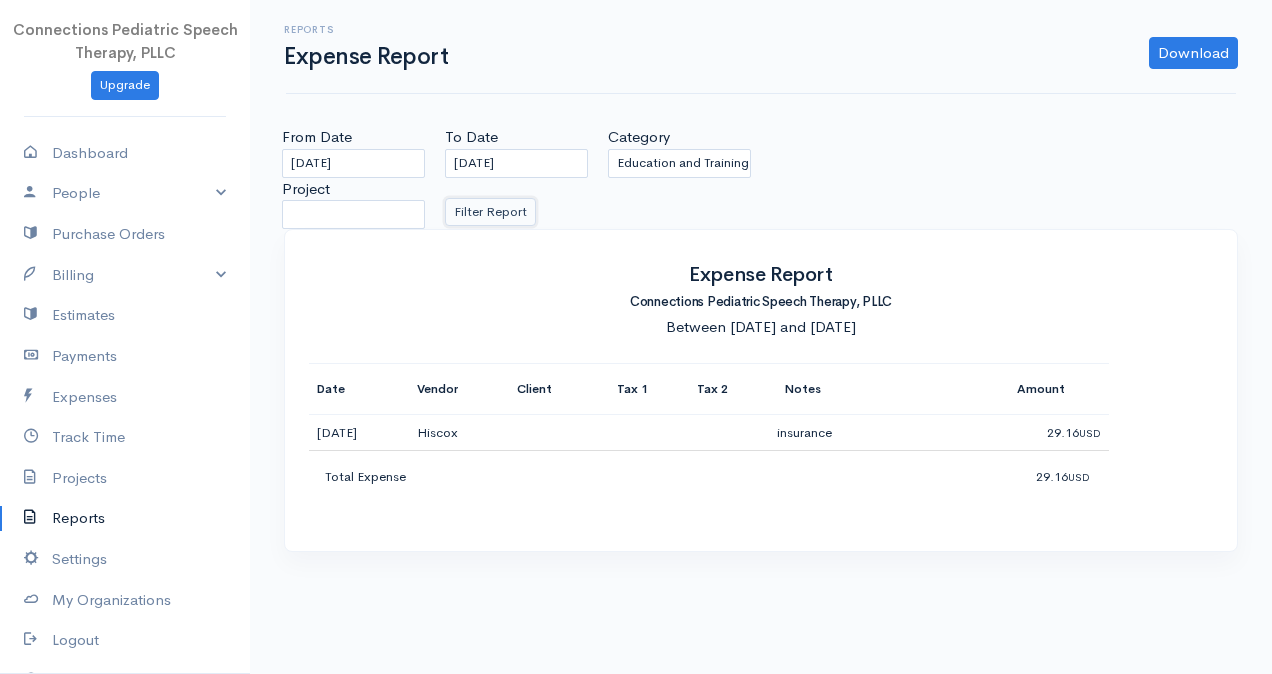 click on "Filter Report" at bounding box center (490, 212) 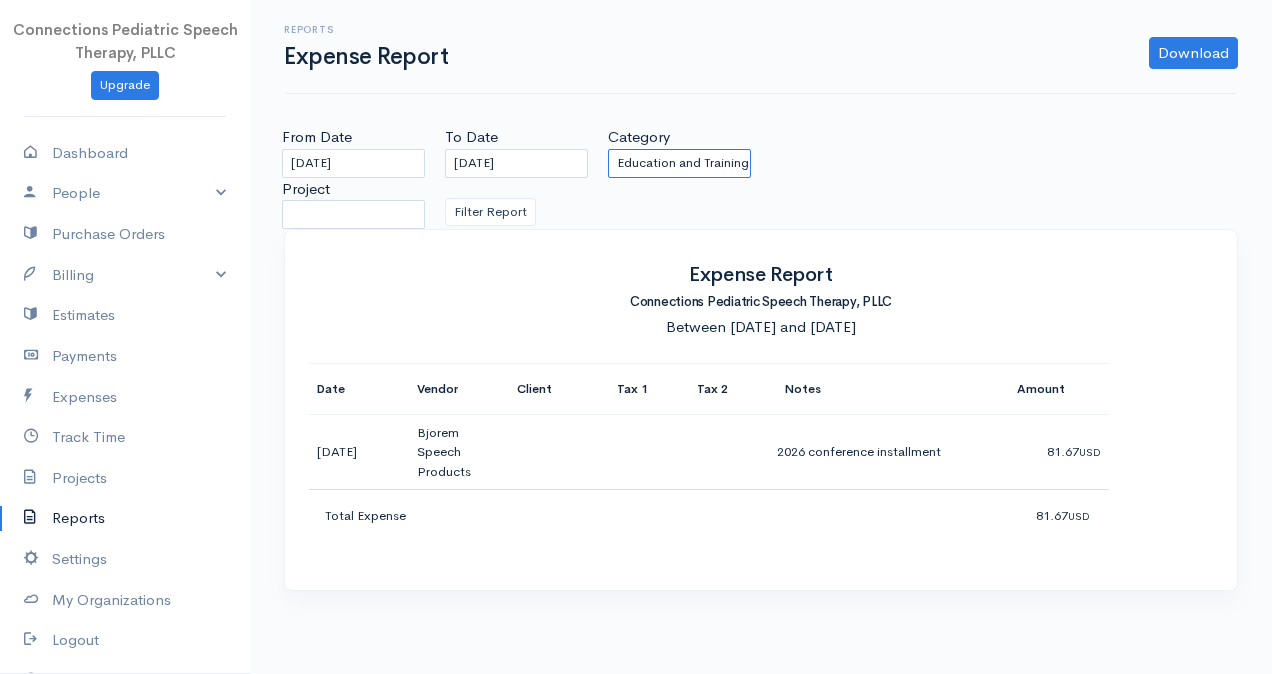 drag, startPoint x: 700, startPoint y: 163, endPoint x: 700, endPoint y: 178, distance: 15 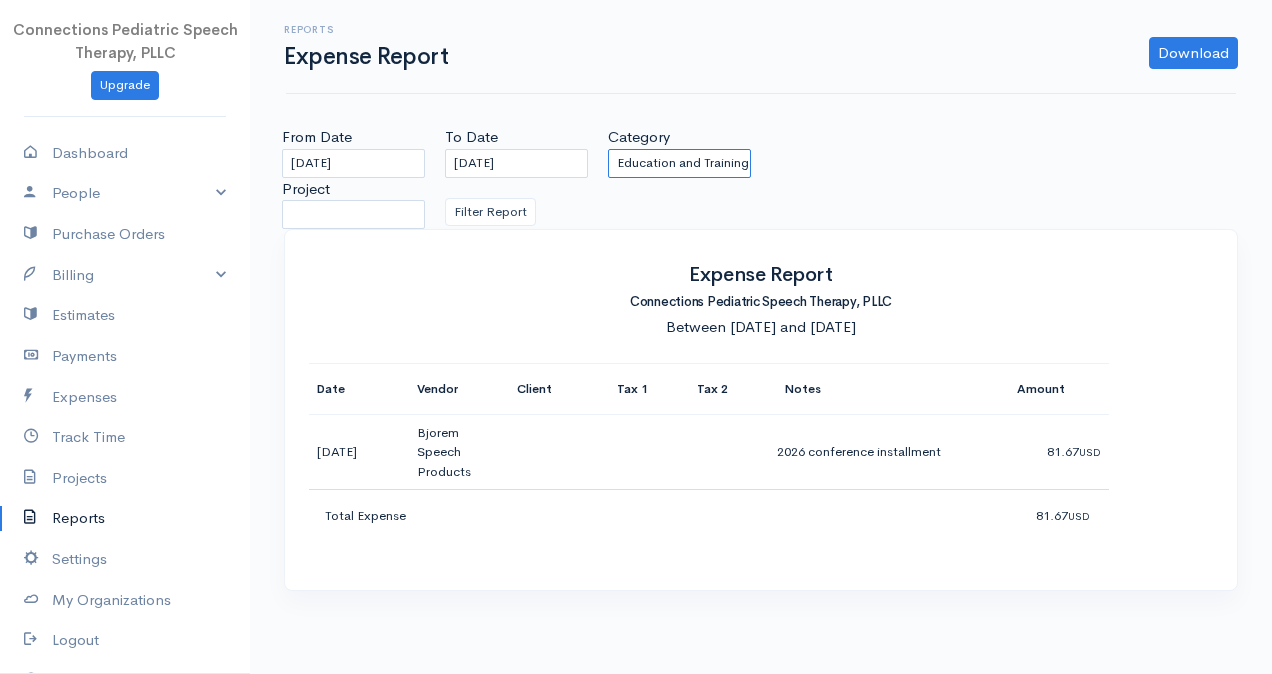 click on "All Business Licenses and Permits Advertising Supplies Other Expenses Hardware Technology Rent or Lease Business Insurance Education and Training Professional Services Education Organizational Dues" at bounding box center (679, 163) 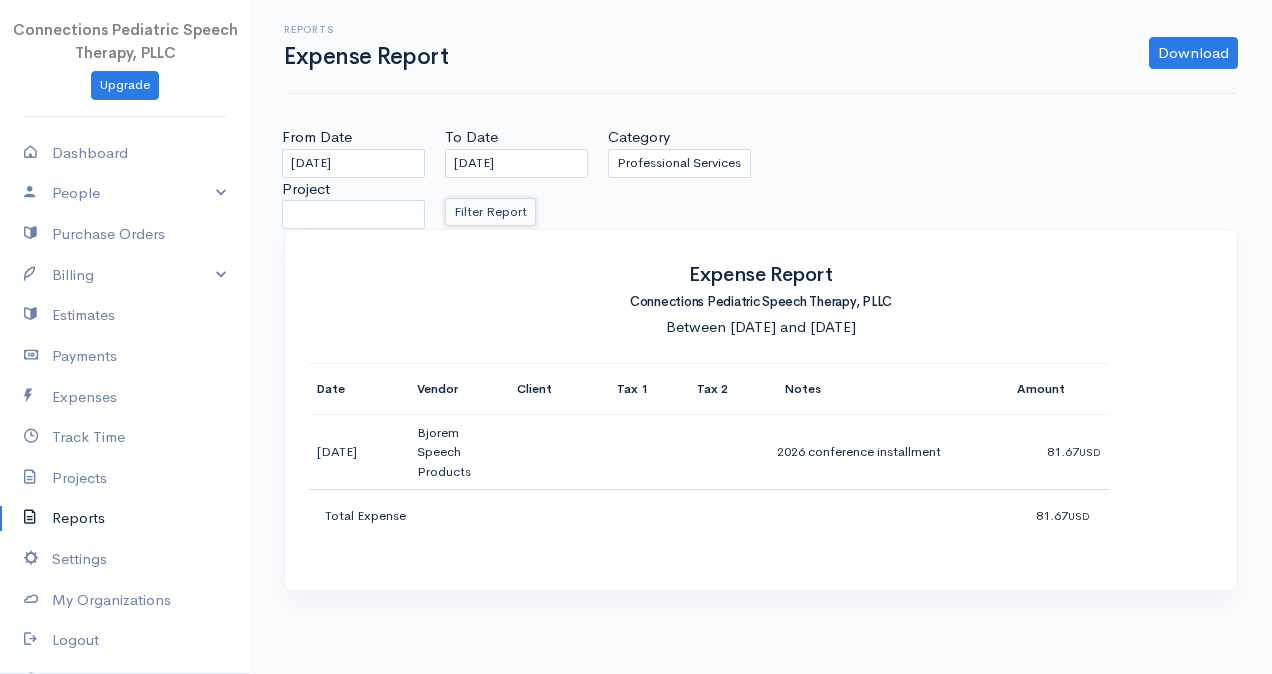 click on "Filter Report" at bounding box center (490, 212) 